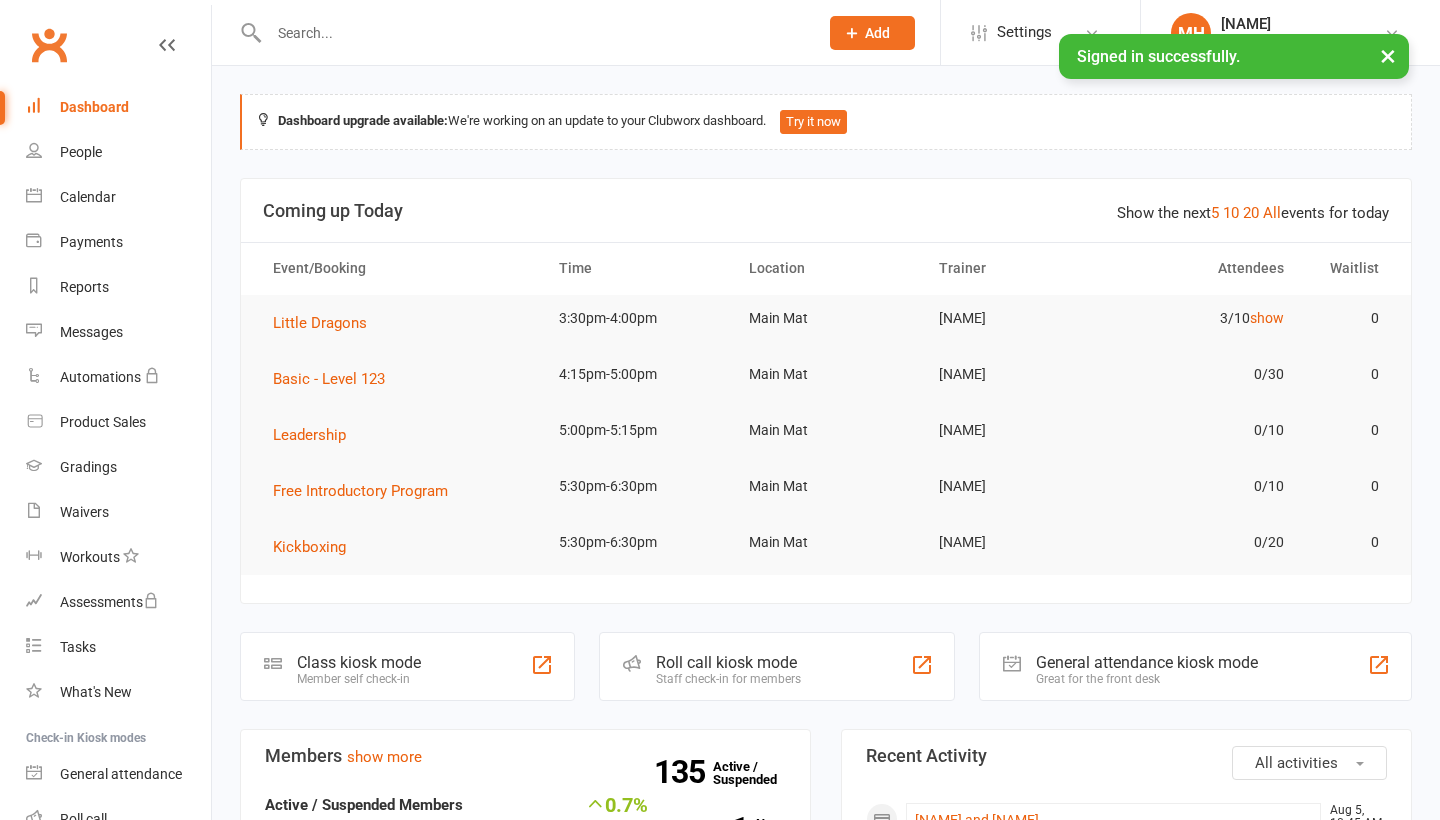 scroll, scrollTop: 0, scrollLeft: 0, axis: both 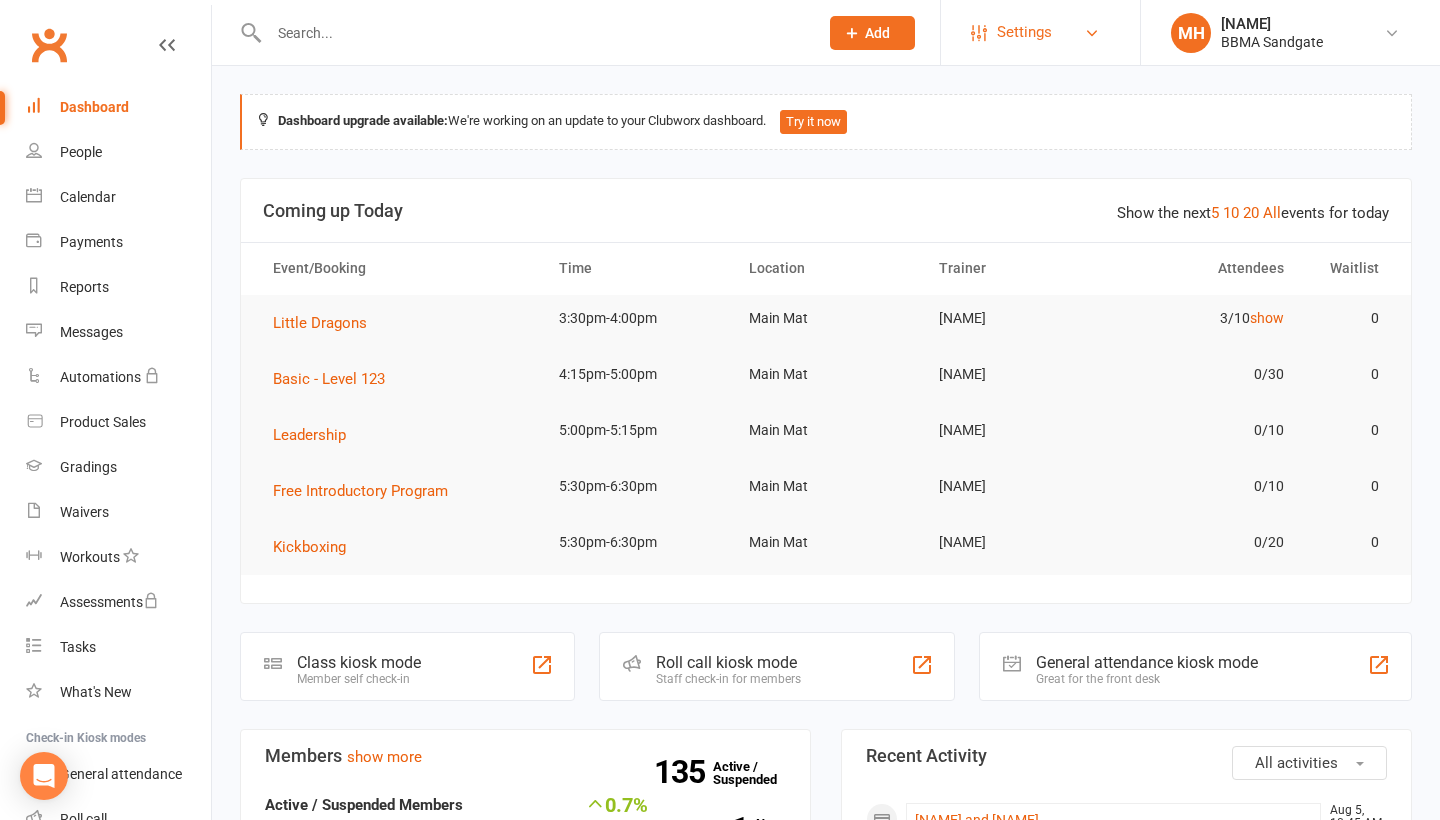 click on "Settings" at bounding box center (1024, 32) 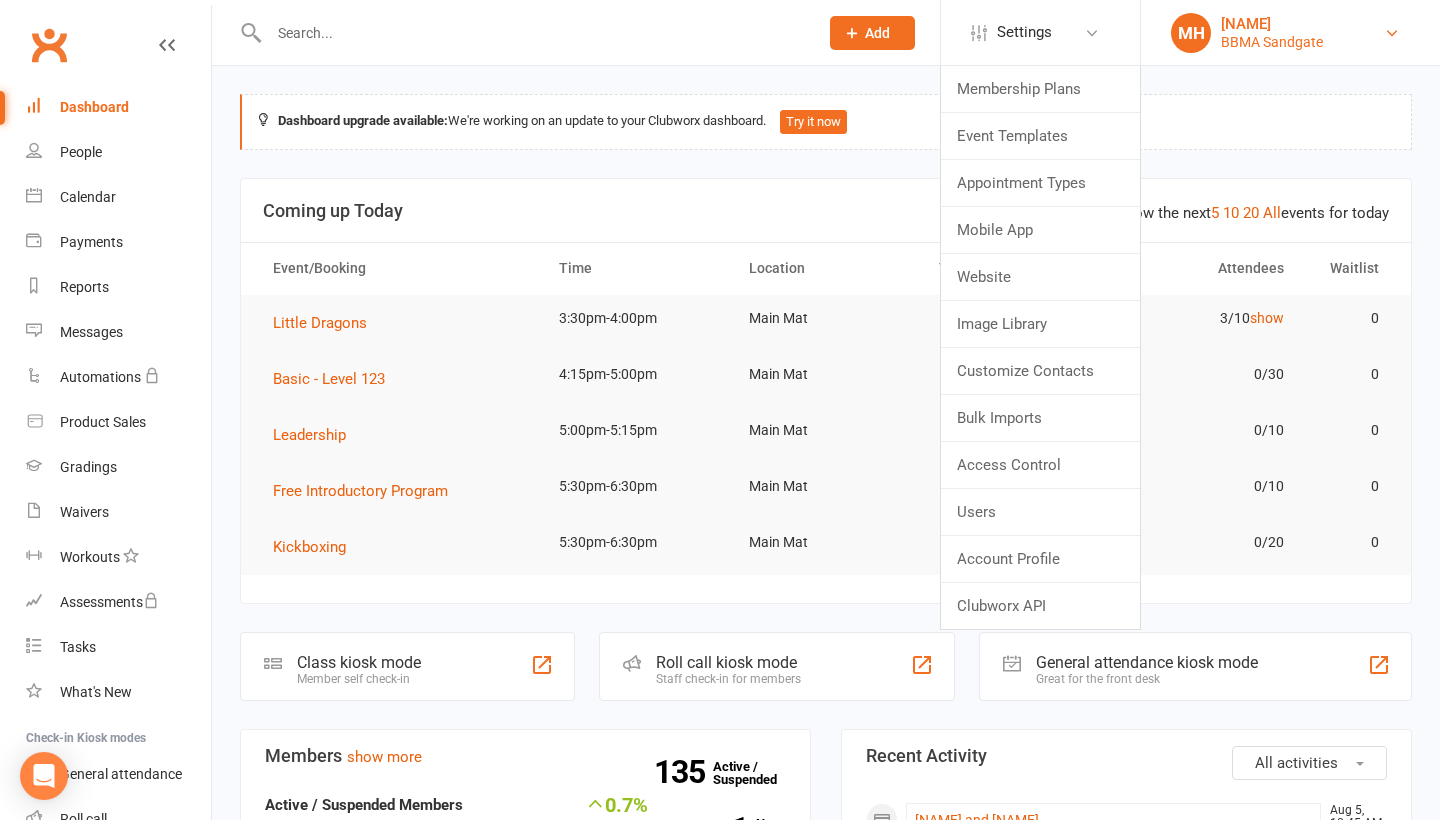 click on "BBMA Sandgate" at bounding box center (1272, 42) 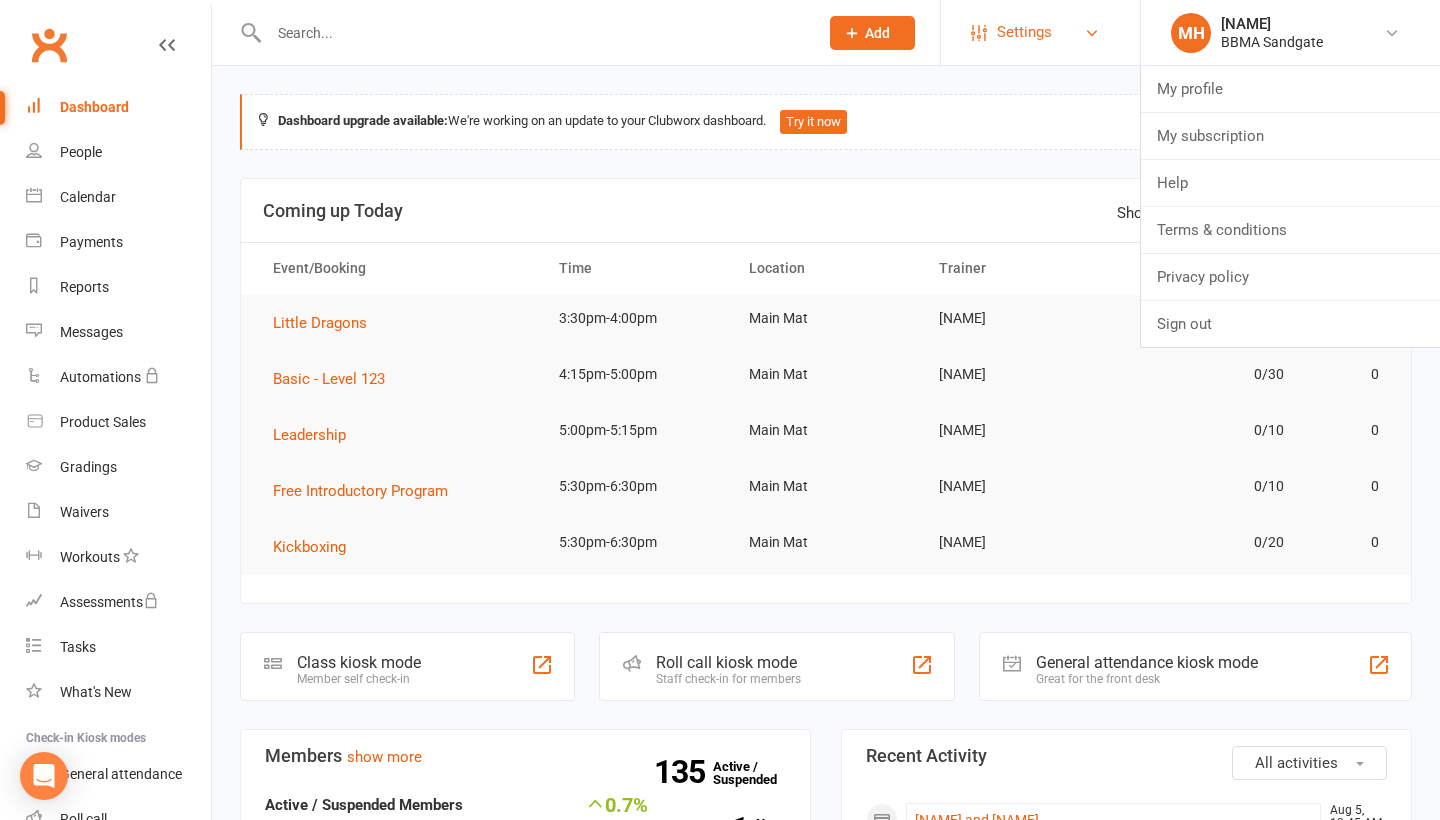 click on "Settings" at bounding box center (1040, 32) 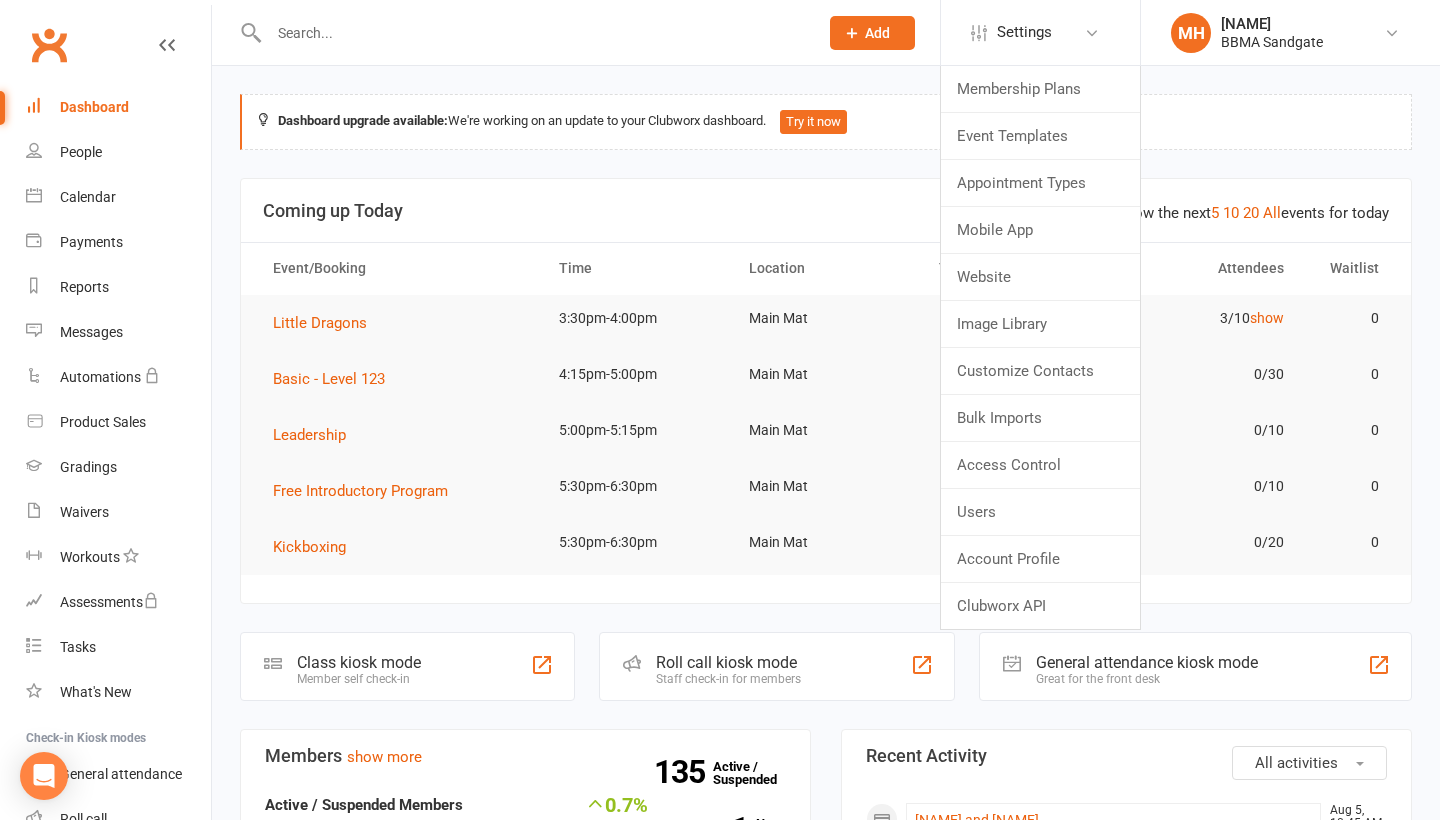 click on "Dashboard upgrade available: We're working on an update to your Clubworx dashboard. Try it now Show the next 5 10 20 All events for today Coming up Today Event/Booking Time Location Trainer Attendees Waitlist Little Dragons 3:30pm-4:00pm Main Mat [NAME] 3/10 show 0 Basic - Level 123 4:15pm-5:00pm Main Mat [NAME] 0/30 0 Leadership 5:00pm-5:15pm Main Mat [NAME] 0/10 0 Free Introductory Program 5:30pm-6:30pm Main Mat [NAME] 0/10 0 Kickboxing 5:30pm-6:30pm Main Mat [NAME] 0/20 0 Class kiosk mode Member self check-in Roll call kiosk mode Staff check-in for members General attendance kiosk mode Great for the front desk Kiosk modes: General attendance General attendance Class Roll call Members show more 0.7% Last 30 Days Active / Suspended Members Apr Jul Month 07-Feb 05-Aug 0 50 100 135 Active / Suspended 1 New this week 1 New this month 5 Canx. this month Attendance 0 Right Now (in session) show more 0 Today (so far) -100.0 % show more" at bounding box center (826, 1322) 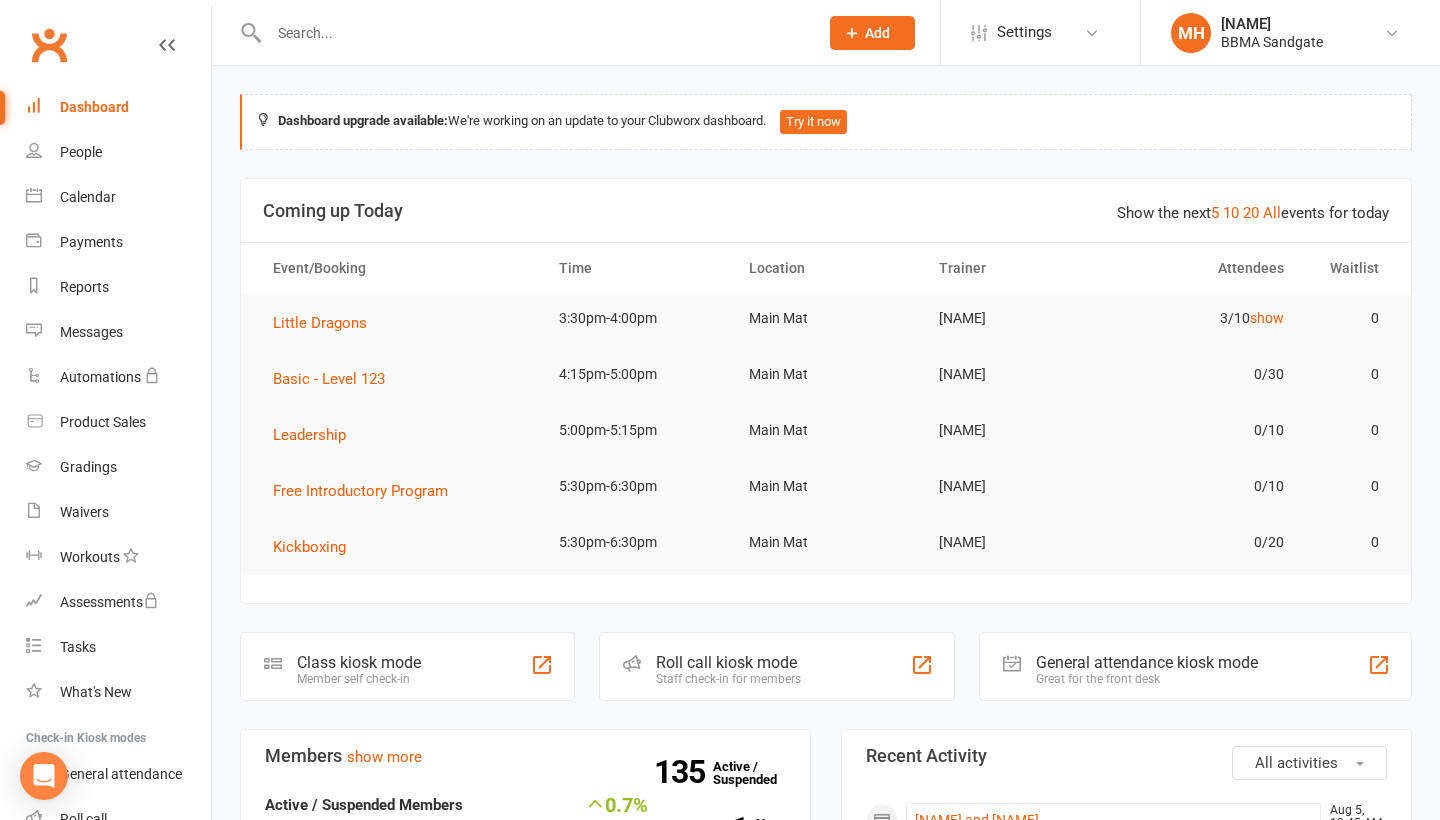 scroll, scrollTop: 0, scrollLeft: 0, axis: both 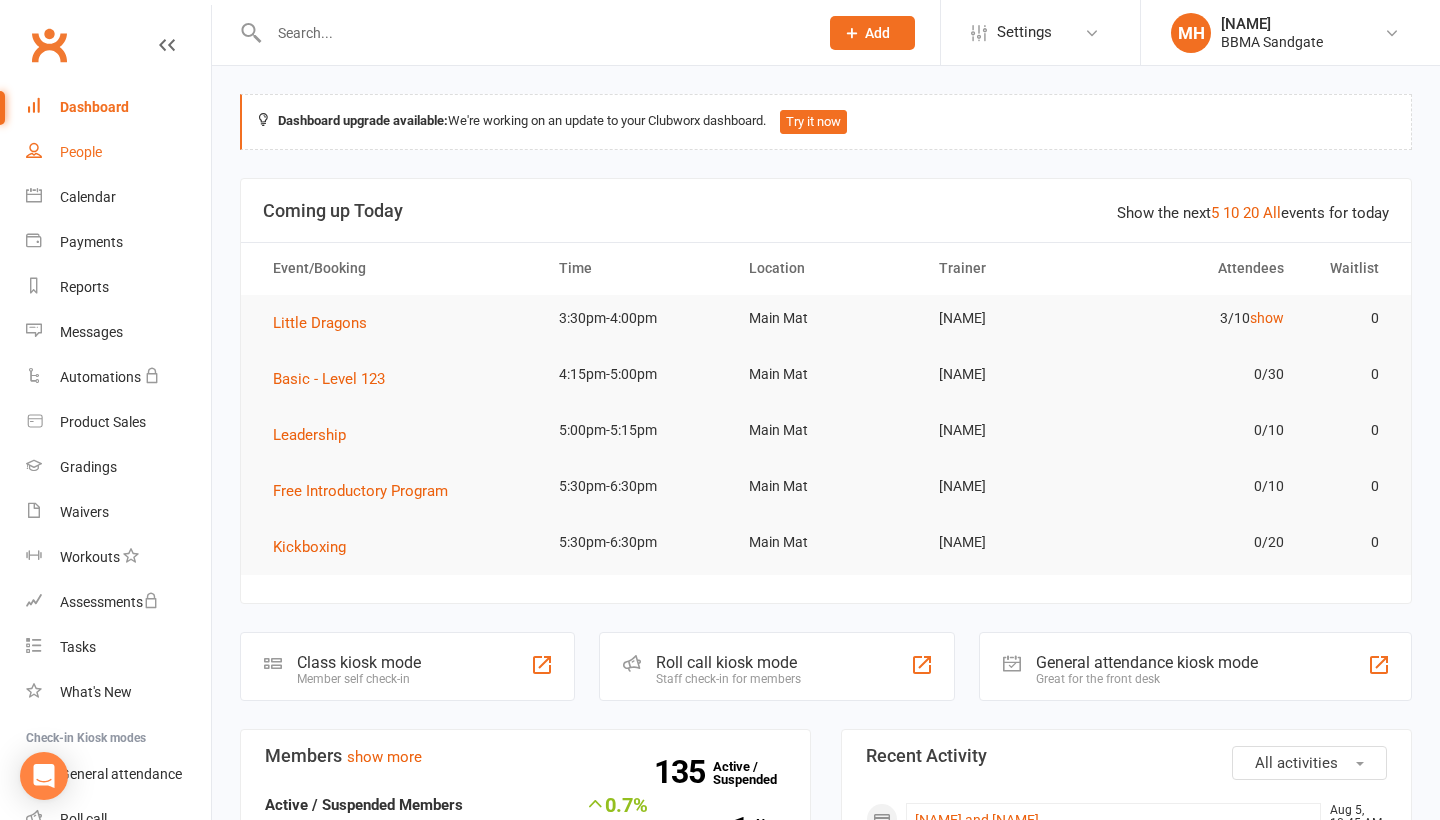 click on "People" at bounding box center (81, 152) 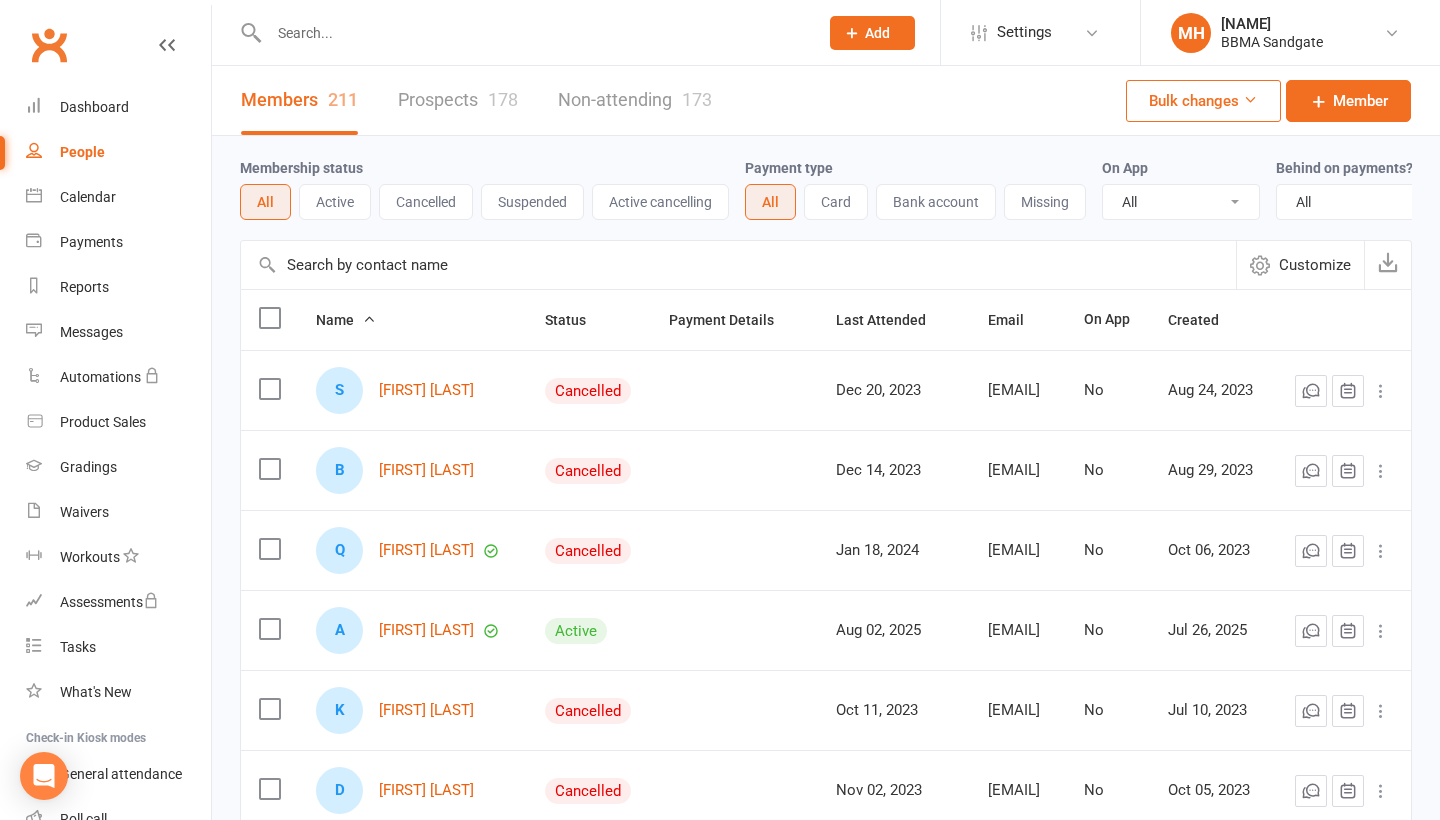 scroll, scrollTop: 0, scrollLeft: 0, axis: both 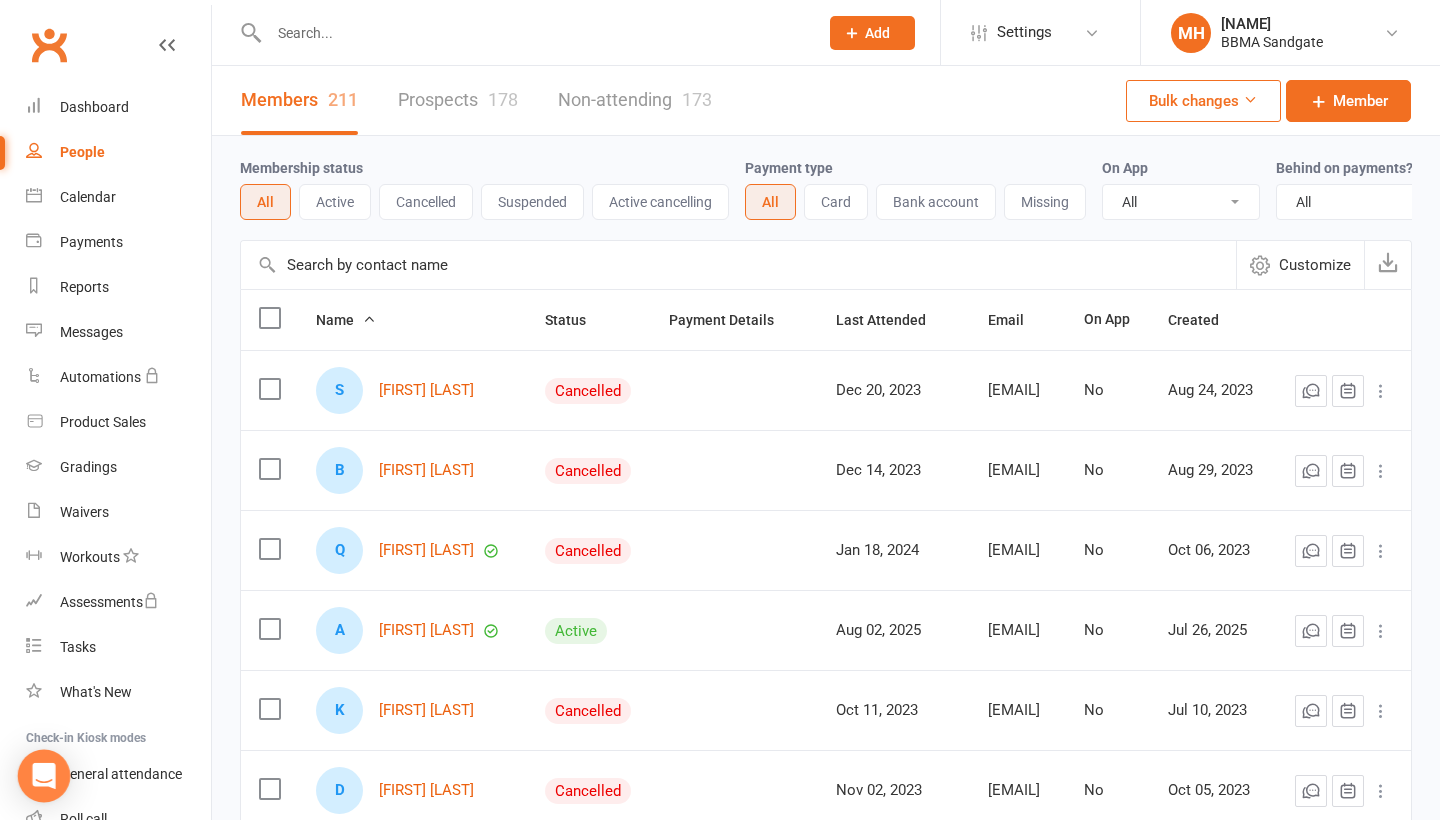 click at bounding box center [44, 776] 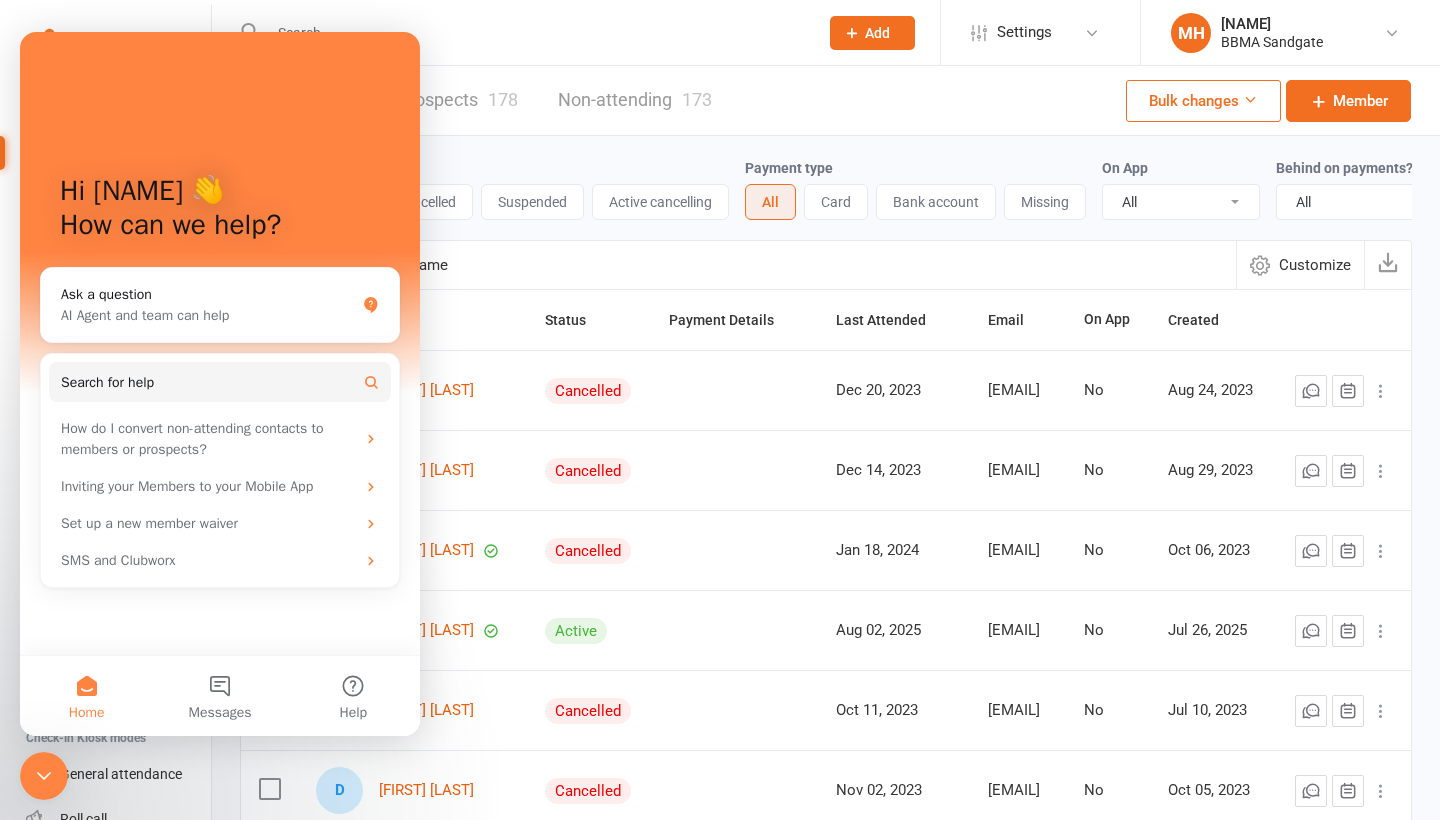 scroll, scrollTop: 0, scrollLeft: 0, axis: both 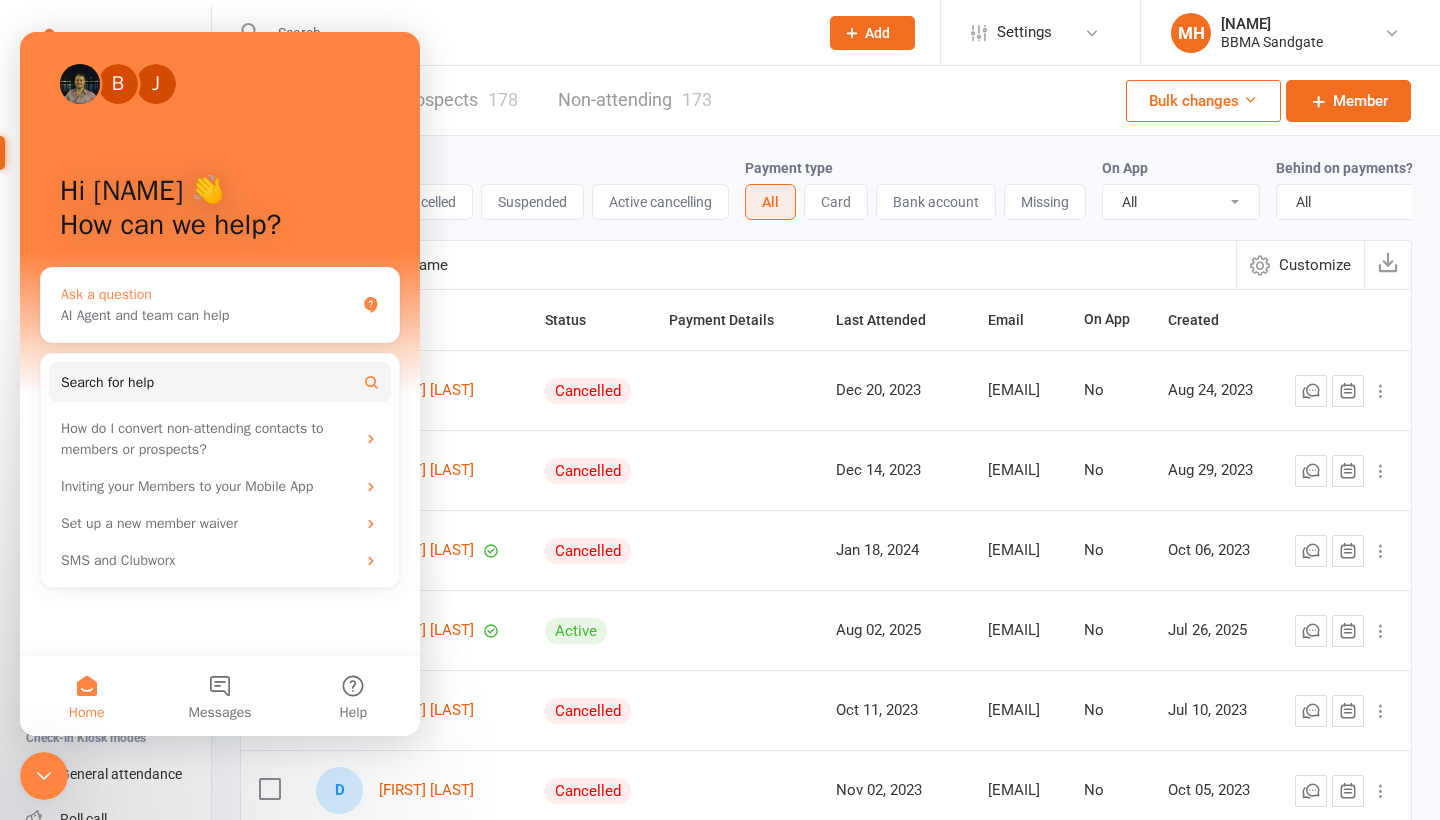 click on "Ask a question AI Agent and team can help" at bounding box center (220, 305) 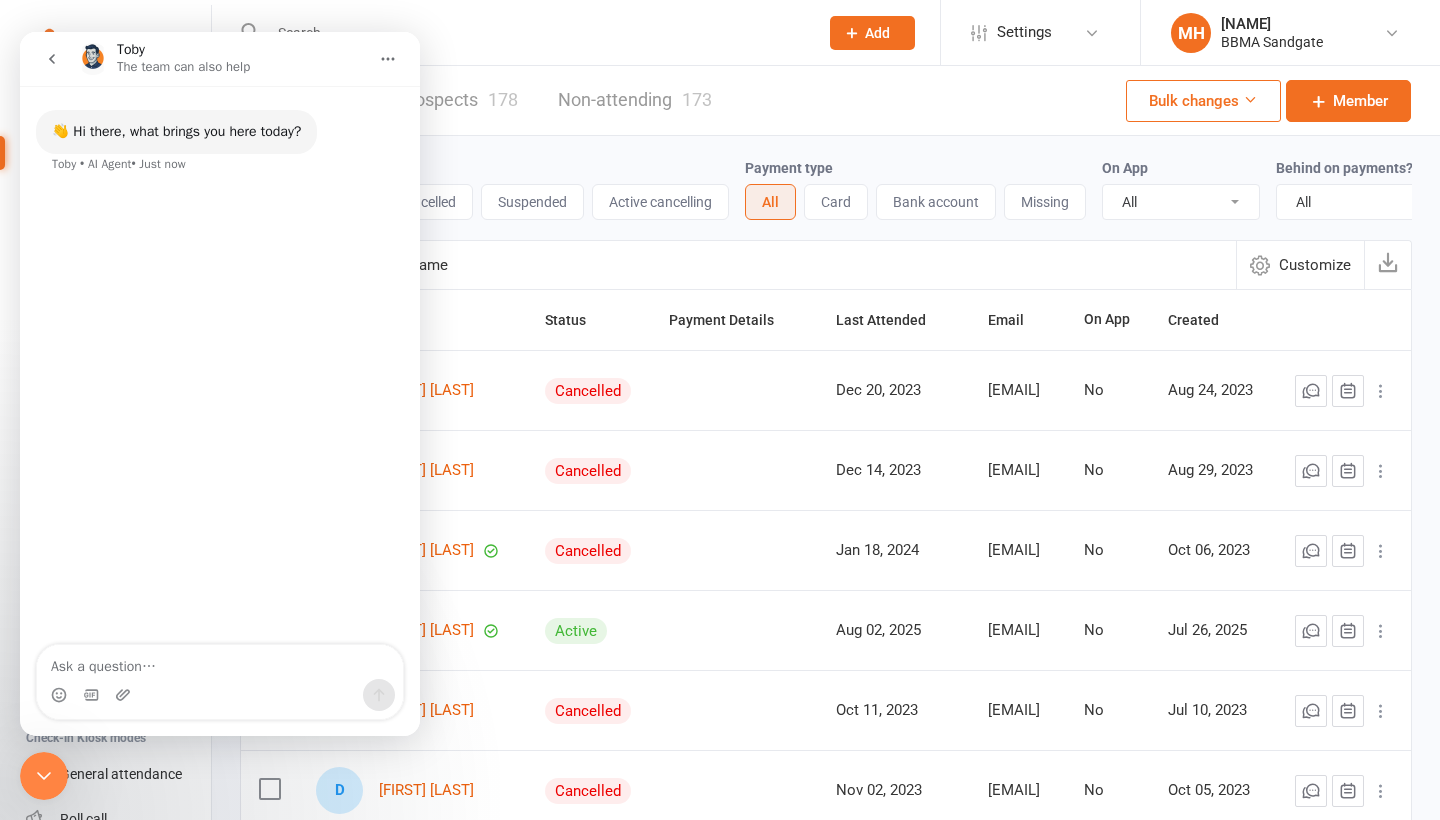 click at bounding box center [220, 662] 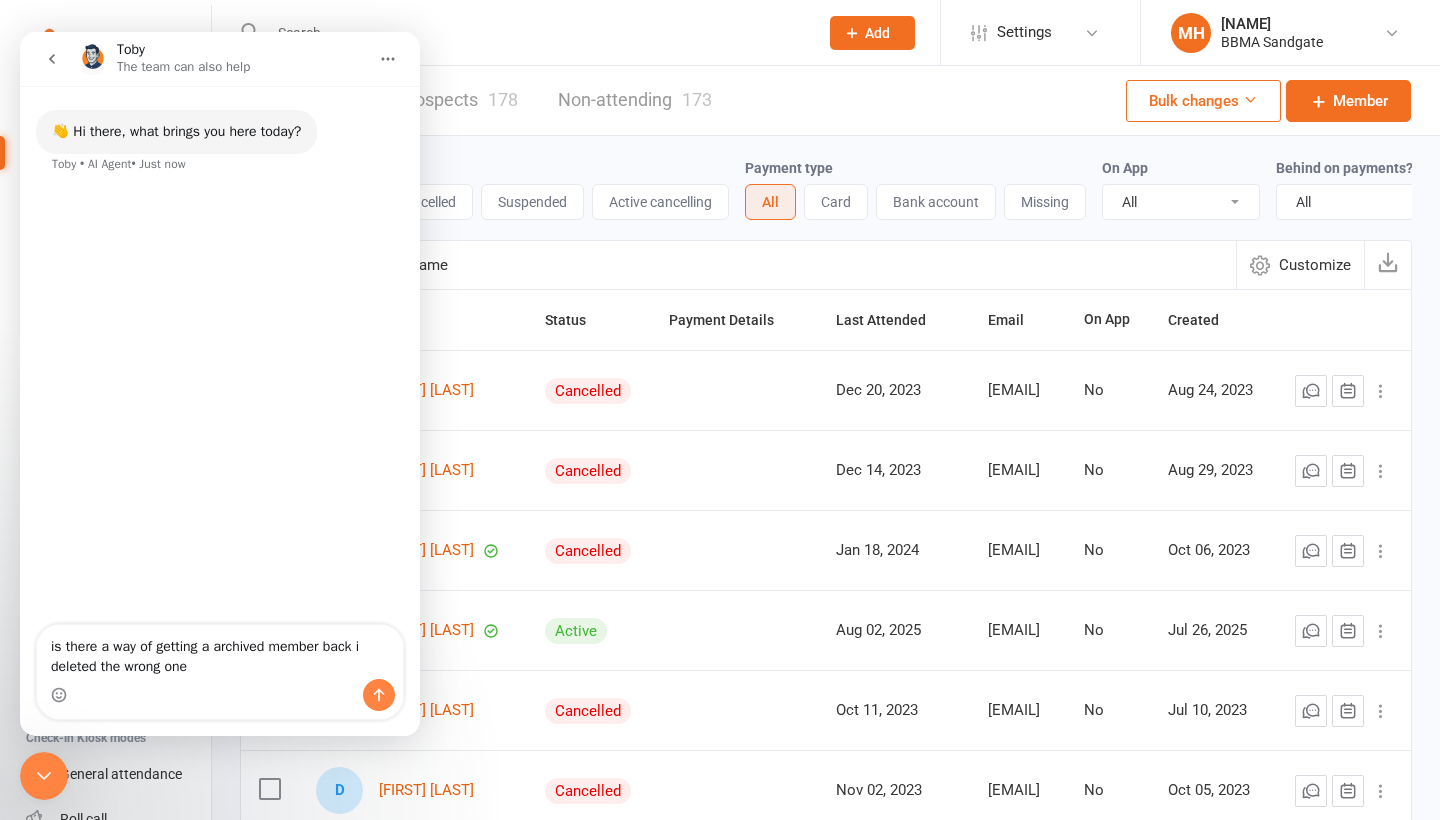 type on "is there a way of getting a archived member back i deleted the wrong one?" 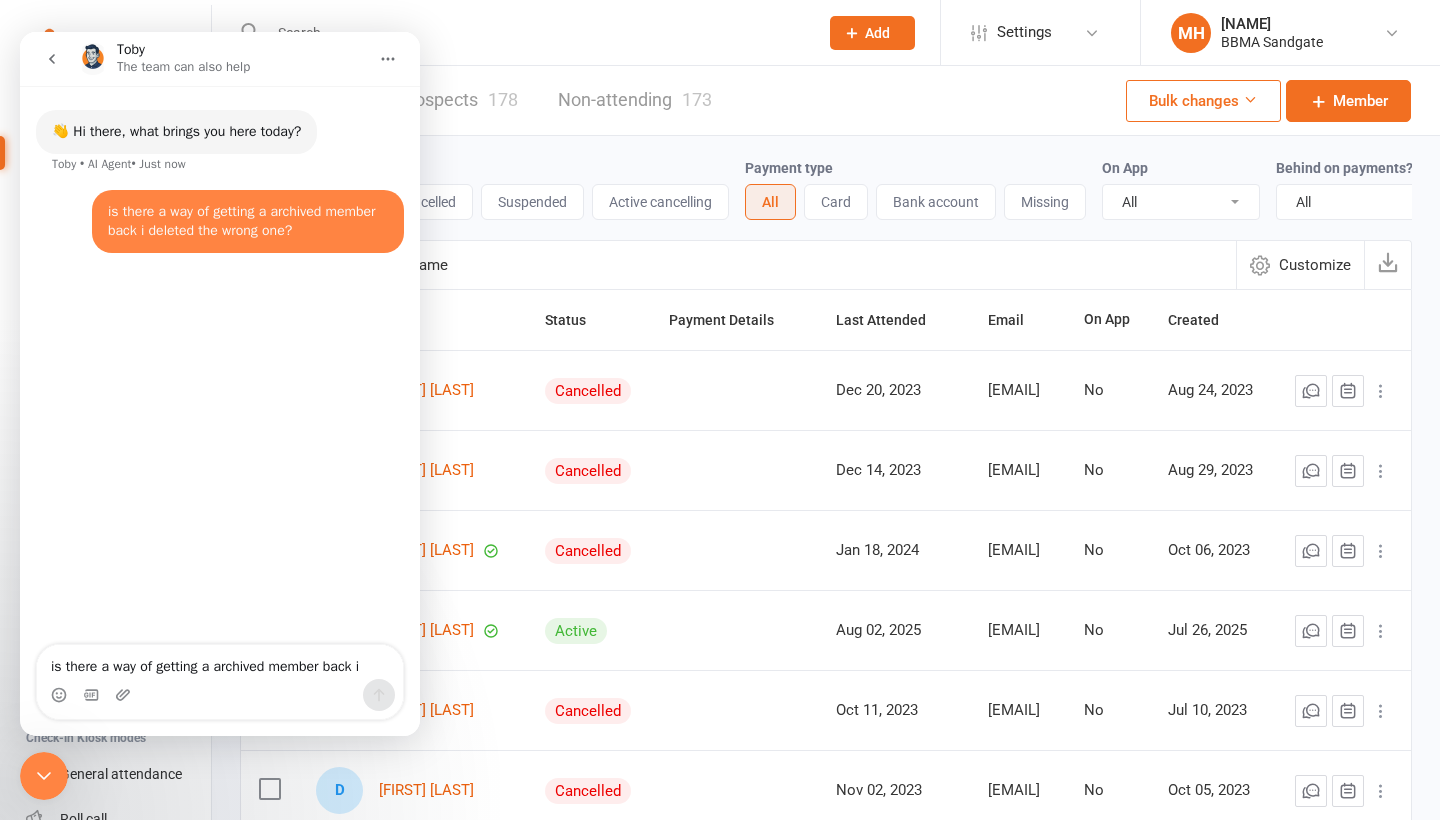 type 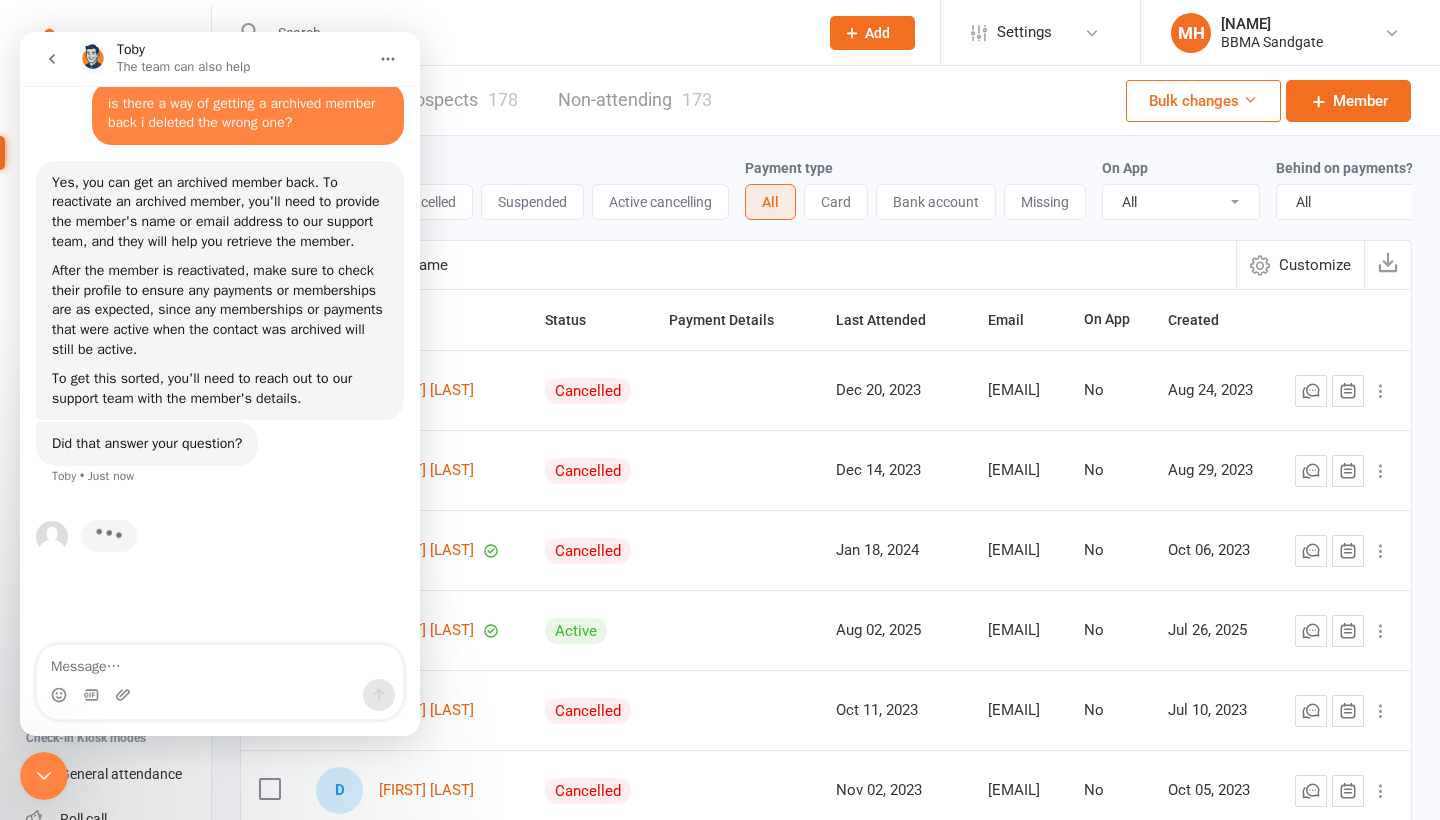 scroll, scrollTop: 88, scrollLeft: 0, axis: vertical 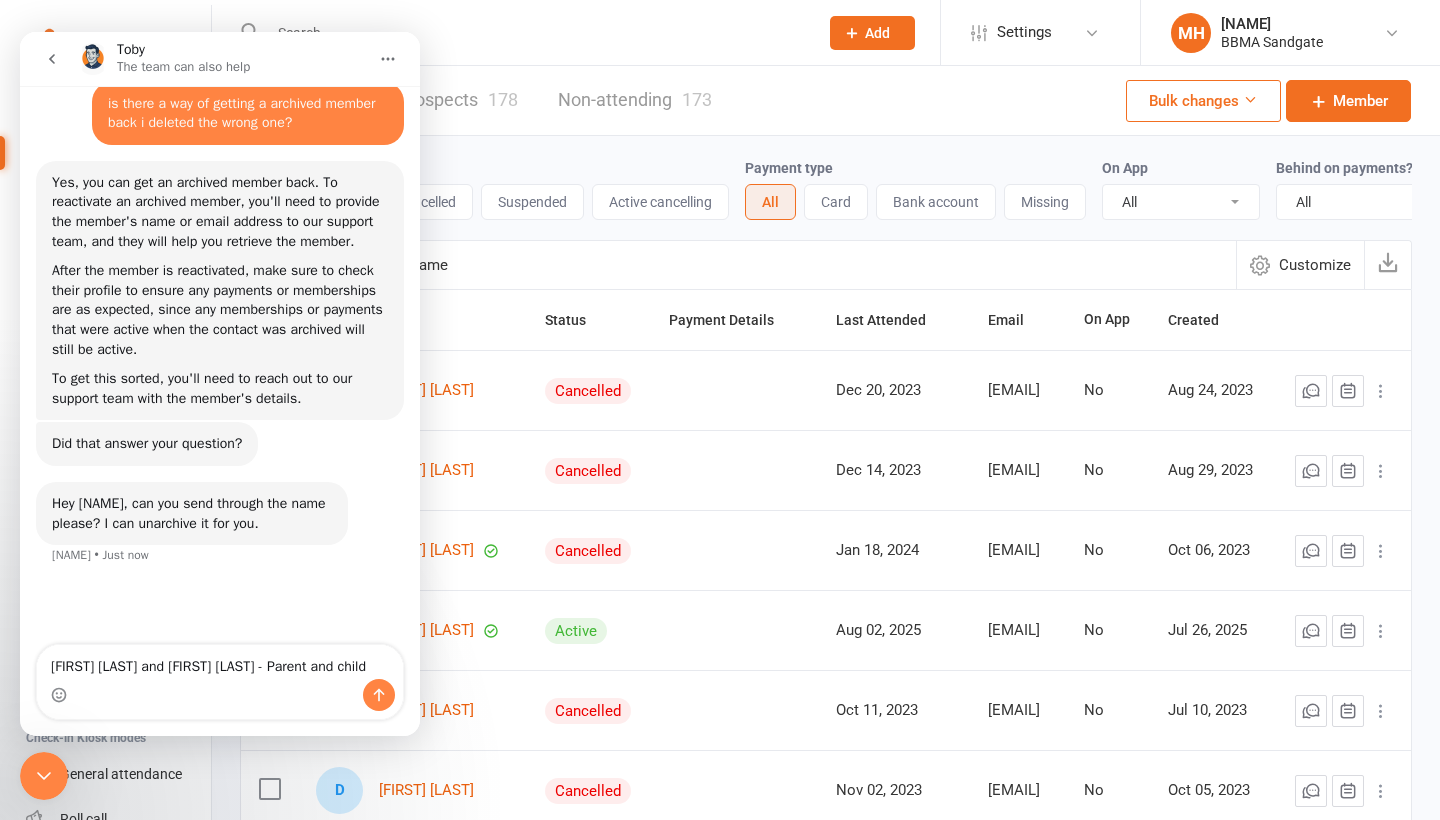 type on "[FIRST] [LAST] and [FIRST] [LAST] - Parent and child" 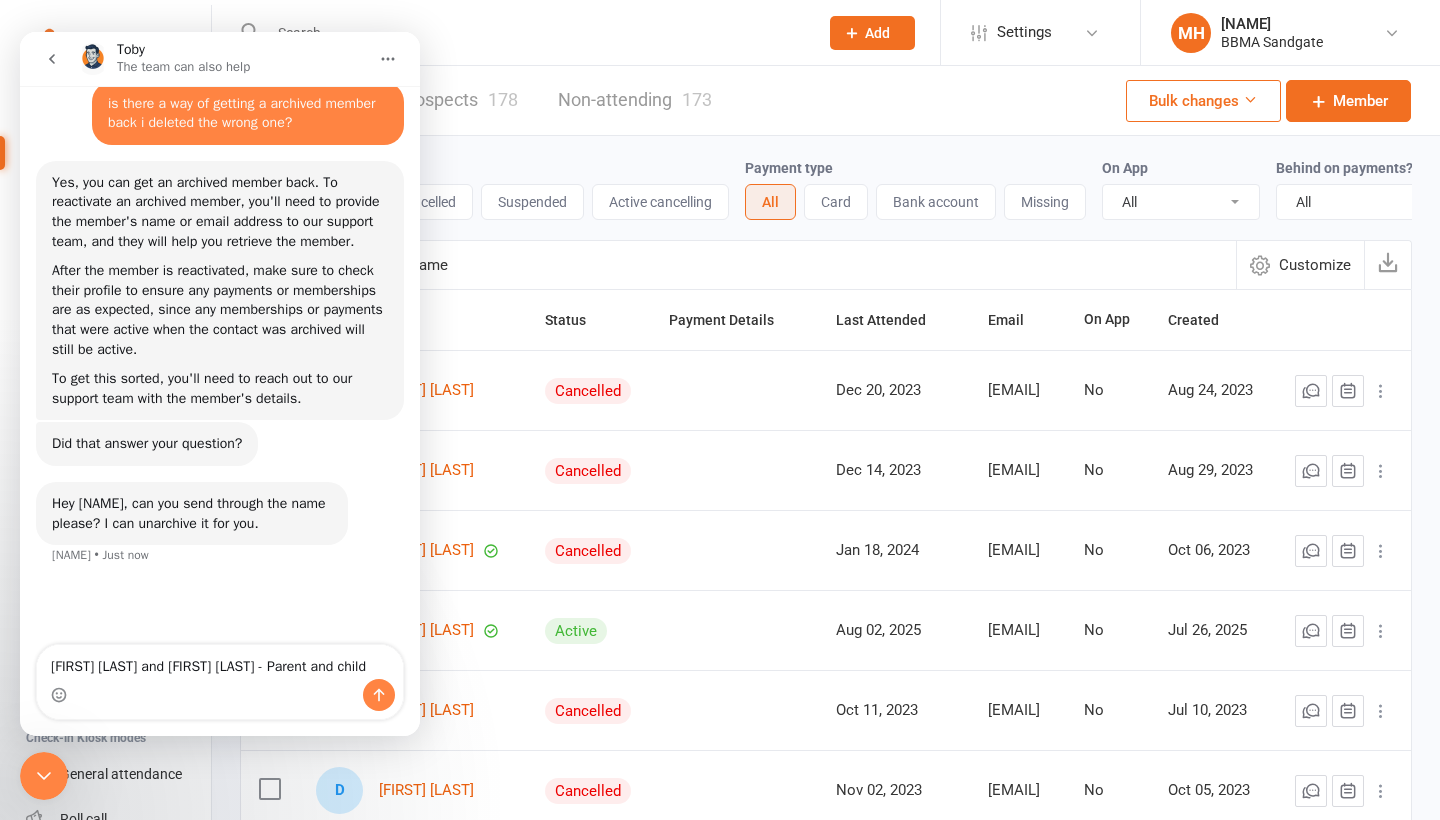 click at bounding box center [533, 33] 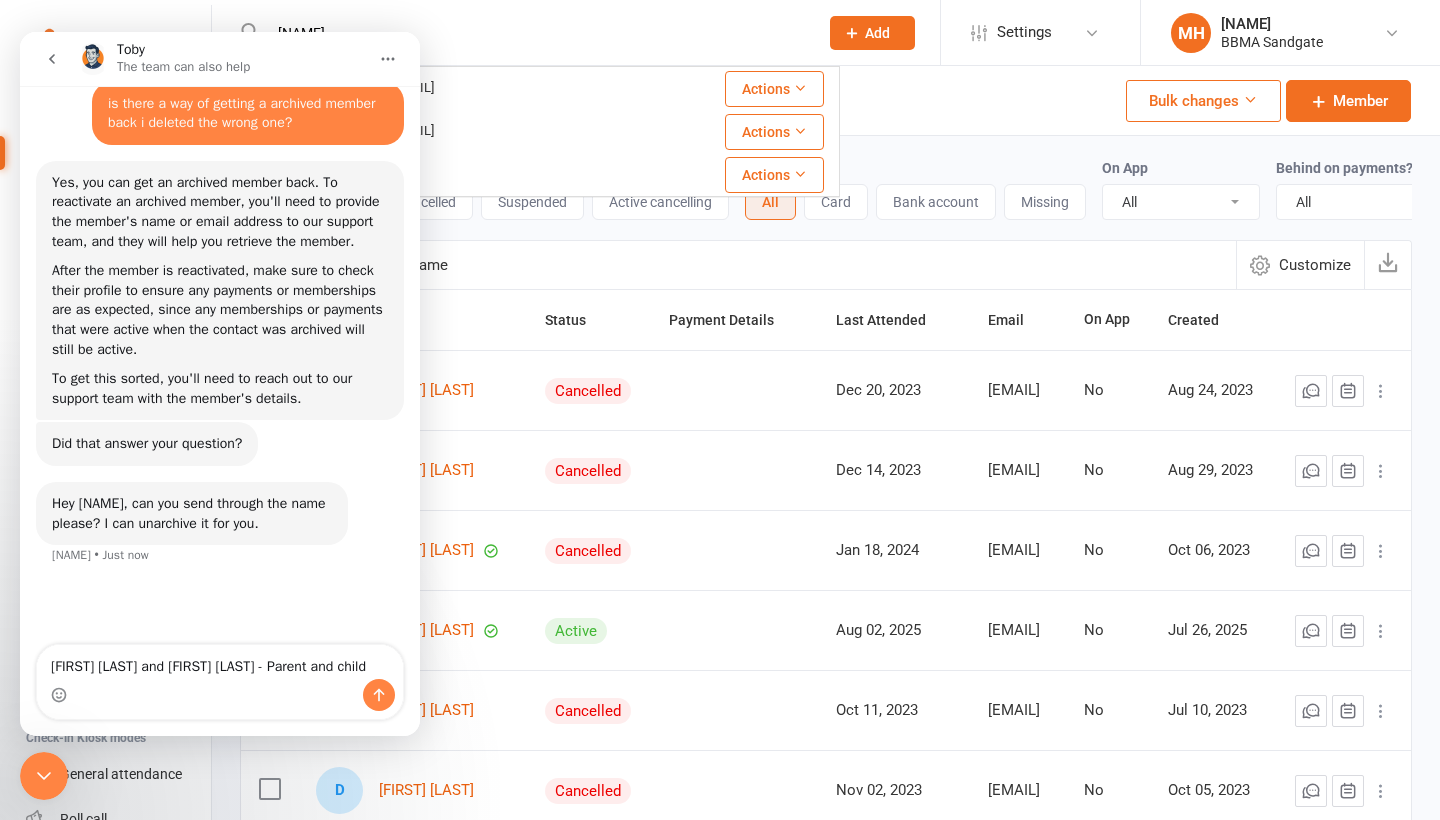 type on "[NAME]" 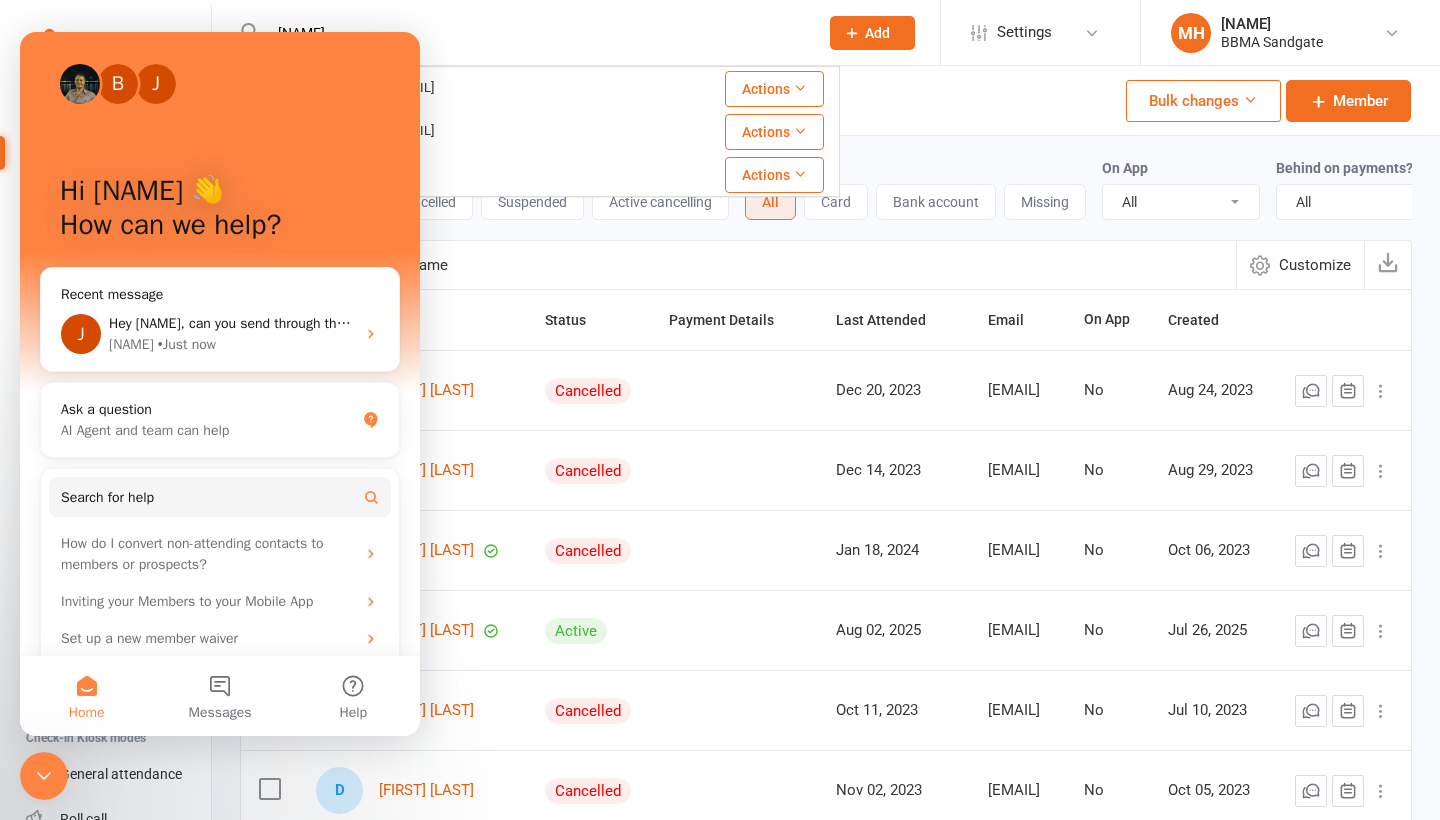 click 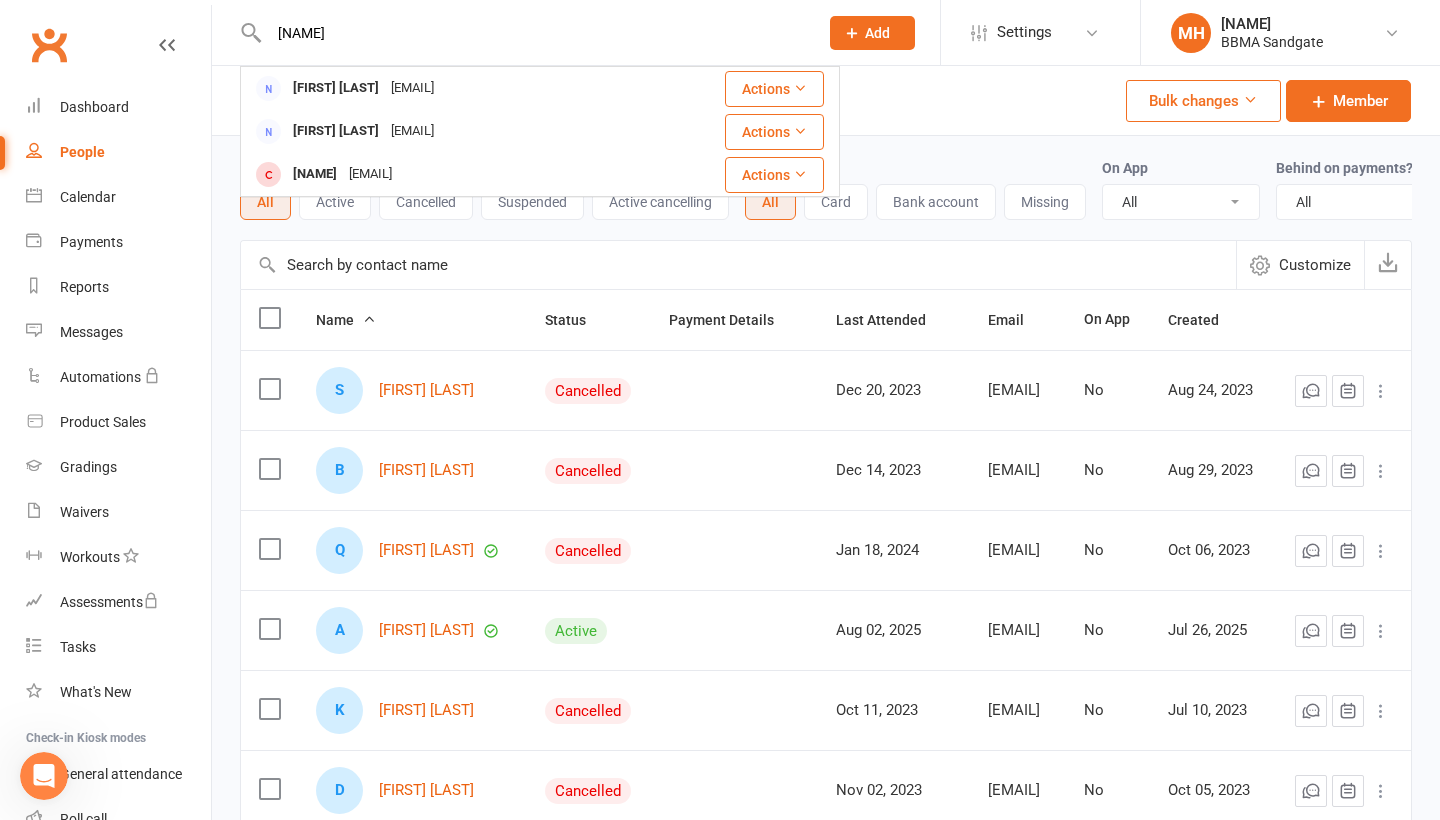 scroll, scrollTop: 0, scrollLeft: 0, axis: both 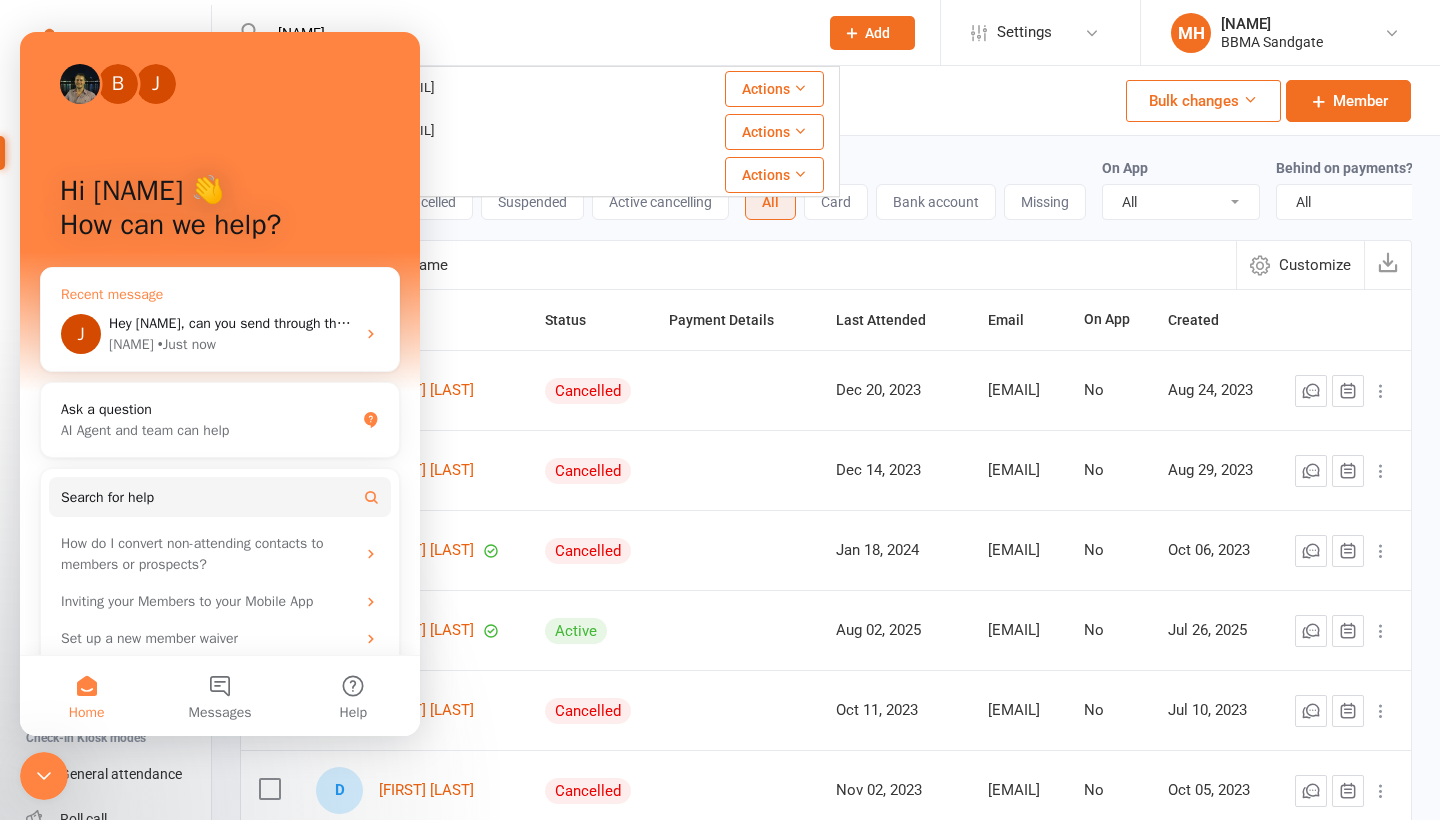 click on "[FIRST] • Just now" at bounding box center (232, 344) 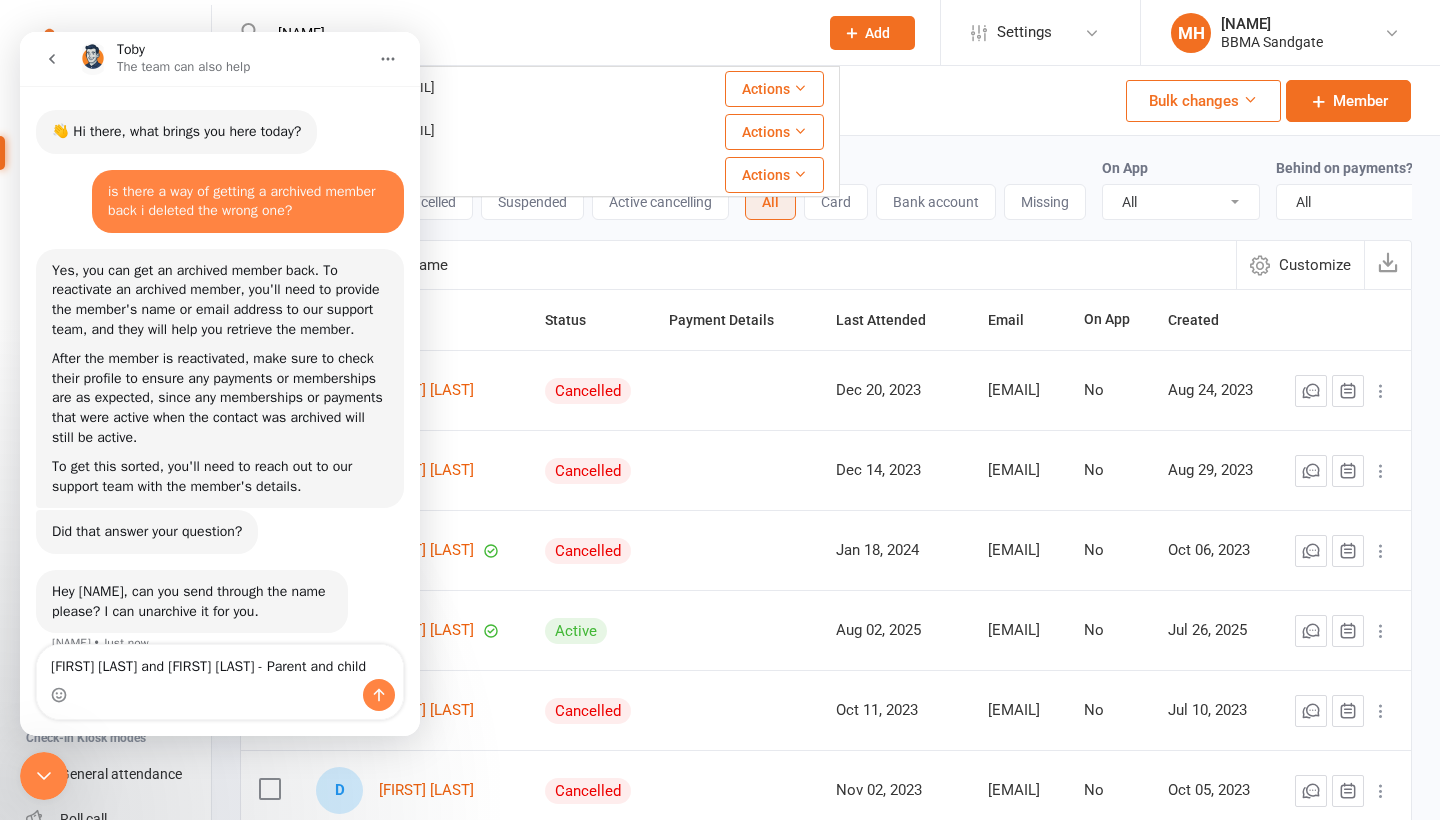 click 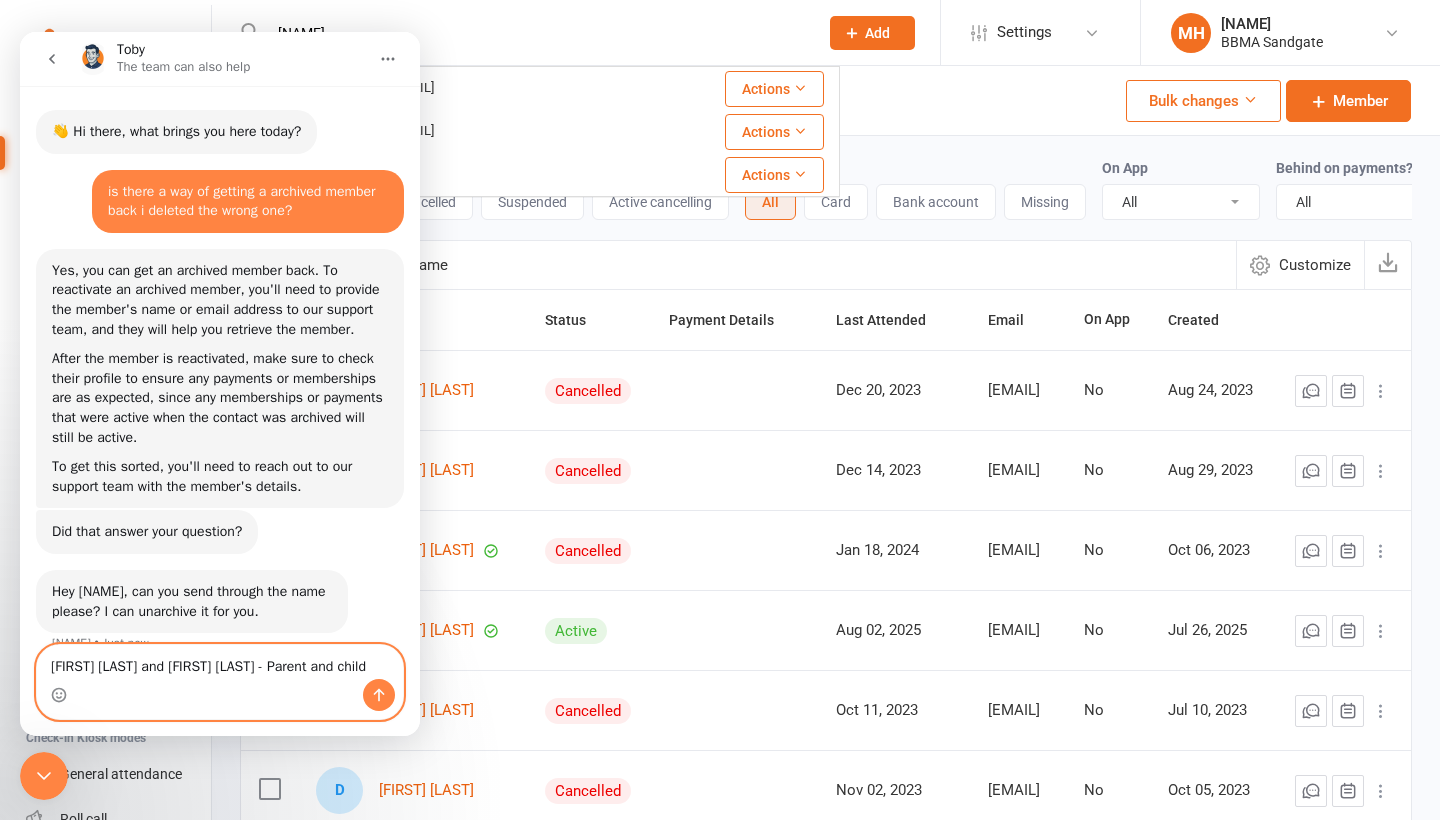 type 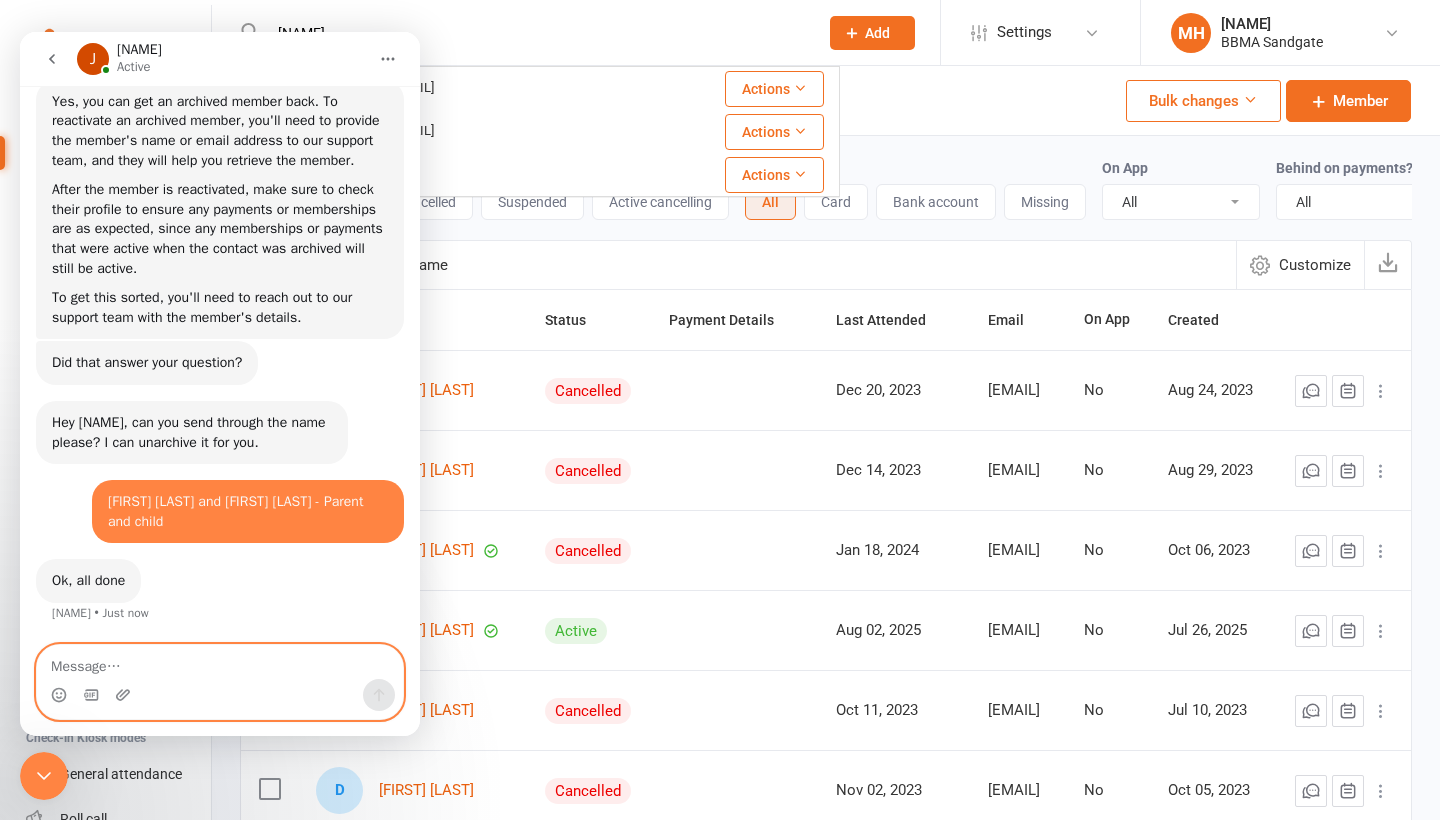 scroll, scrollTop: 176, scrollLeft: 0, axis: vertical 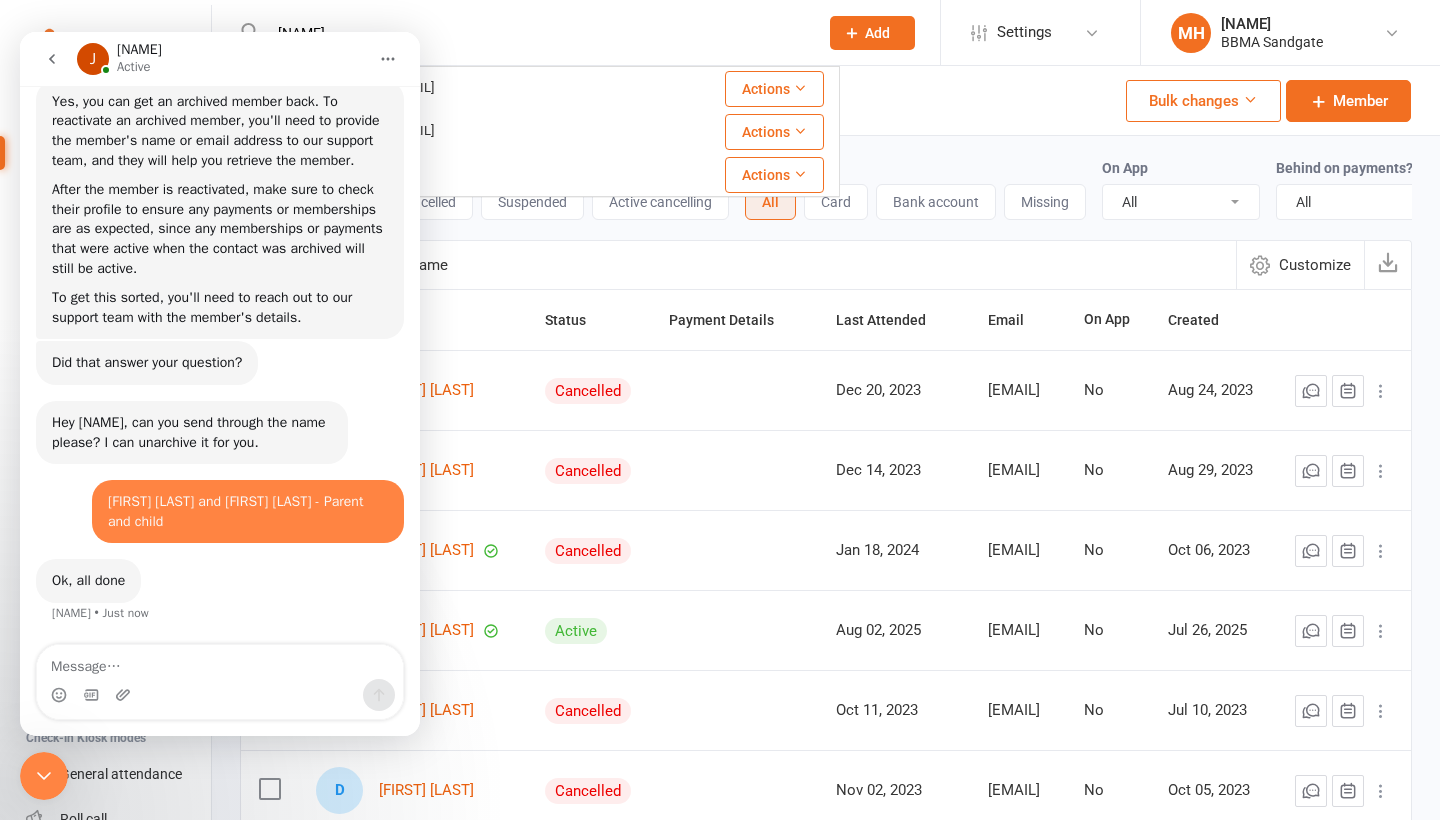 click at bounding box center (738, 265) 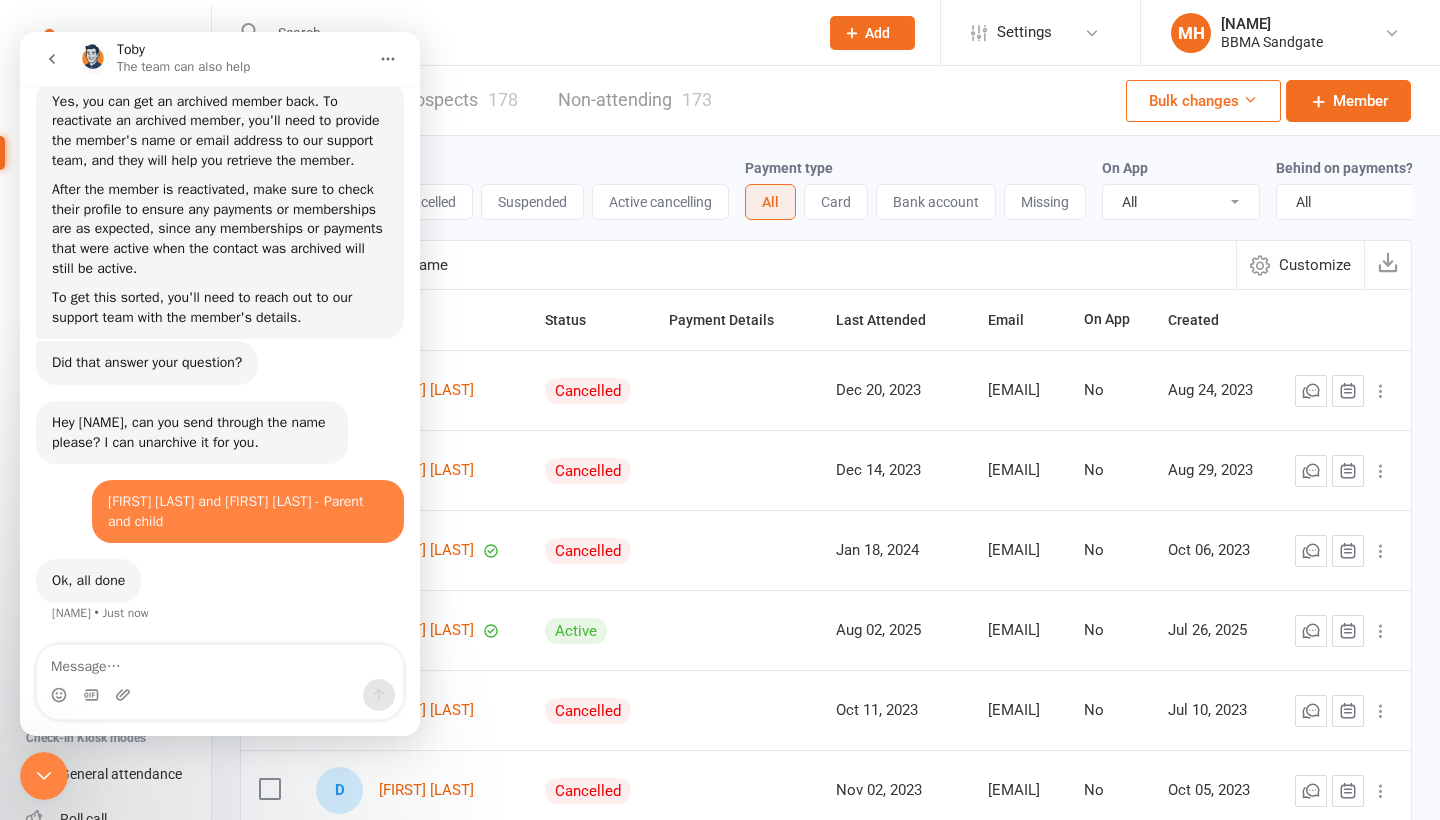 click 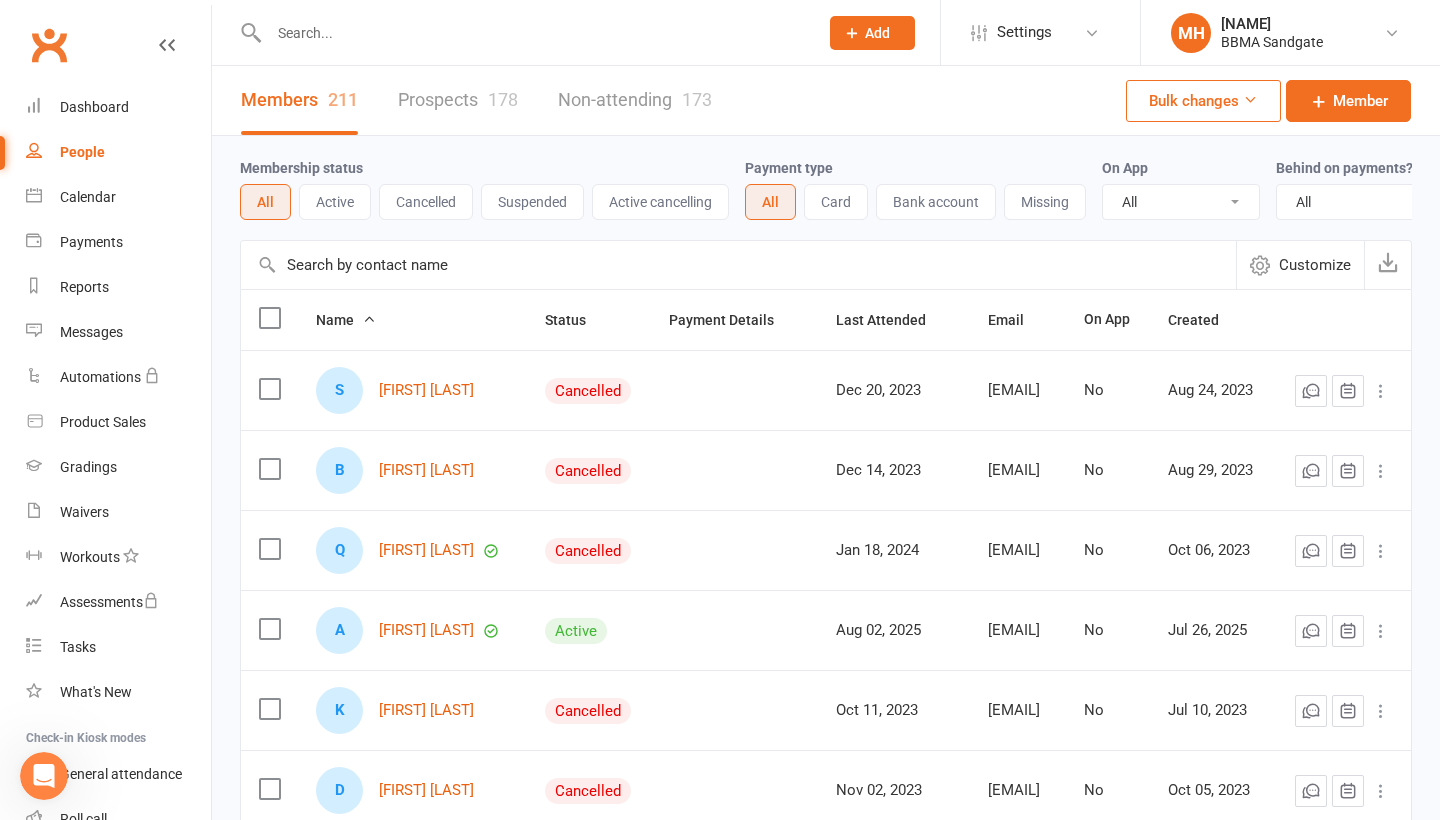 click at bounding box center (533, 33) 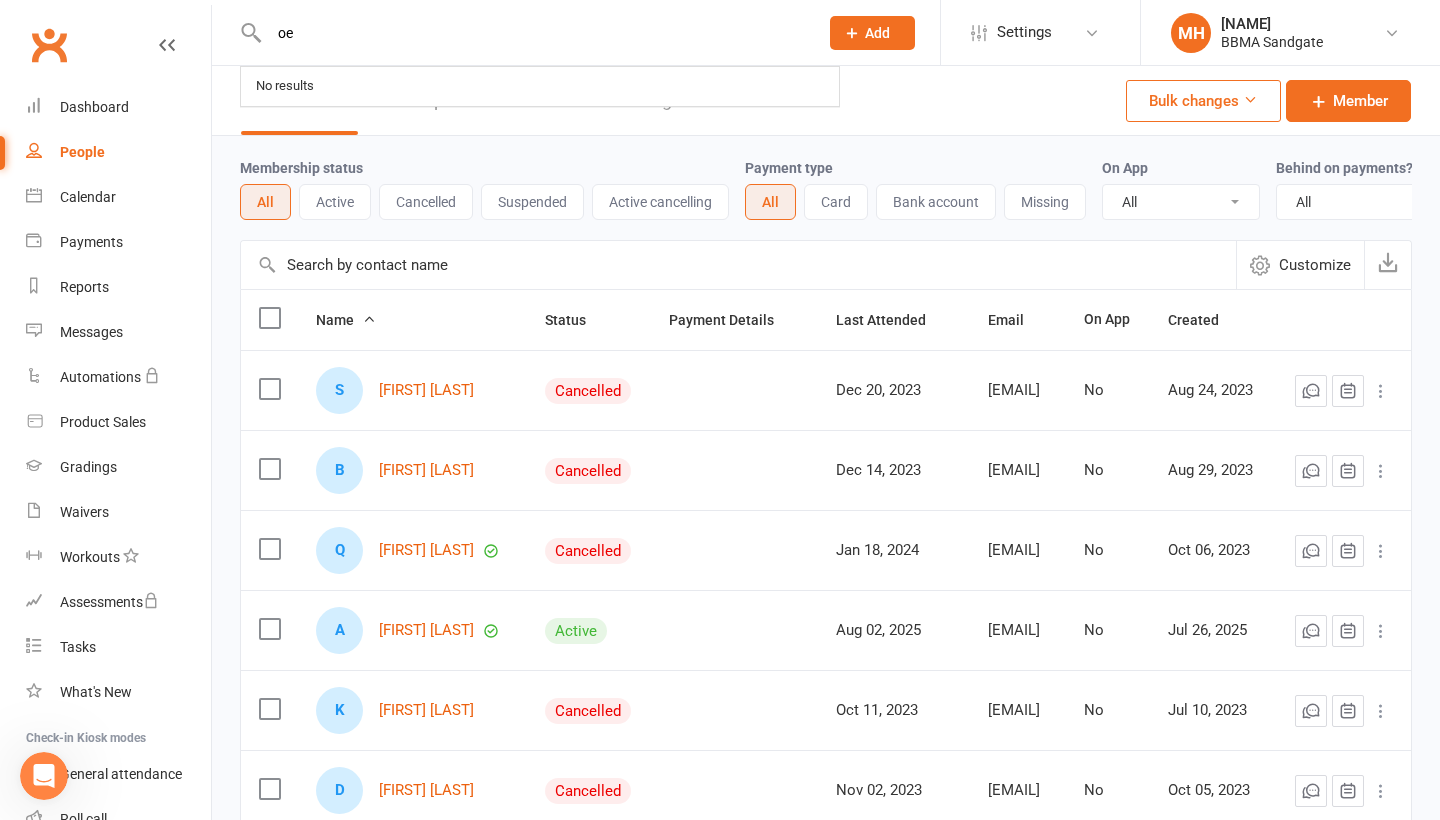 type on "o" 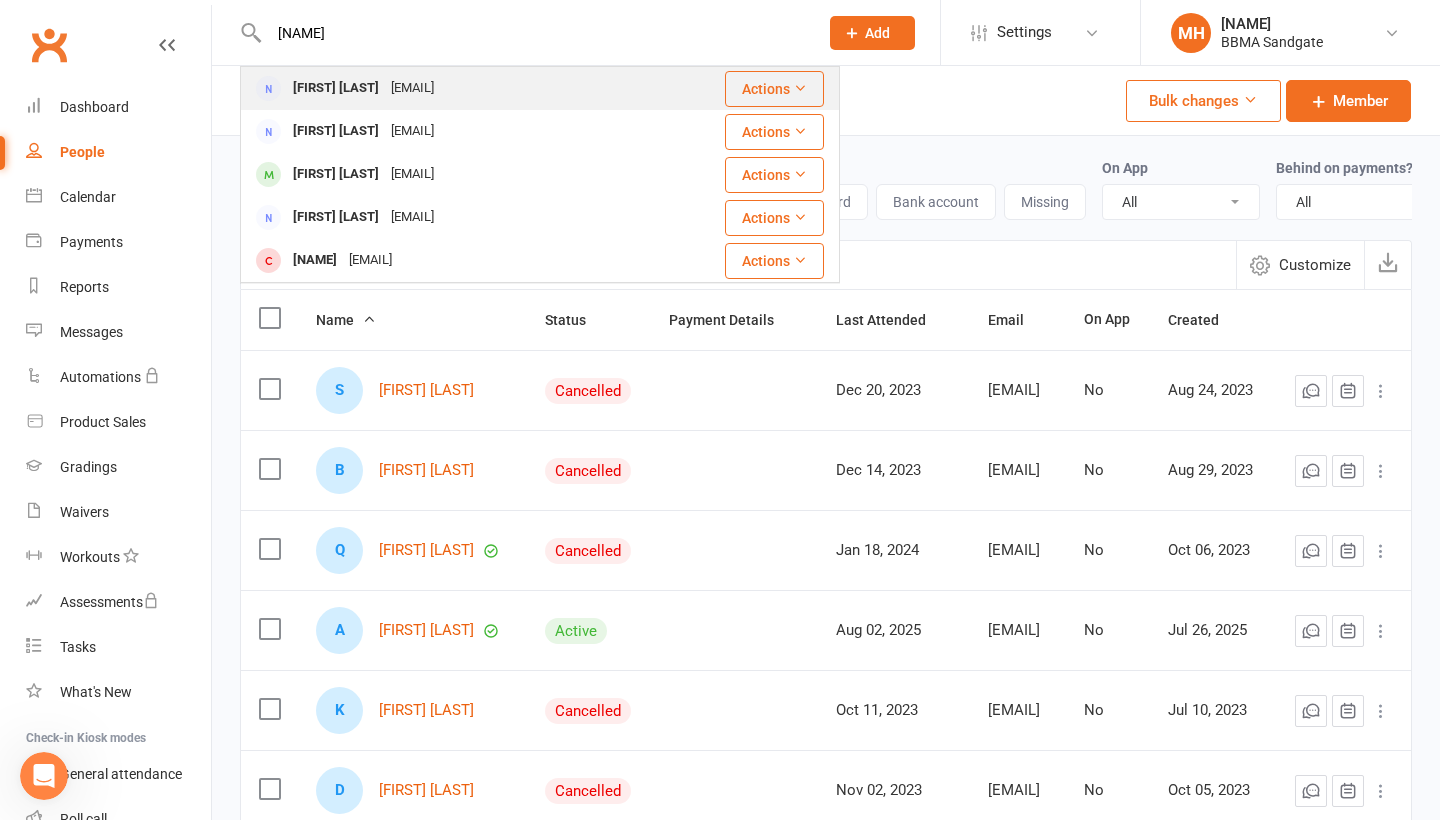 type on "[NAME]" 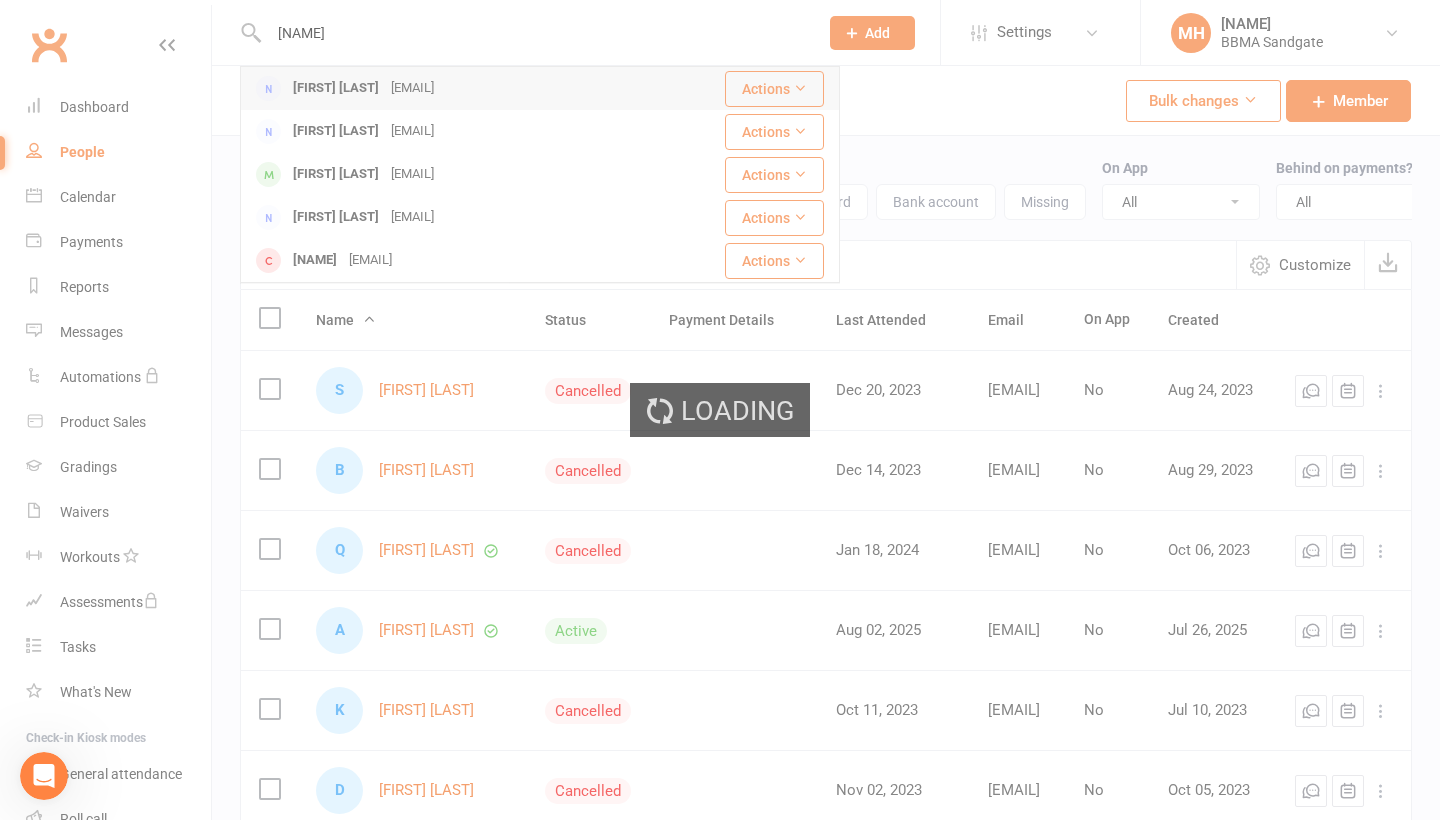 type 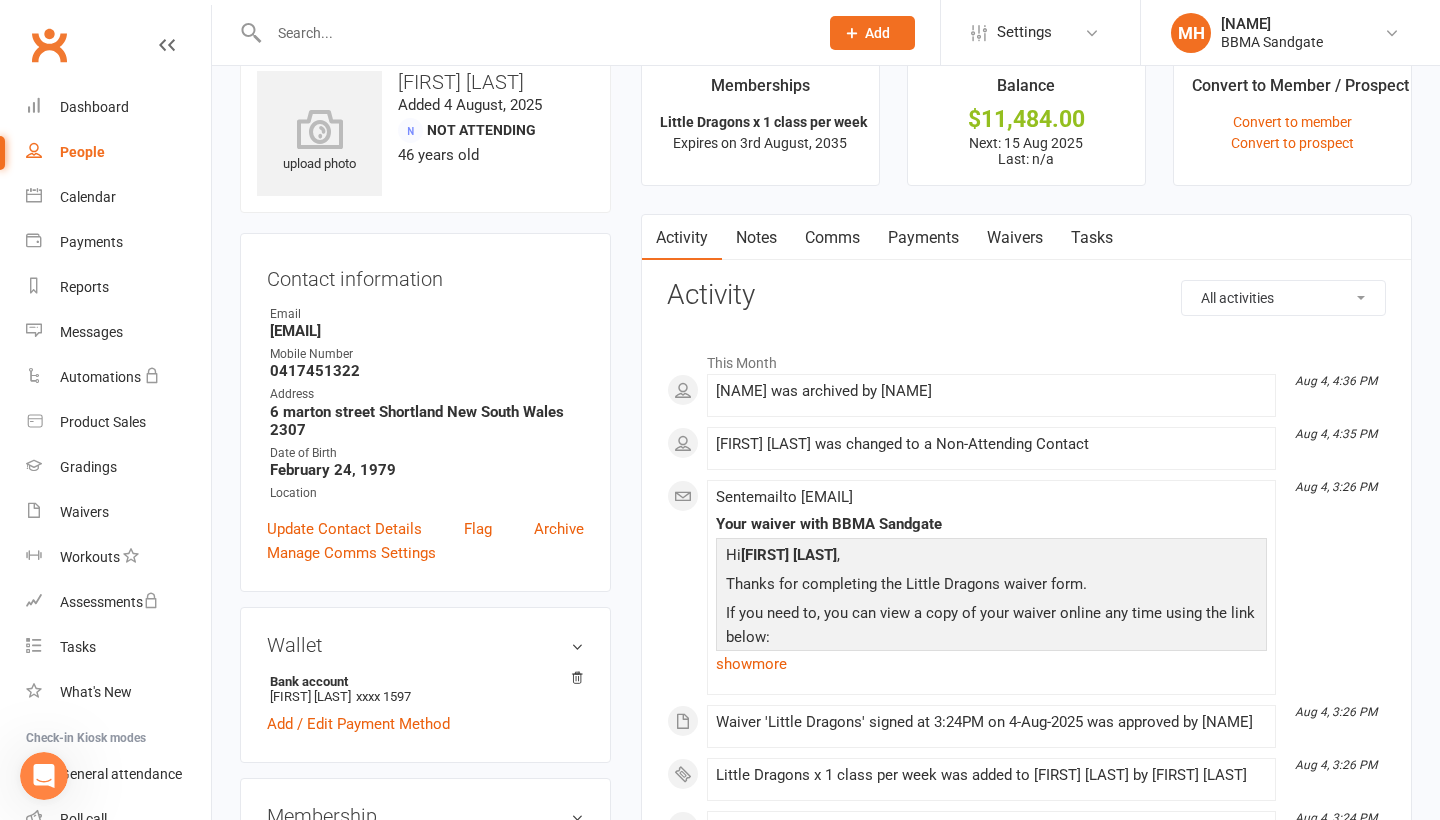 scroll, scrollTop: 49, scrollLeft: 0, axis: vertical 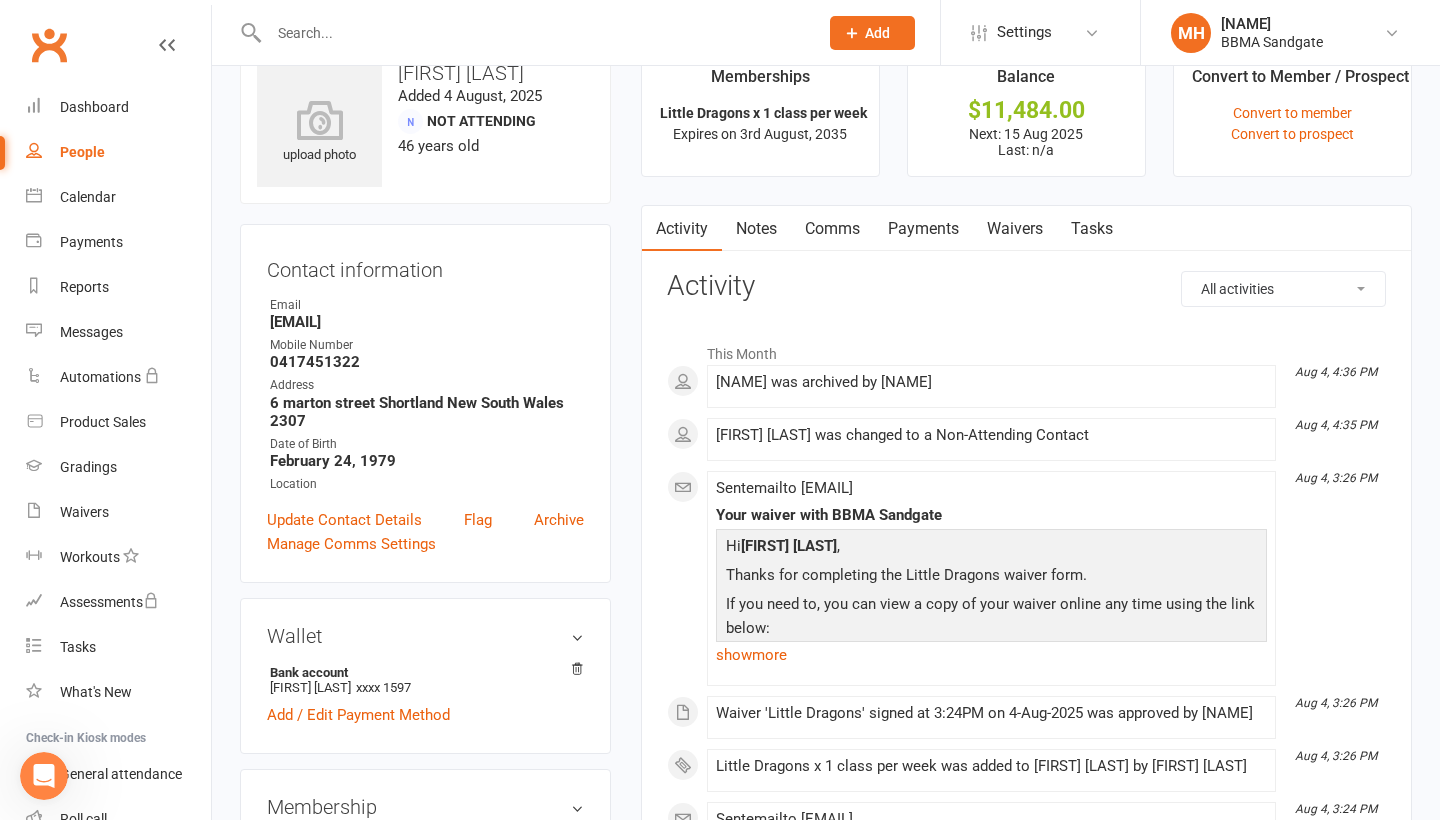 click on "Payments" at bounding box center (923, 229) 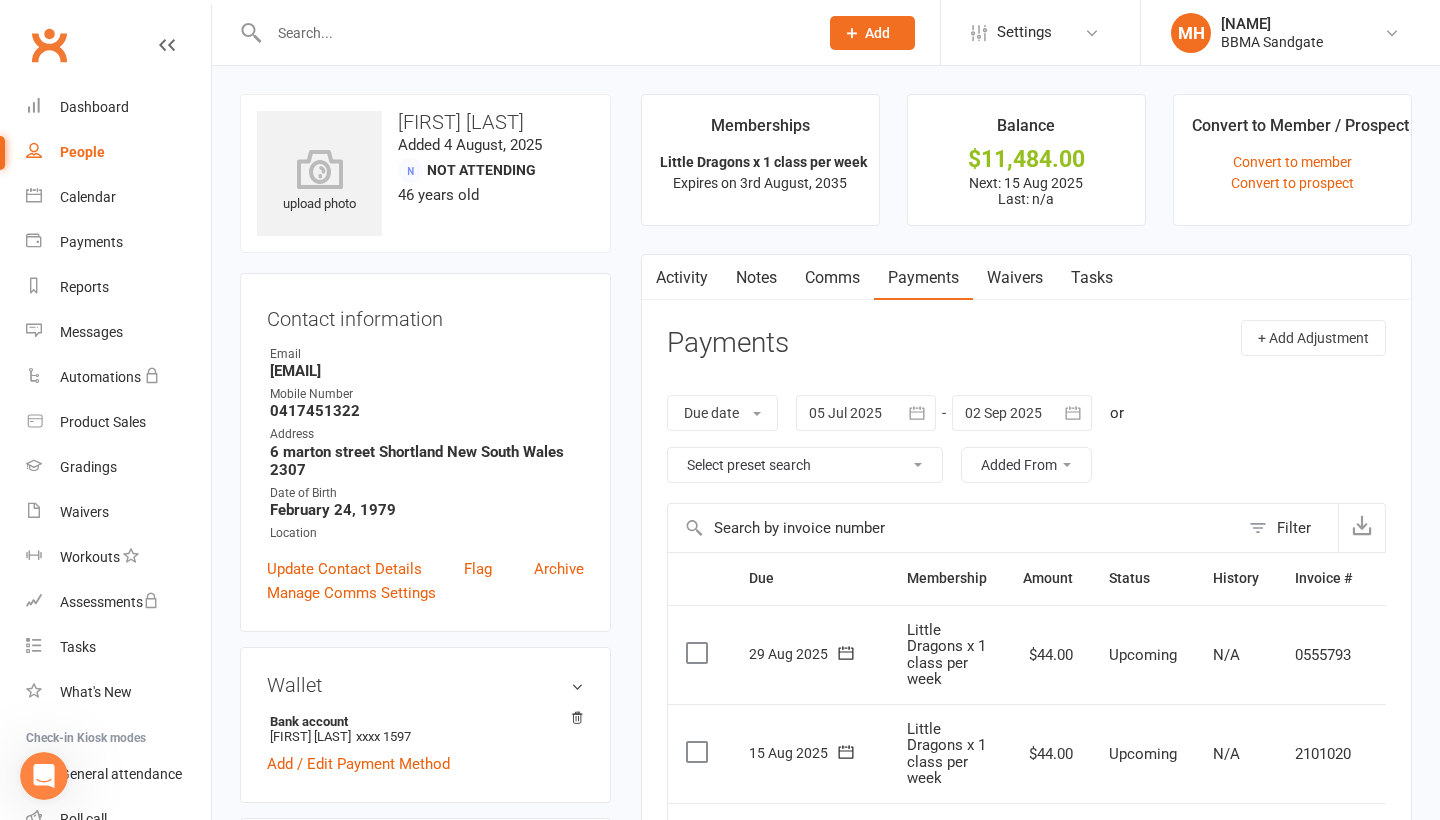 scroll, scrollTop: 0, scrollLeft: 0, axis: both 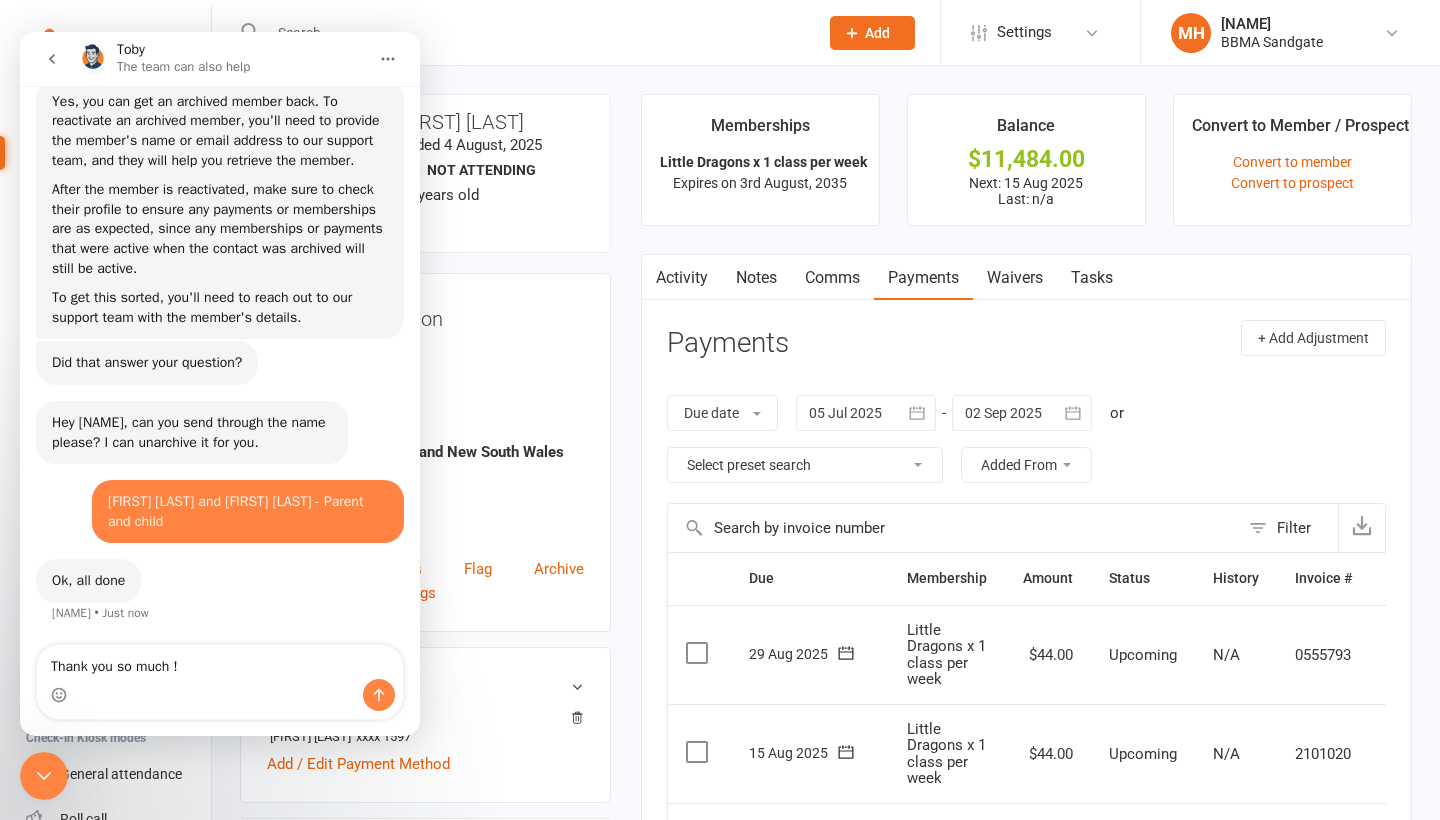 type on "Thank you so much !" 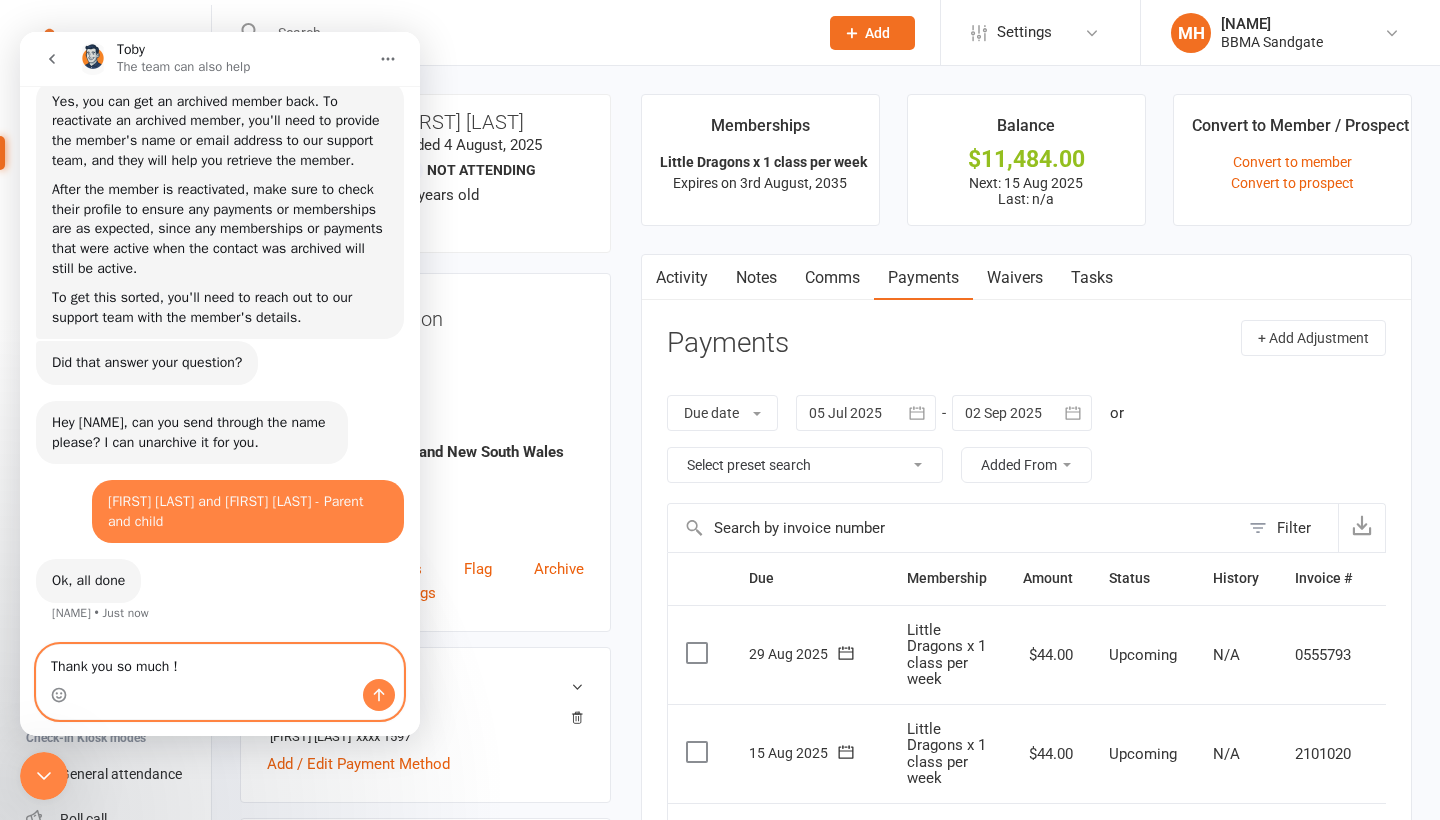 type 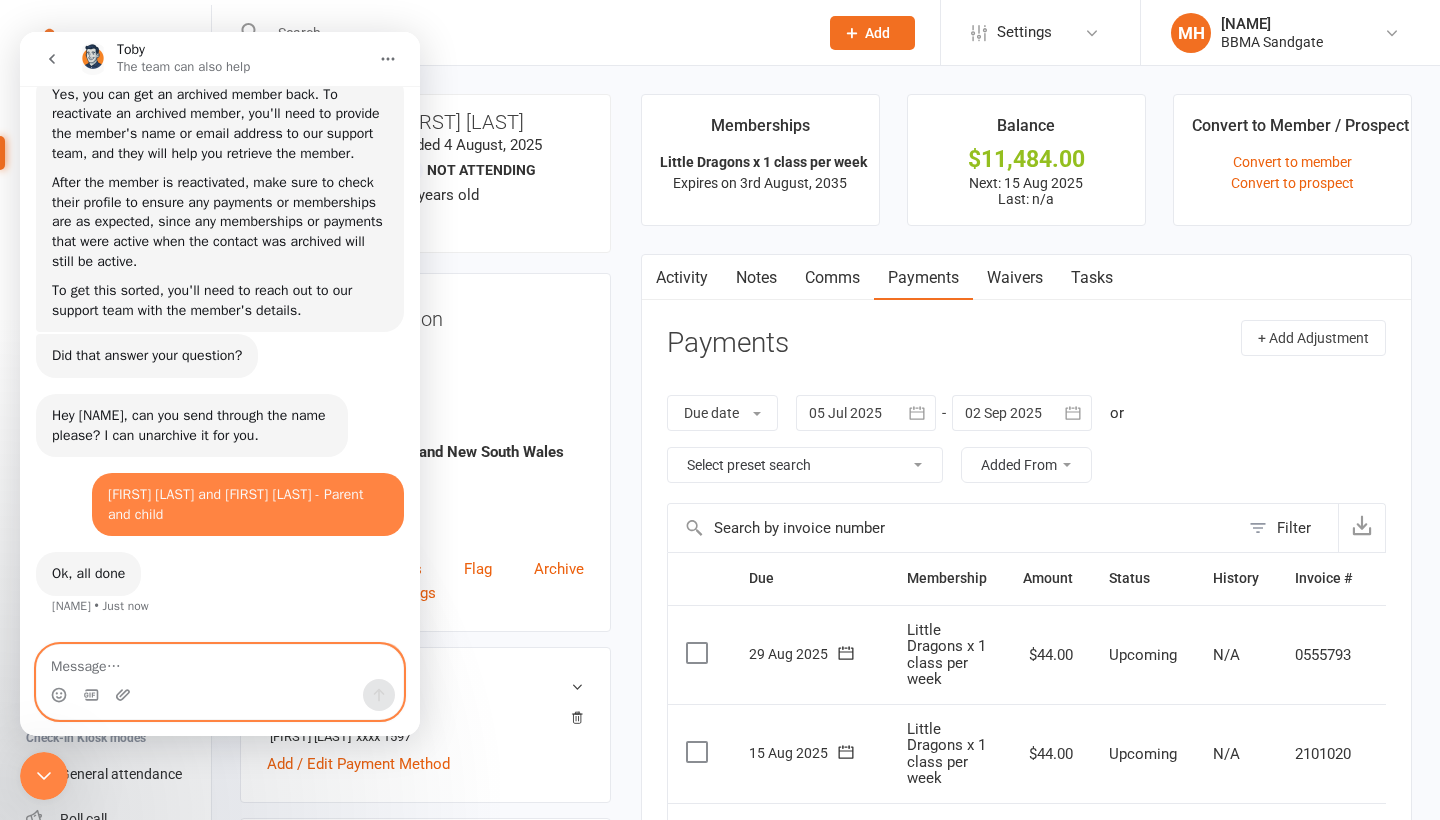 scroll, scrollTop: 235, scrollLeft: 0, axis: vertical 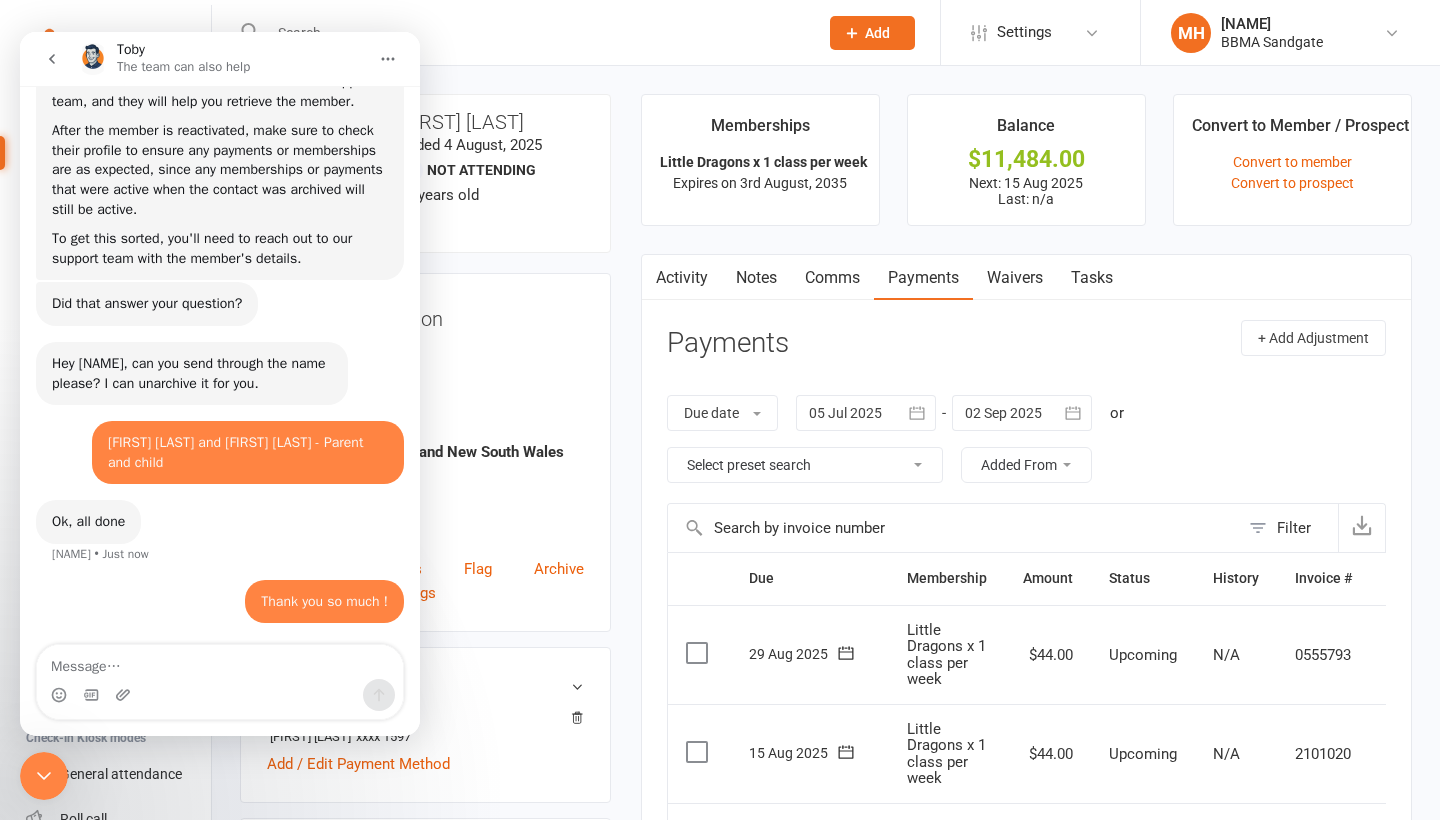 click at bounding box center [44, 776] 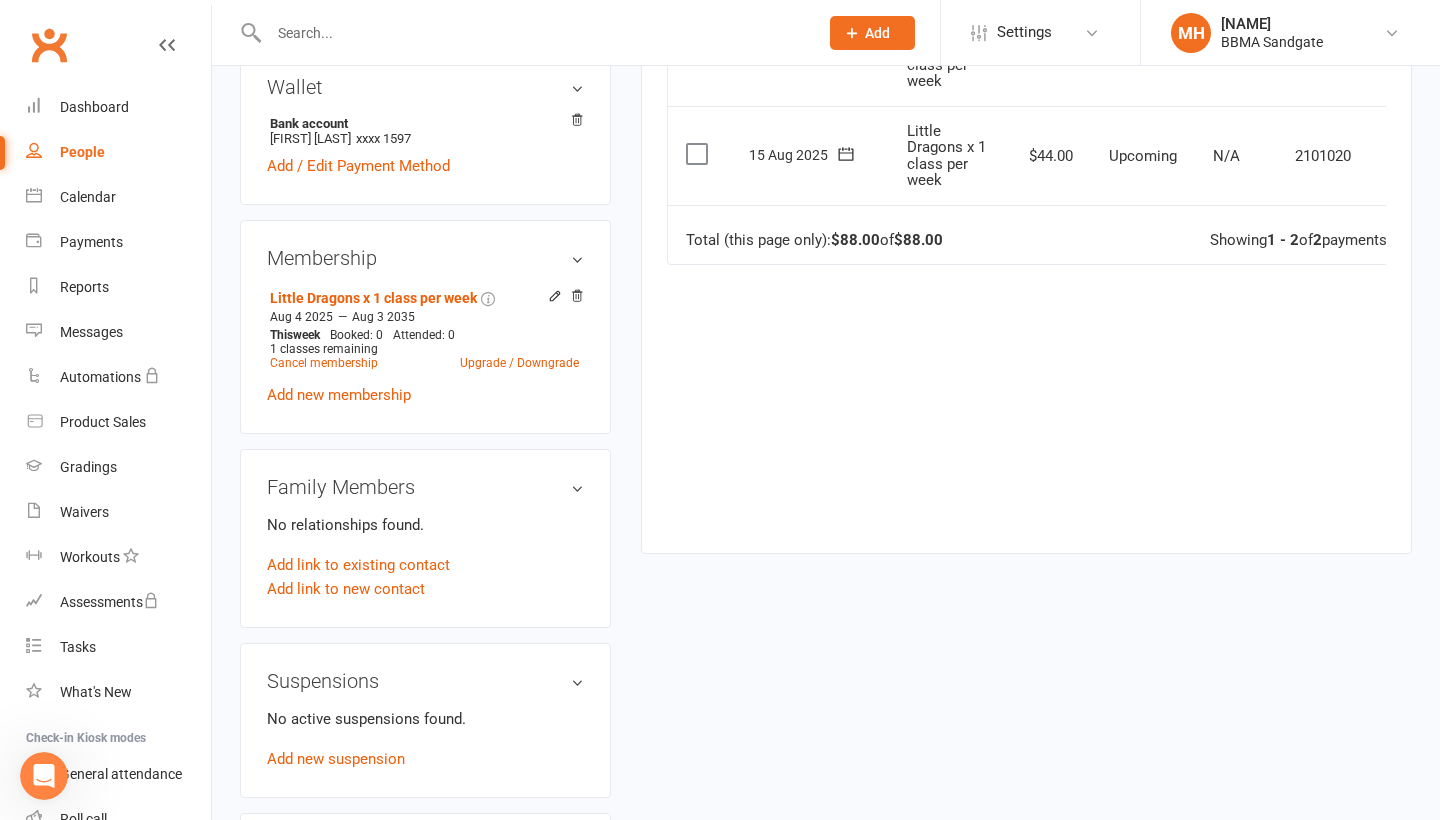 scroll, scrollTop: 599, scrollLeft: 0, axis: vertical 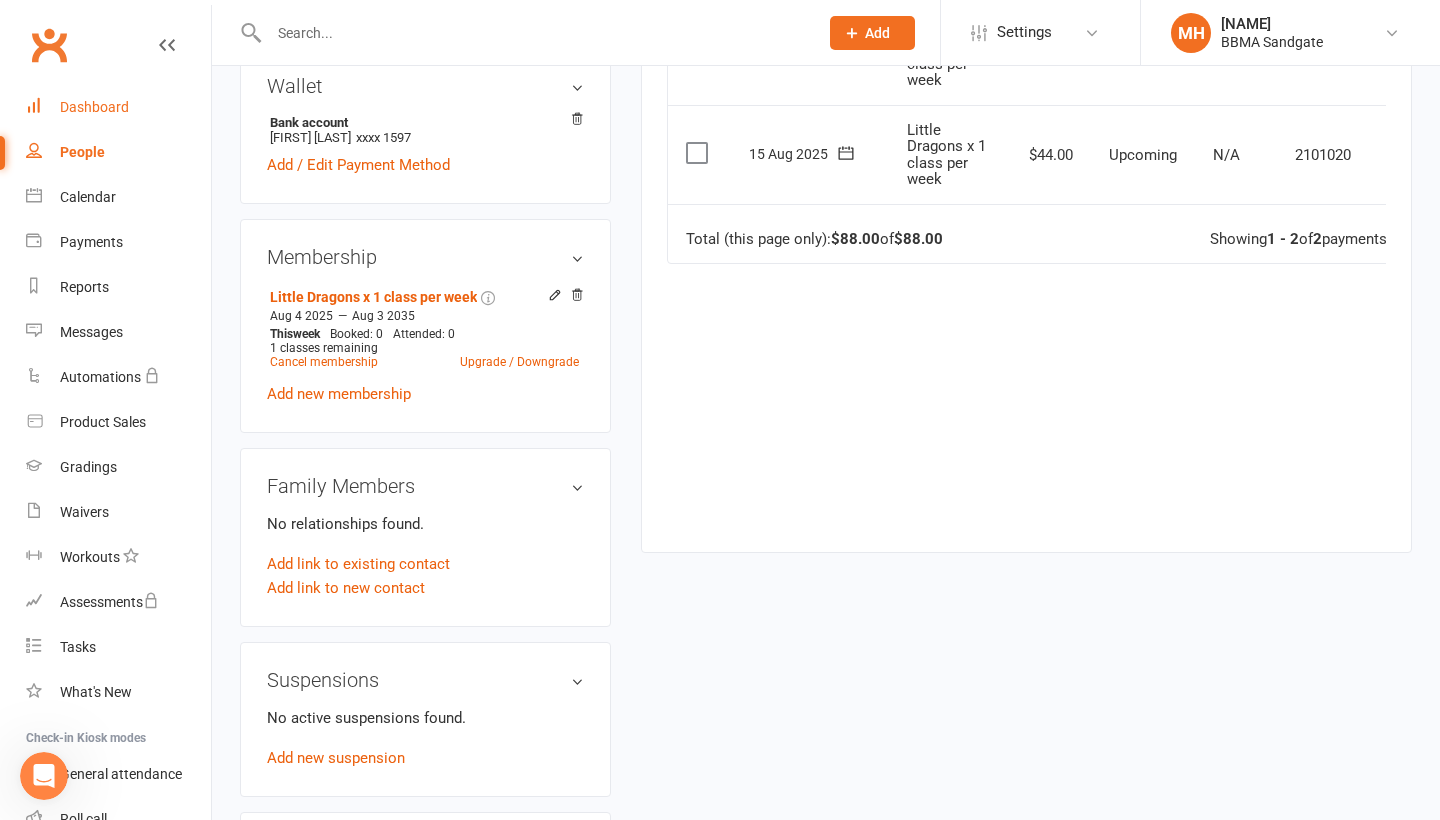 click on "Dashboard" at bounding box center (94, 107) 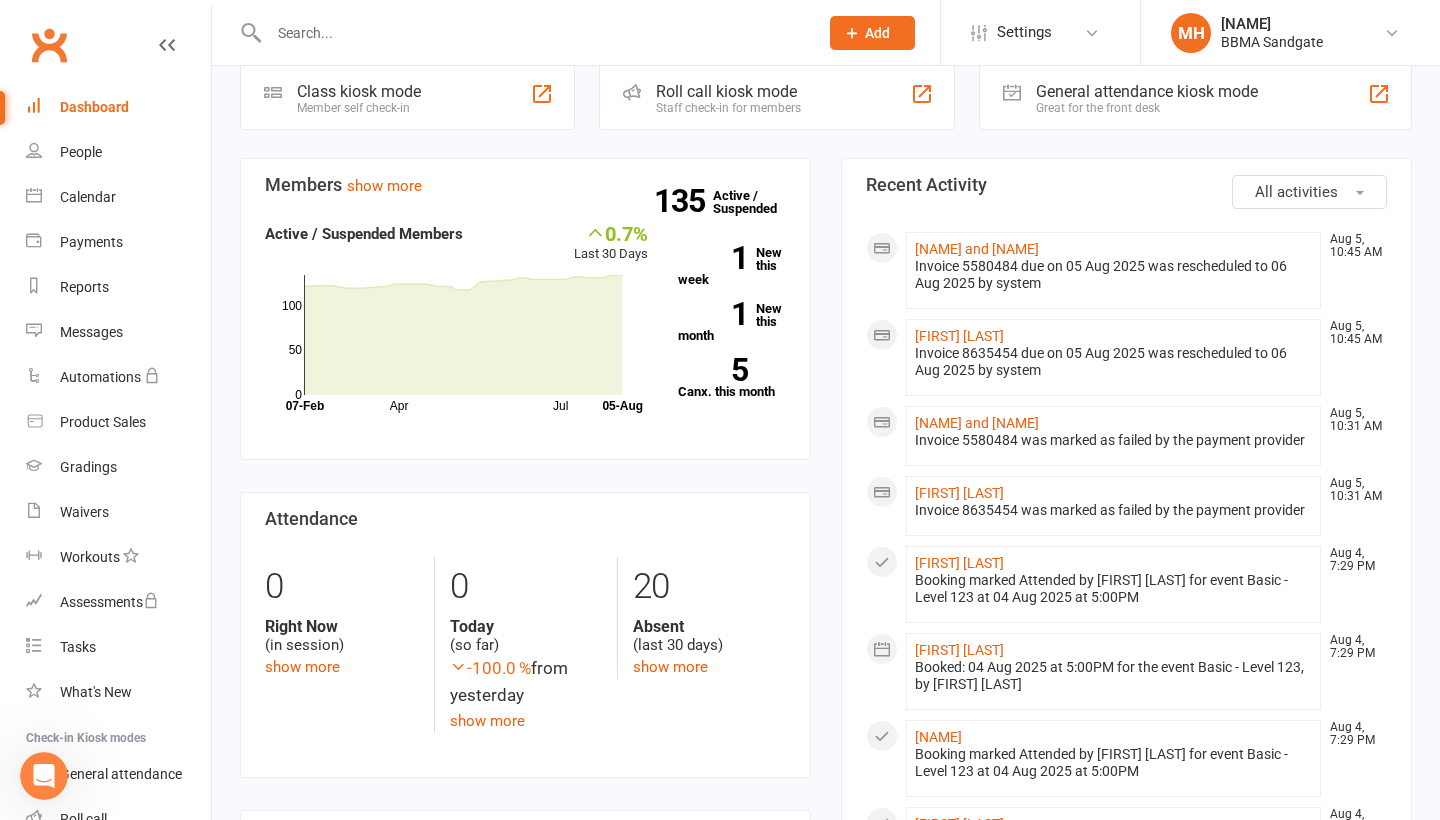 scroll, scrollTop: 575, scrollLeft: 0, axis: vertical 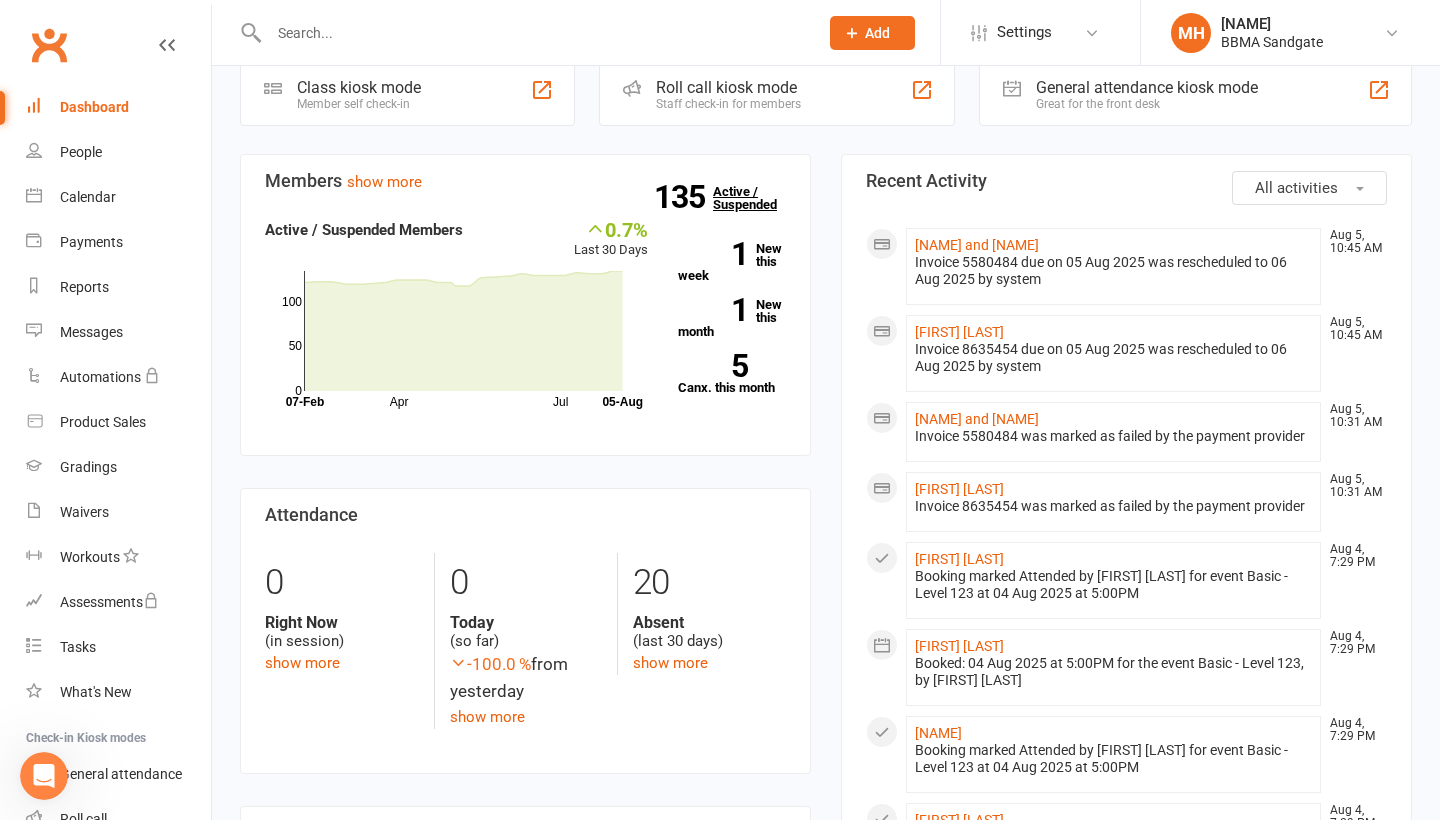 click on "135" at bounding box center (683, 197) 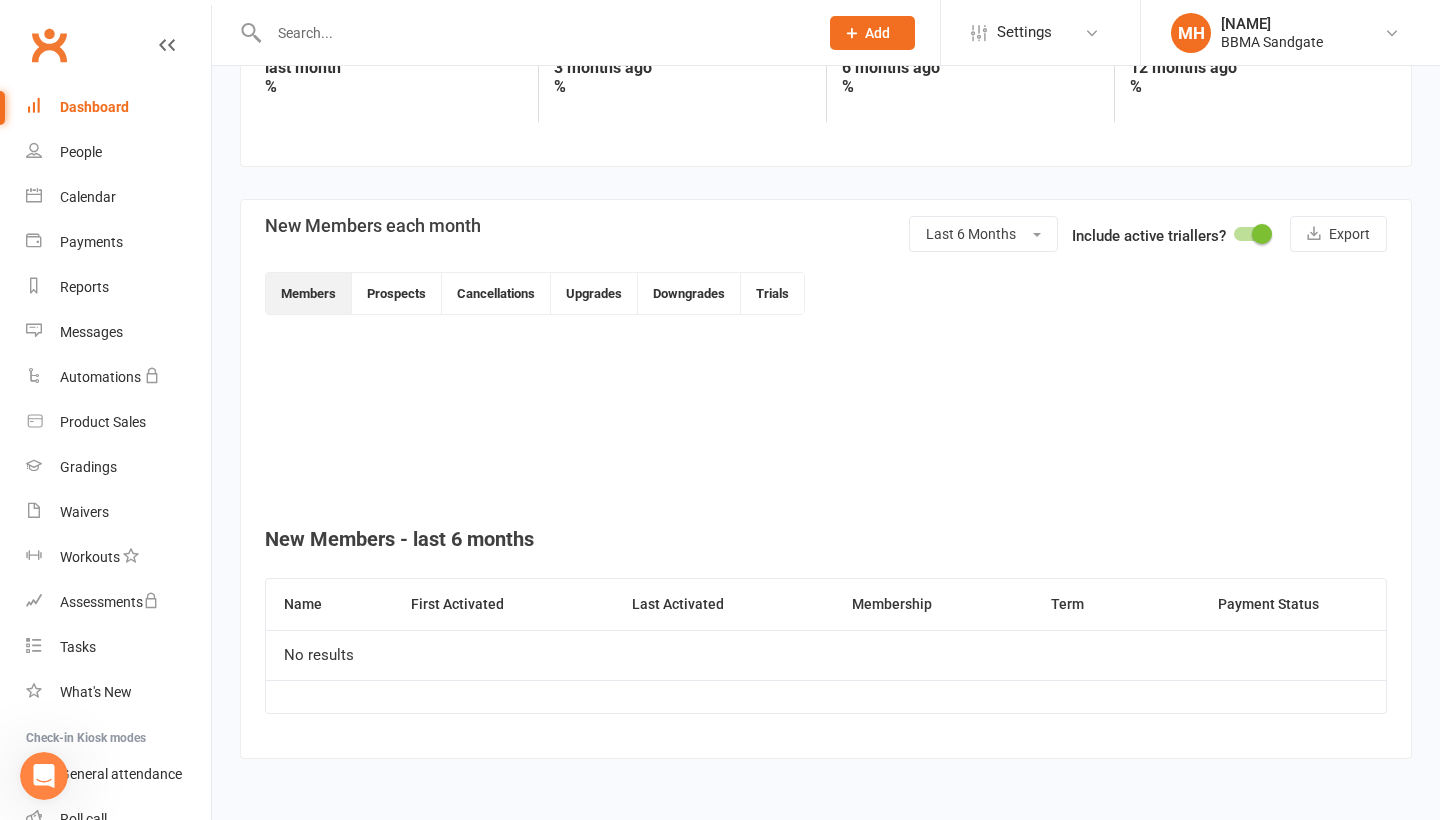 scroll, scrollTop: 0, scrollLeft: 0, axis: both 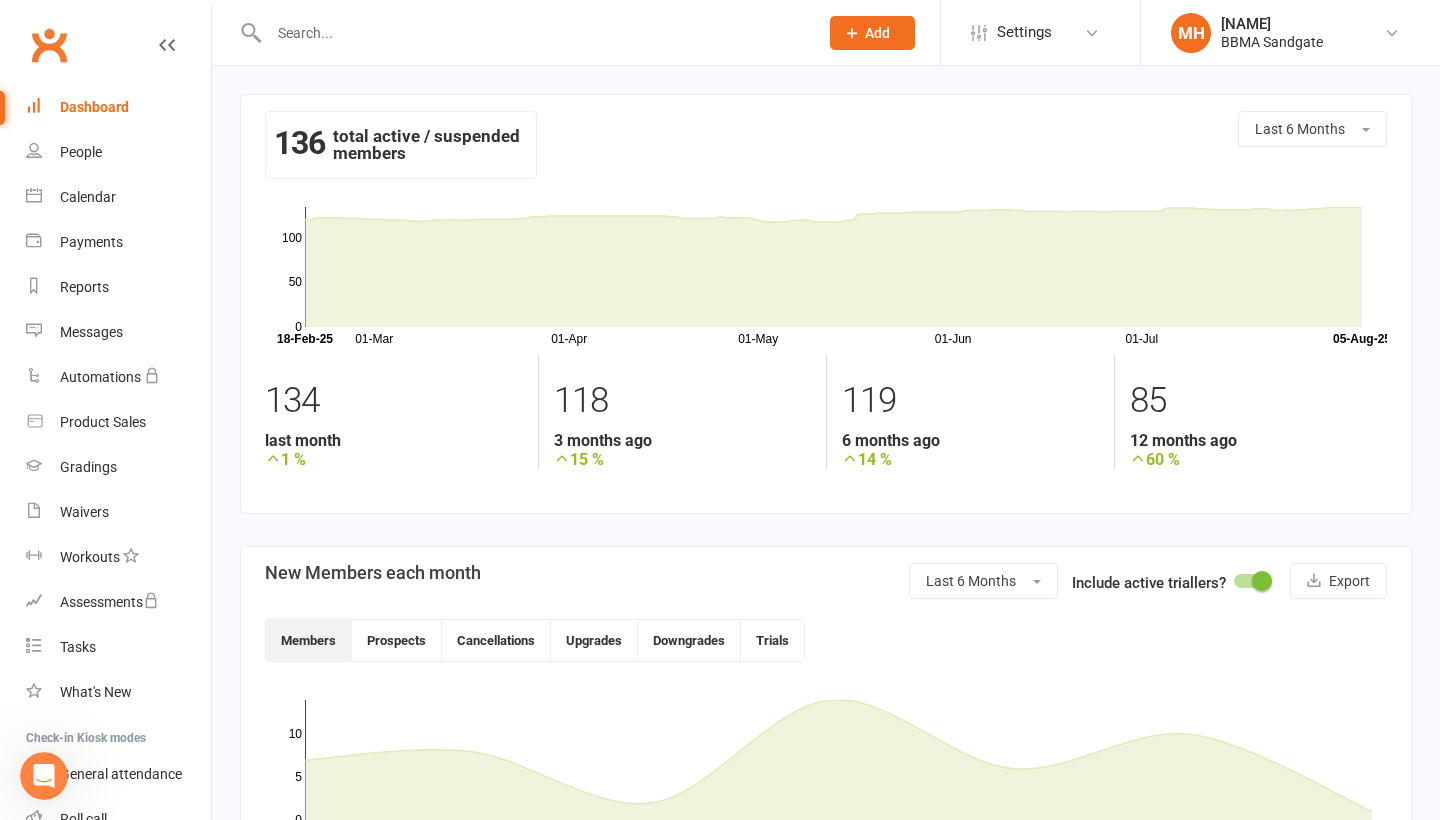 click on "Dashboard" at bounding box center [118, 107] 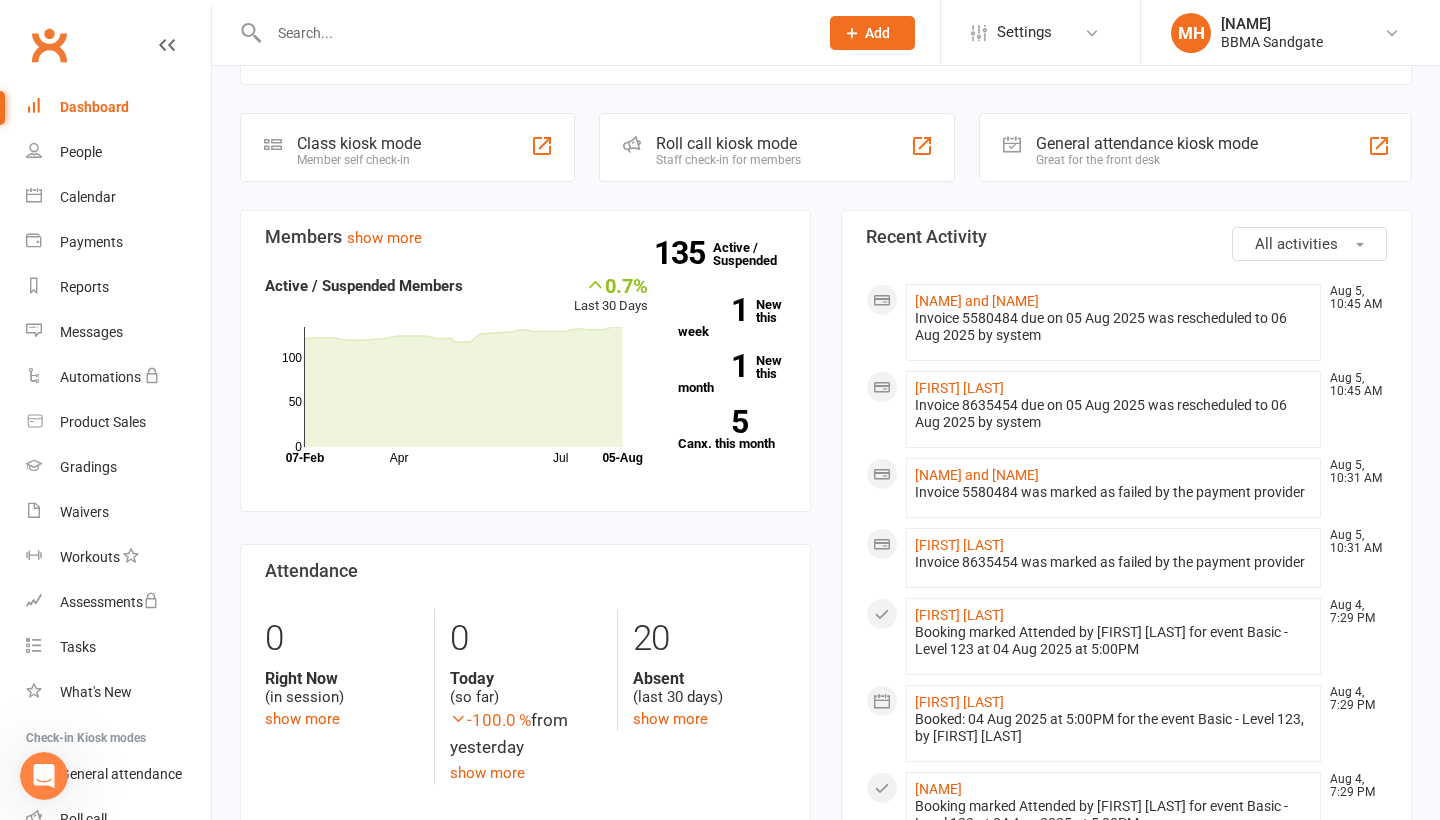 scroll, scrollTop: 549, scrollLeft: 0, axis: vertical 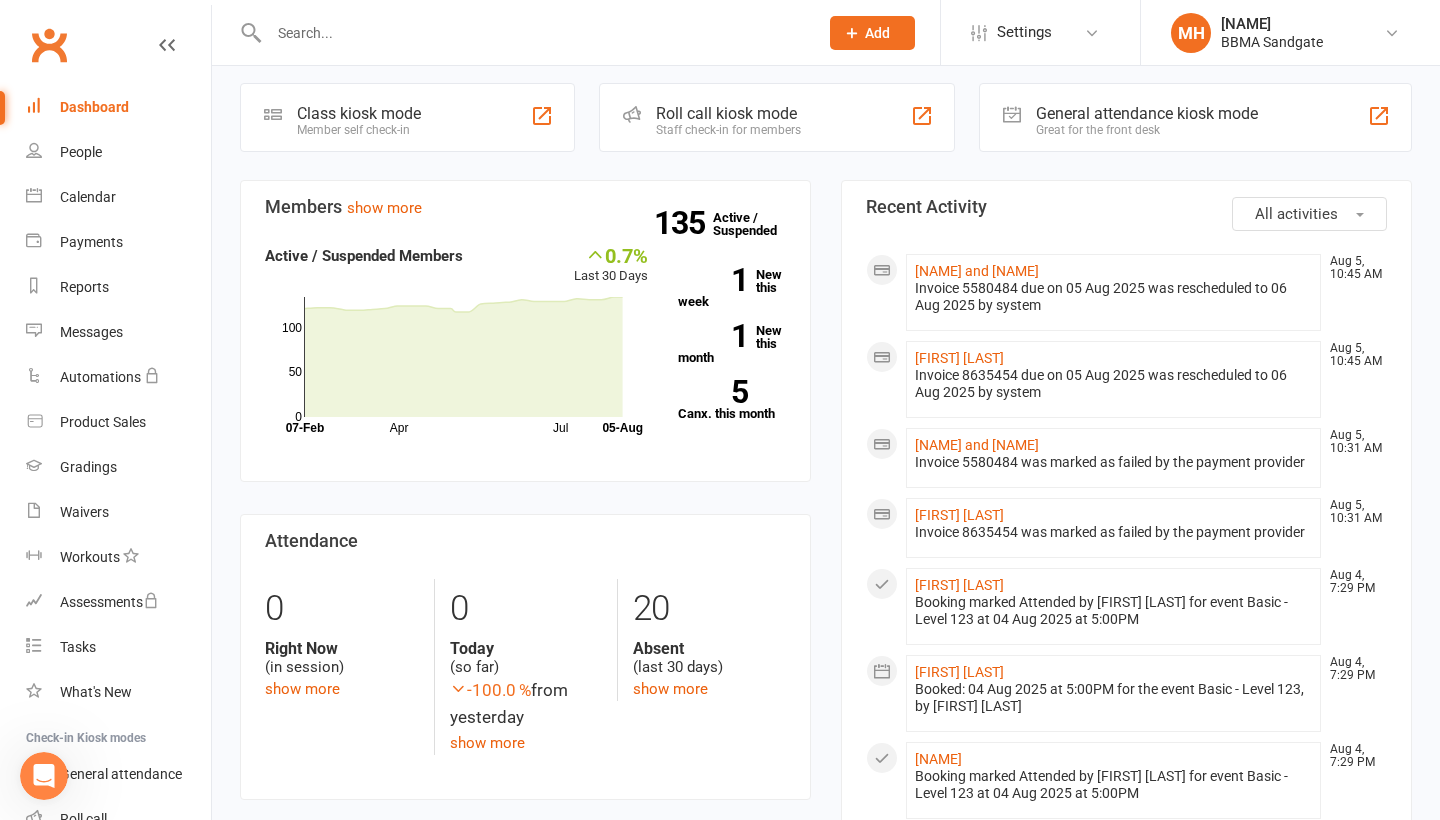 click at bounding box center [533, 33] 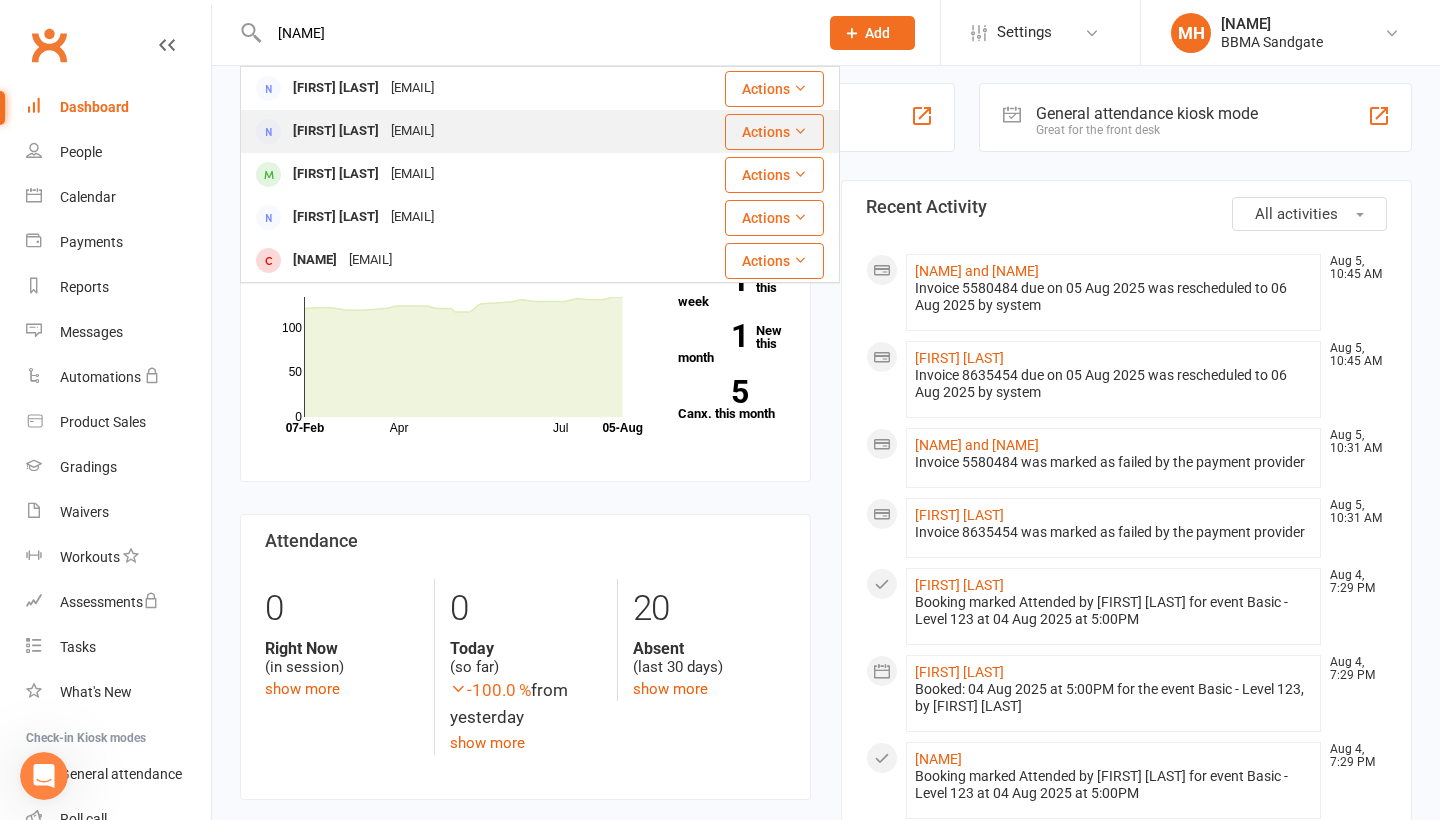 type on "[NAME]" 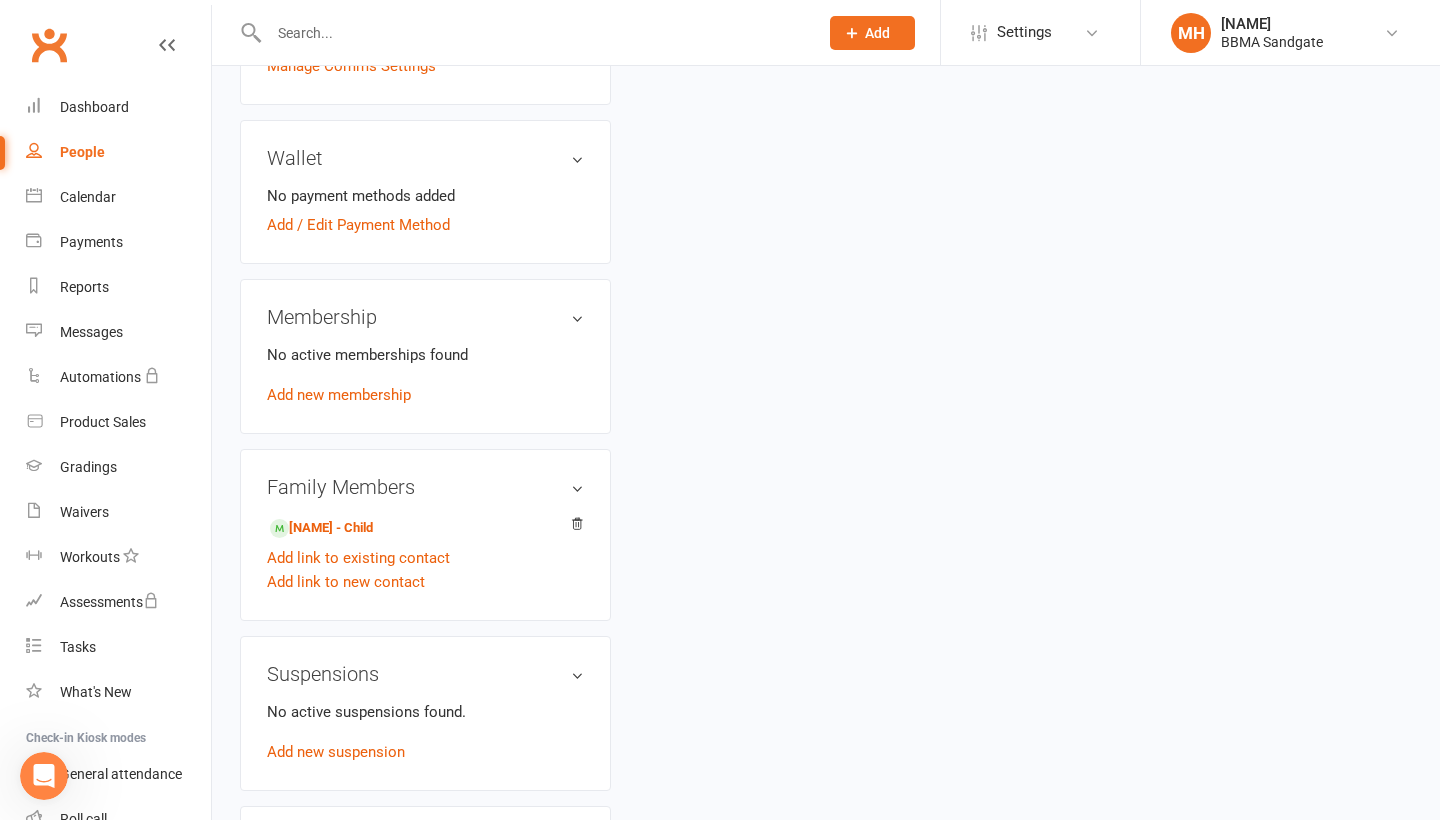 scroll, scrollTop: 0, scrollLeft: 0, axis: both 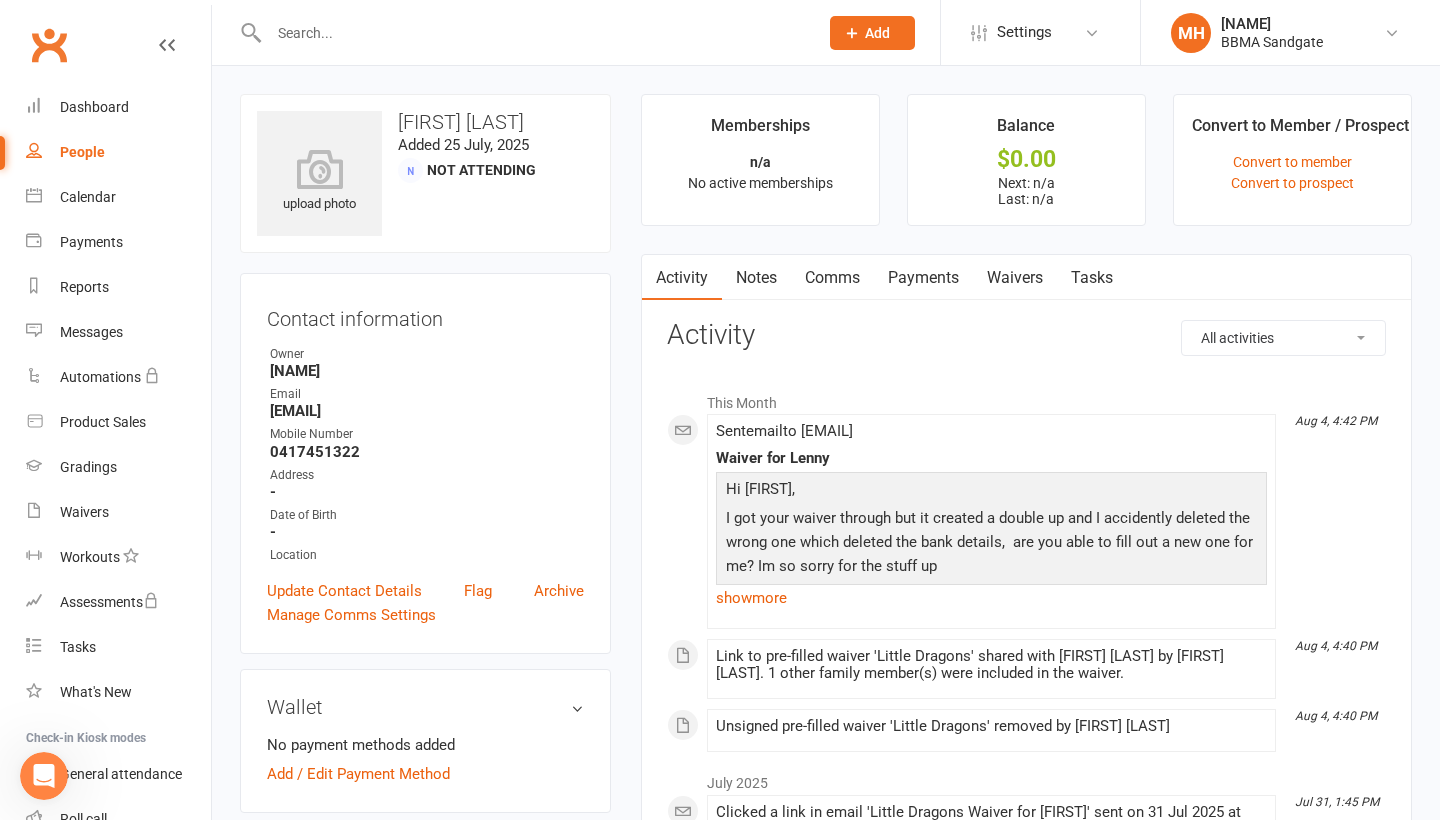 click on "Payments" at bounding box center [923, 278] 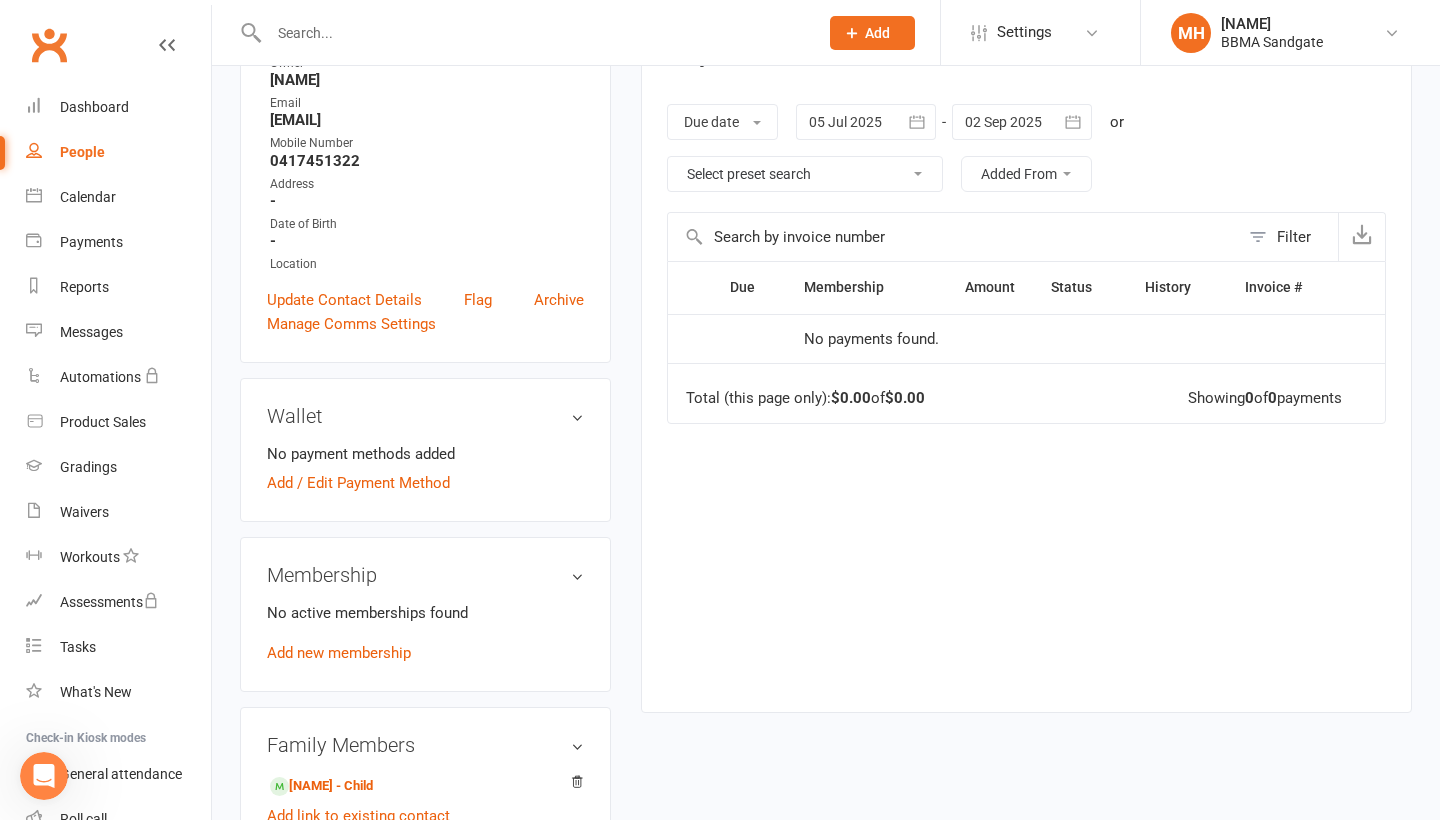scroll, scrollTop: 286, scrollLeft: 0, axis: vertical 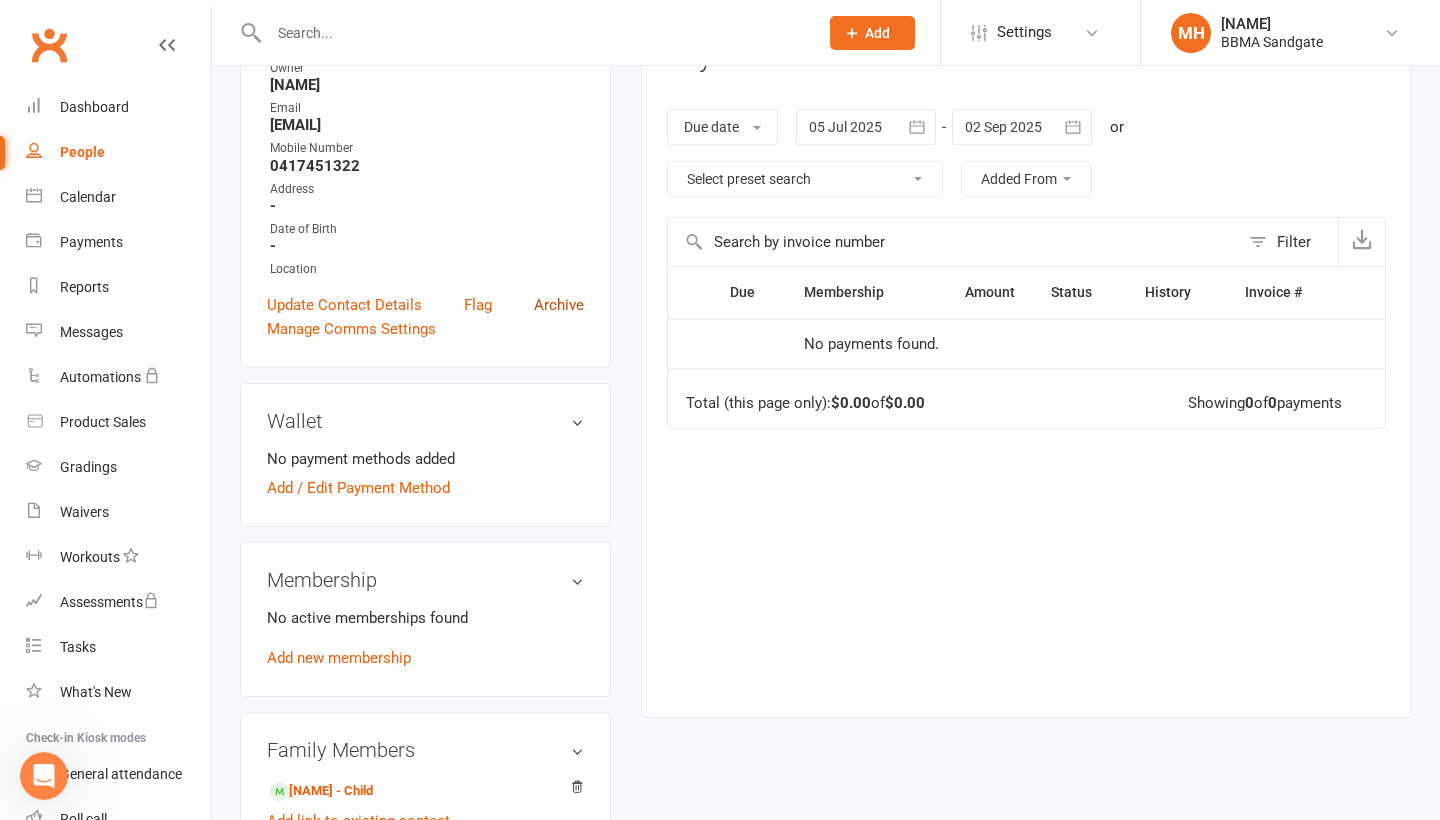 click on "Archive" at bounding box center (559, 305) 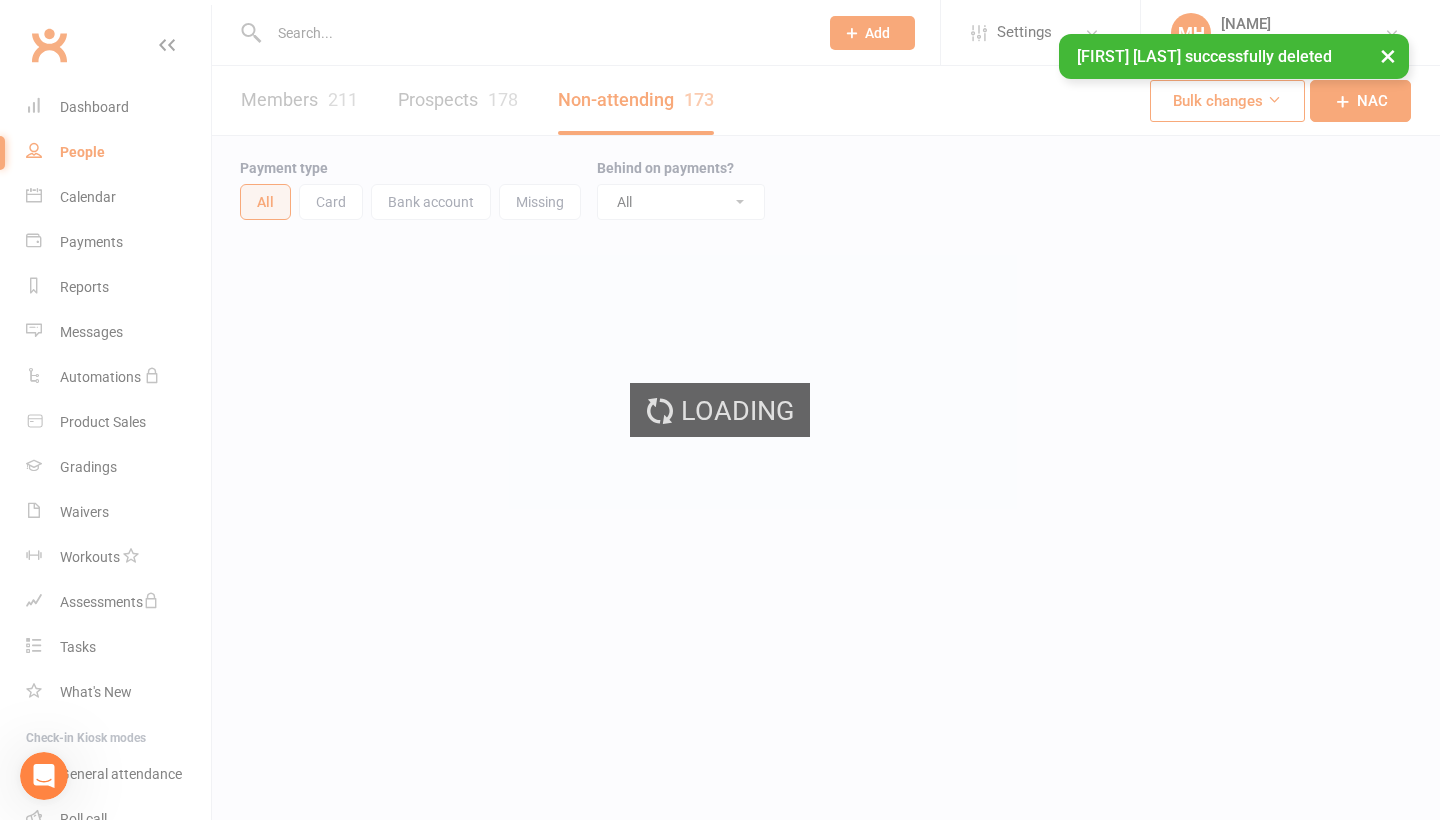 scroll, scrollTop: 0, scrollLeft: 0, axis: both 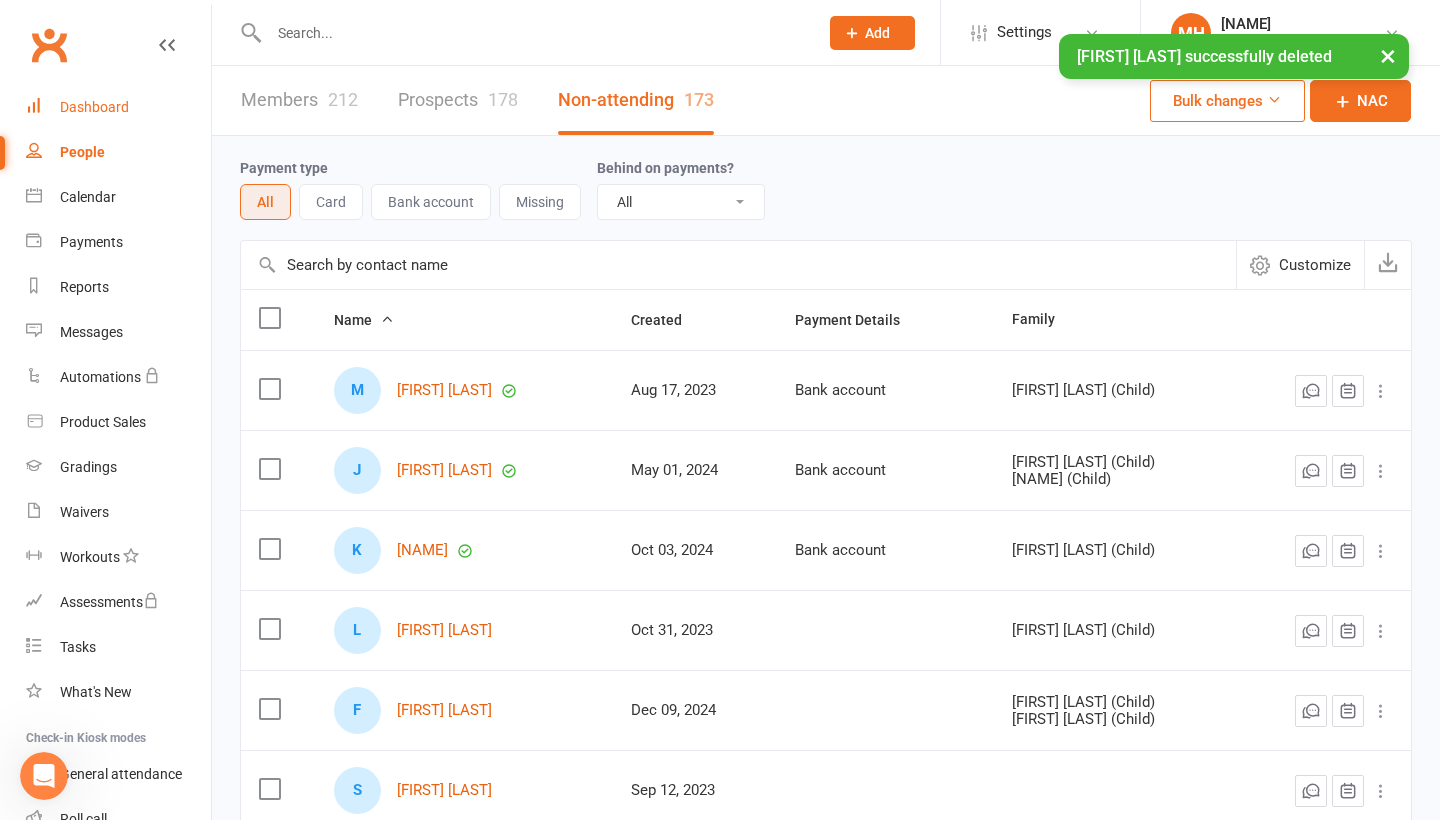click on "Dashboard" at bounding box center (118, 107) 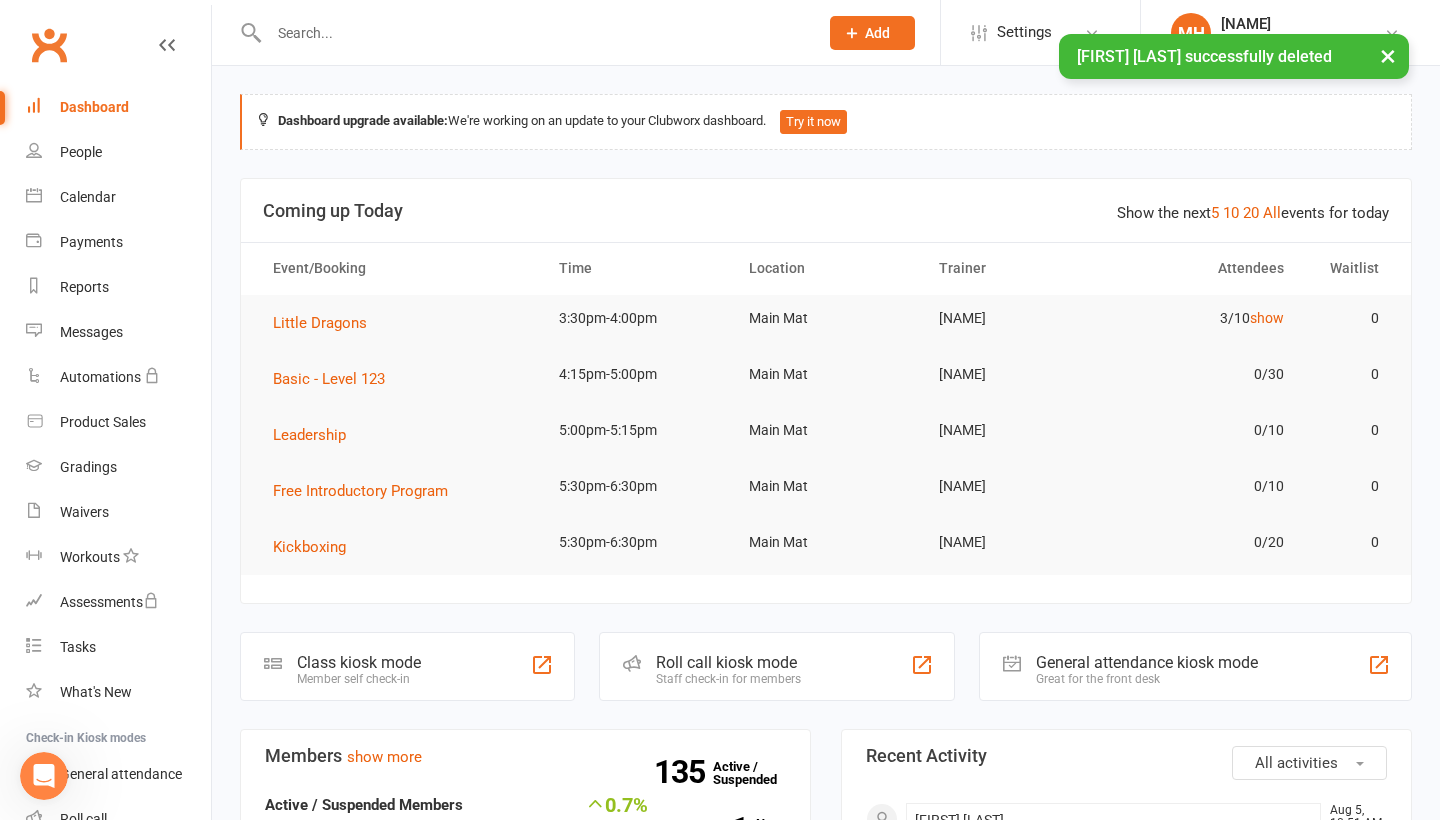 scroll, scrollTop: 0, scrollLeft: 0, axis: both 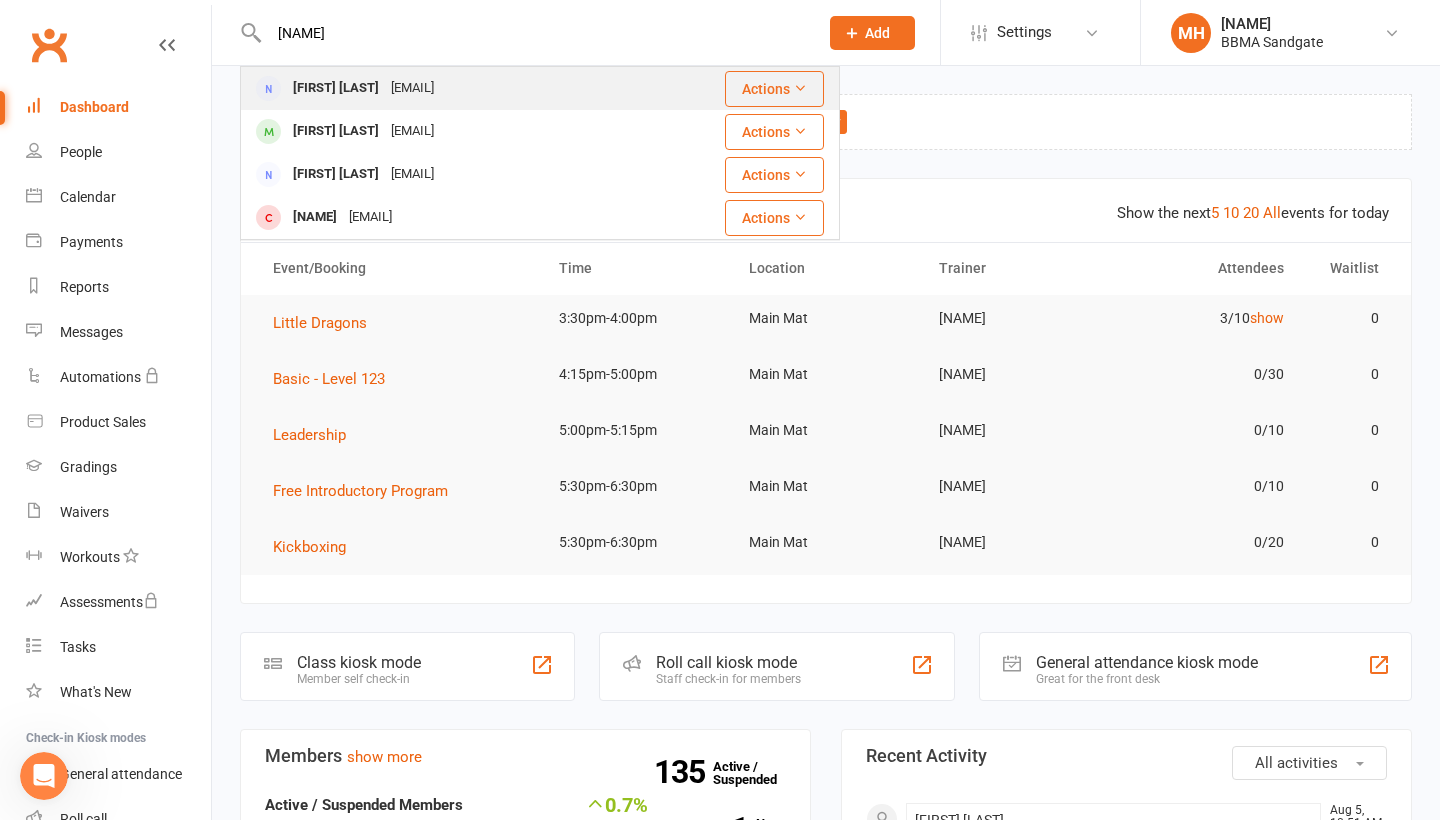 type on "[NAME]" 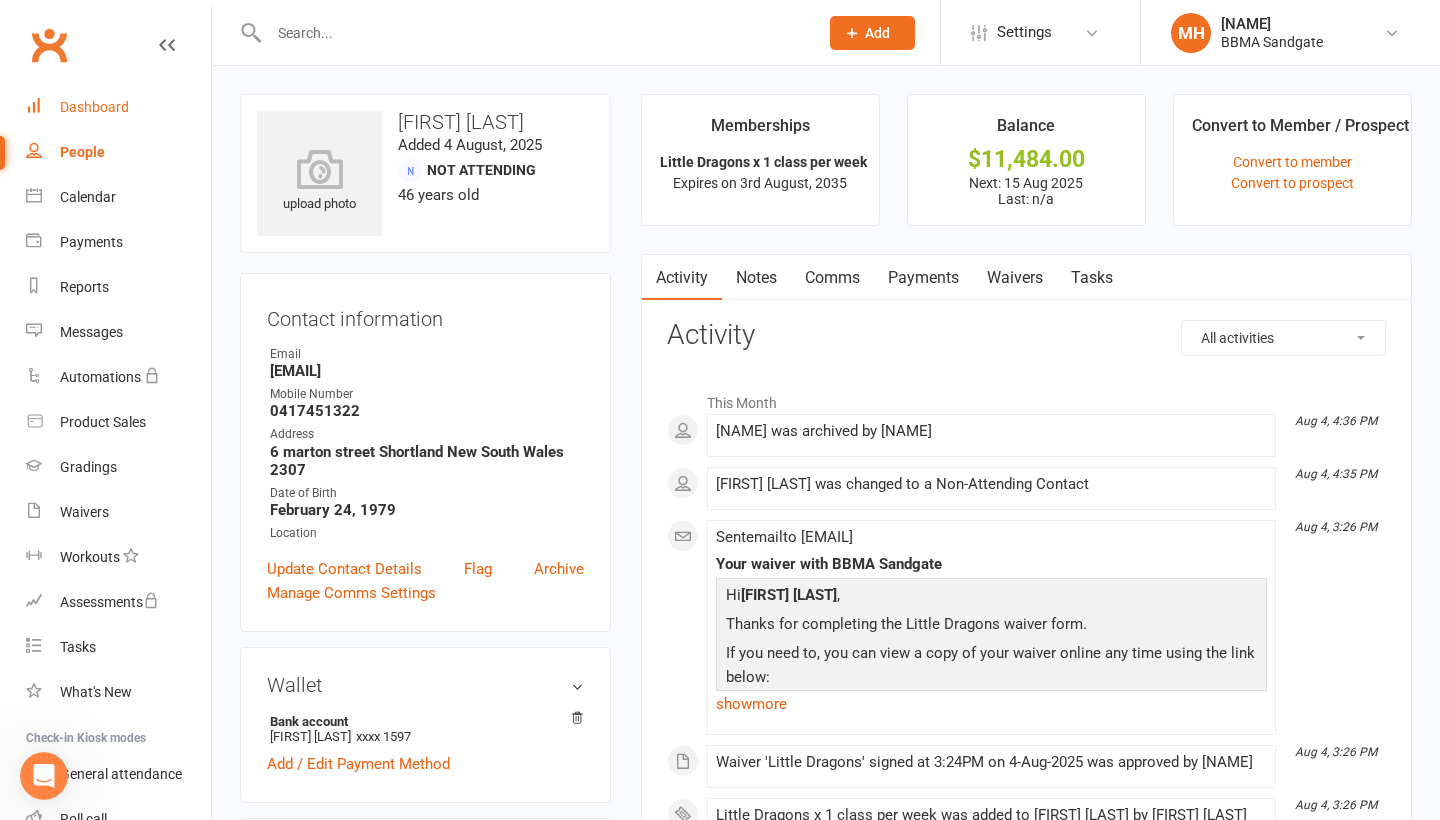 scroll, scrollTop: -1, scrollLeft: 0, axis: vertical 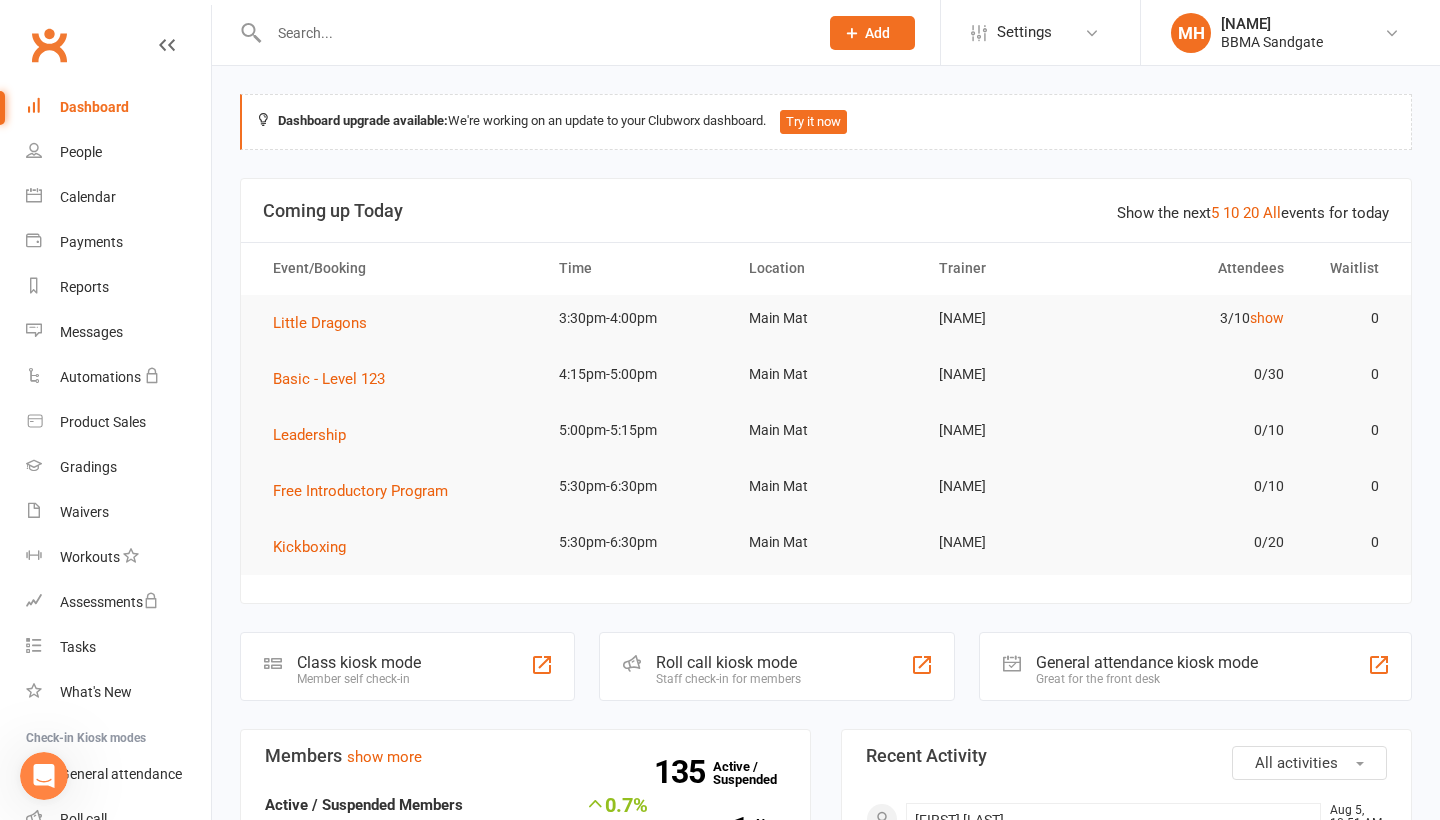 click at bounding box center [533, 33] 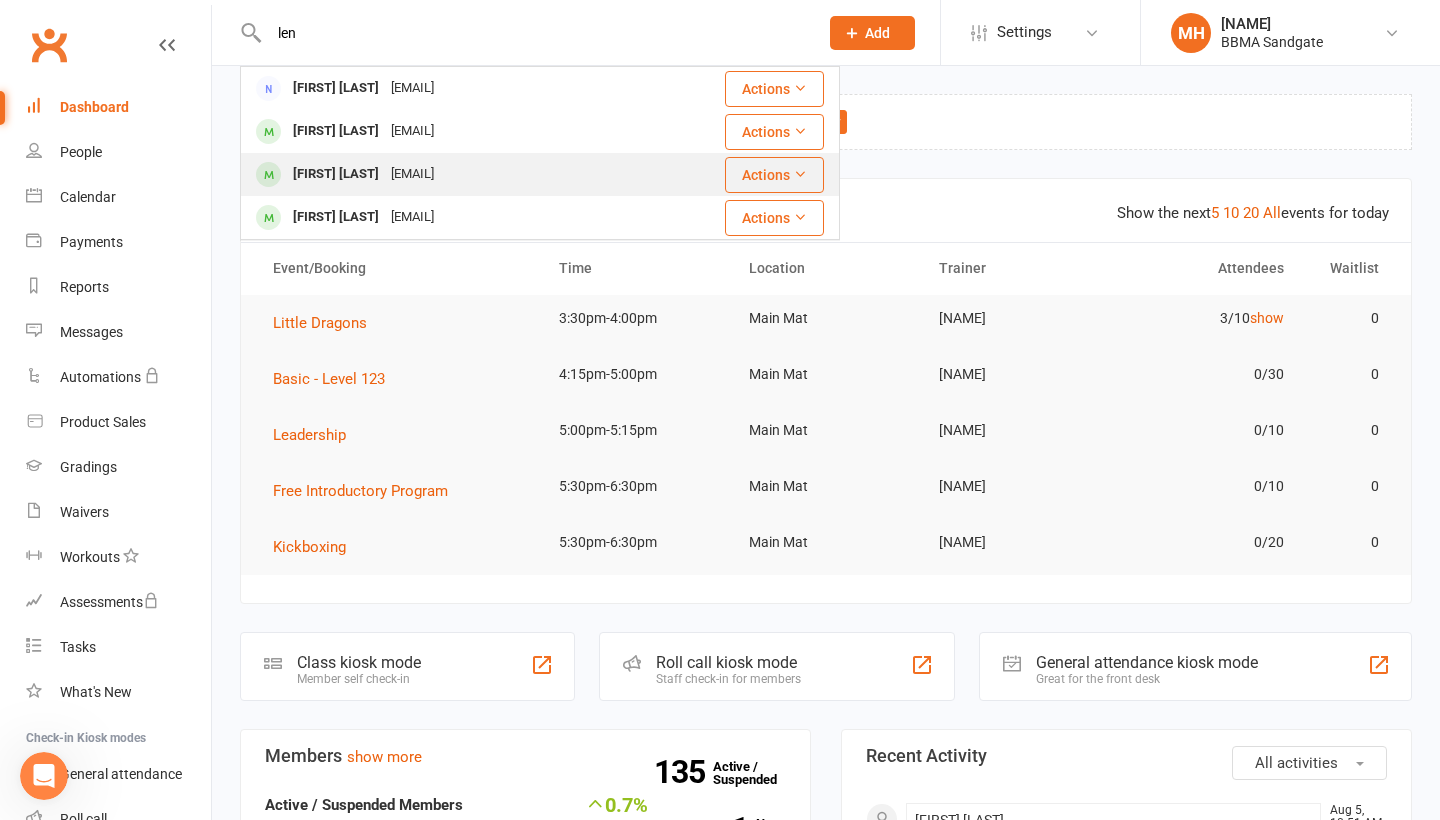type on "len" 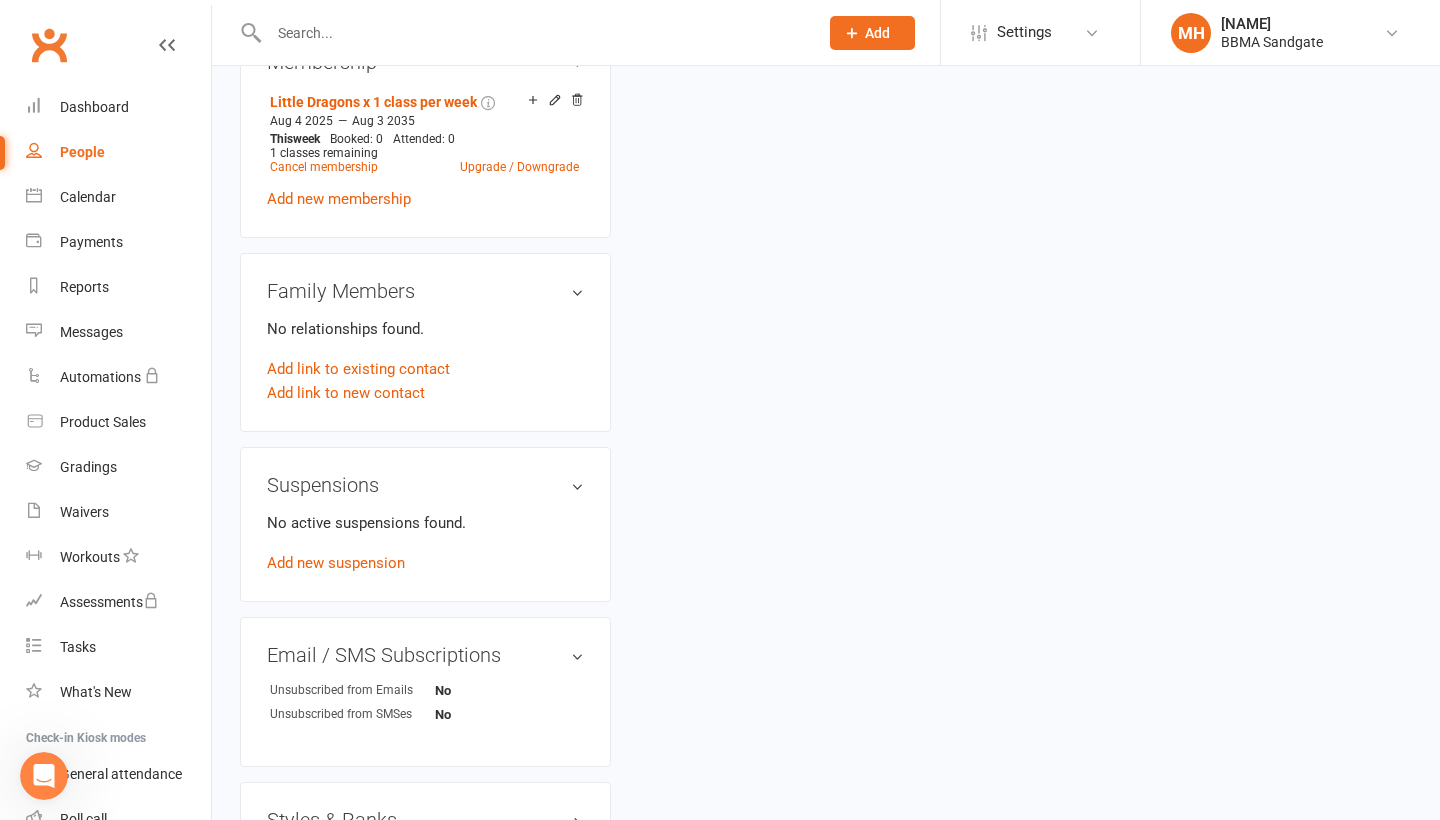 scroll, scrollTop: 784, scrollLeft: 0, axis: vertical 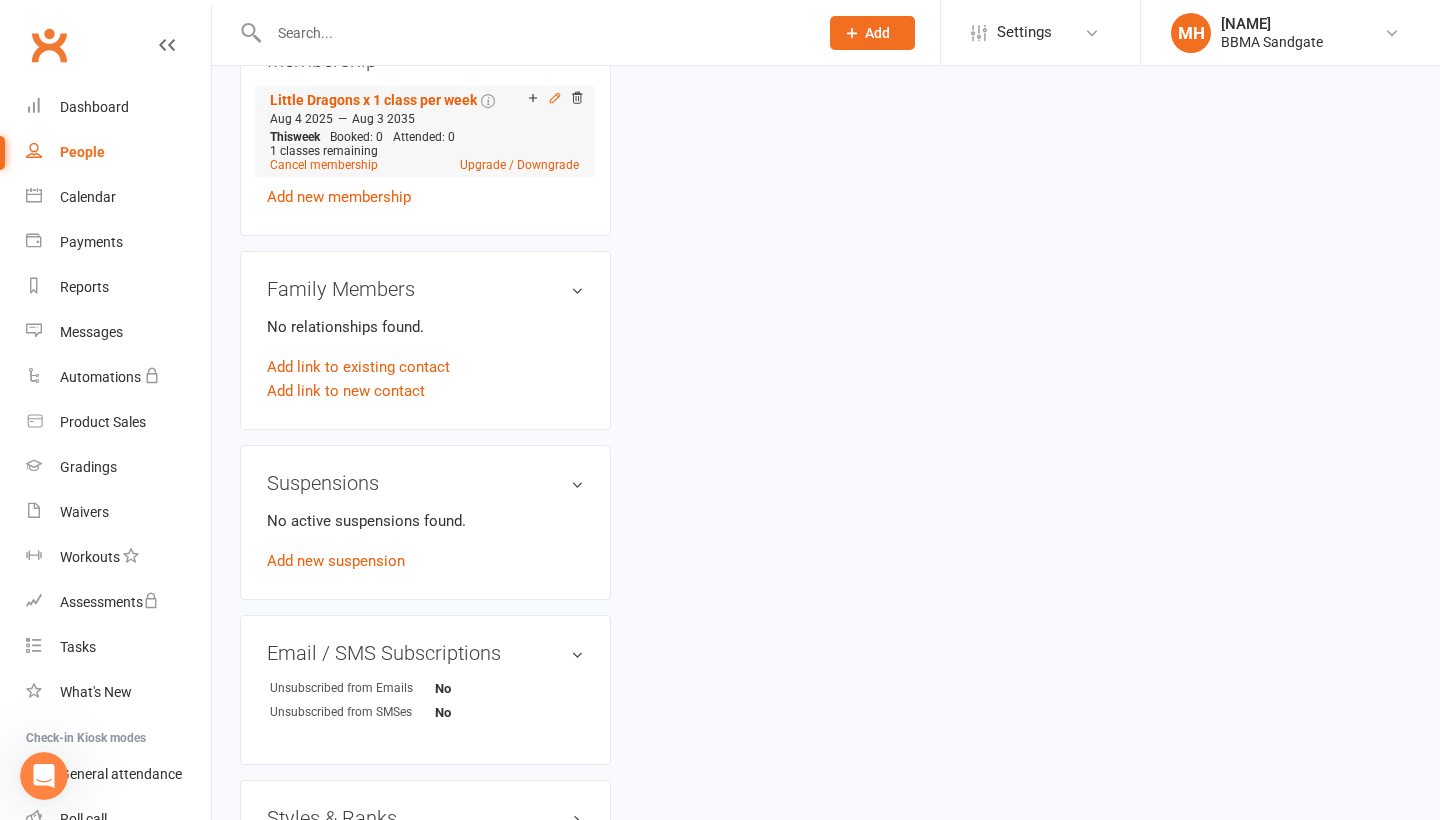 click 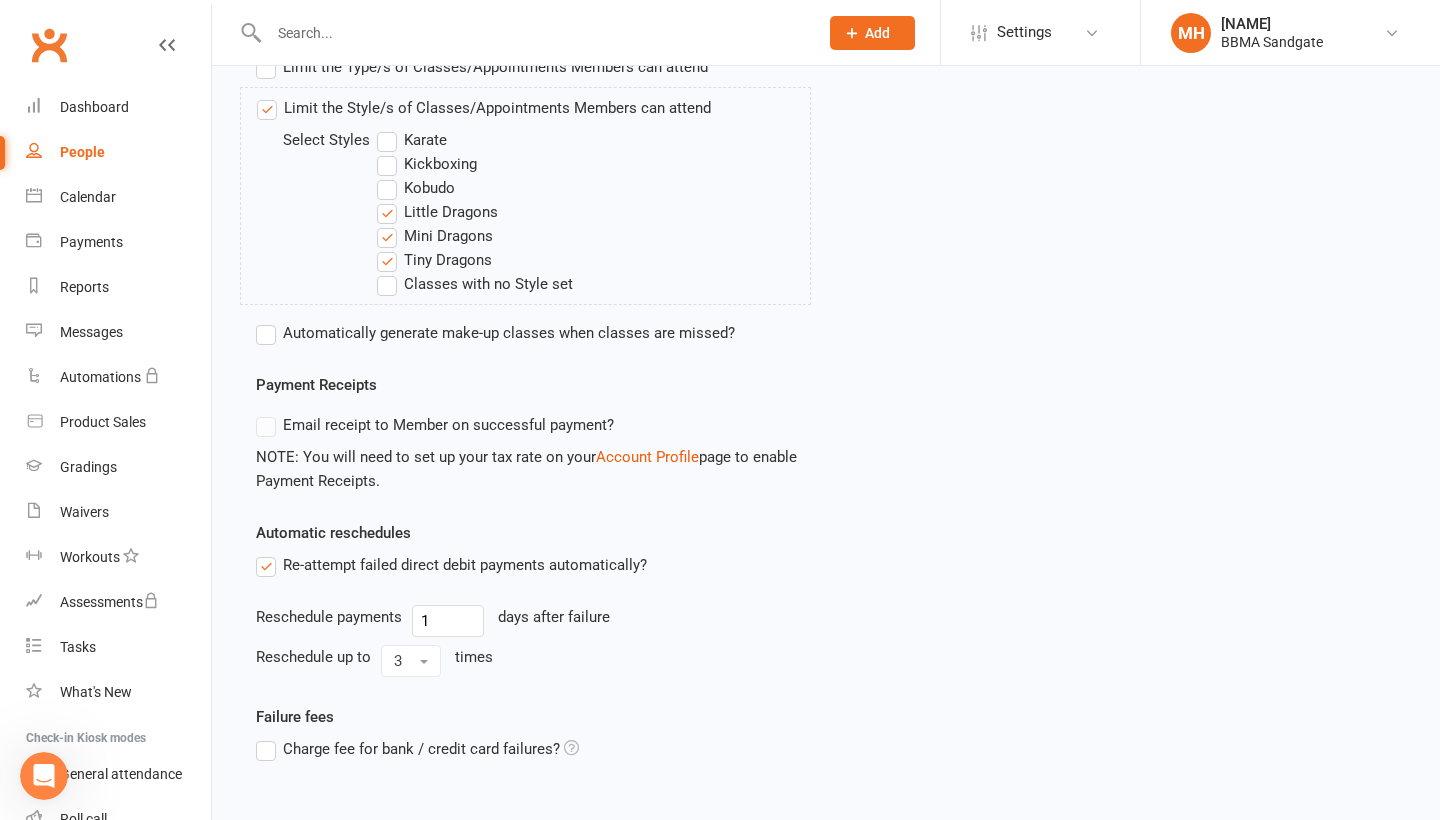scroll, scrollTop: 0, scrollLeft: 0, axis: both 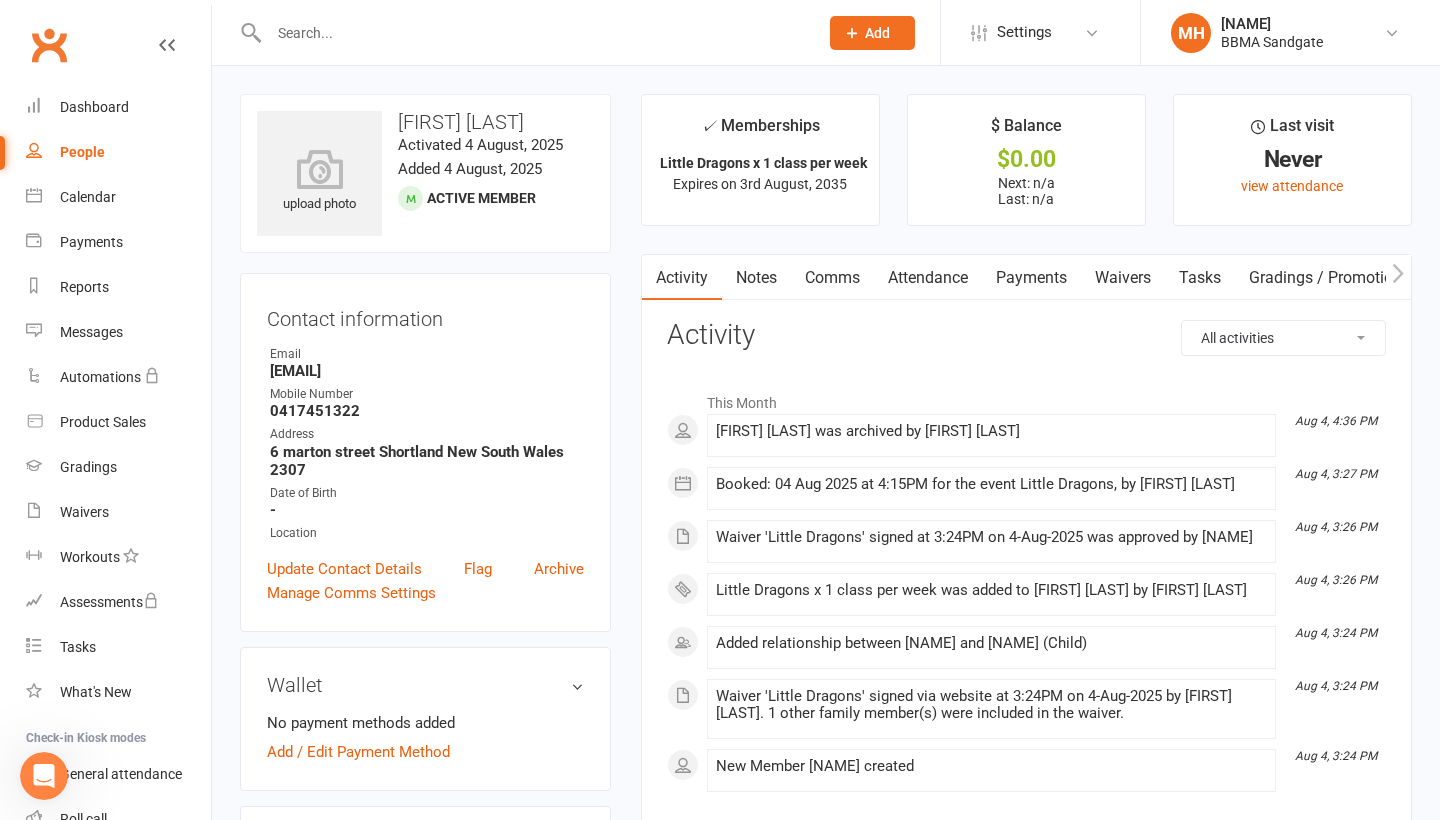 click on "Payments" at bounding box center [1031, 278] 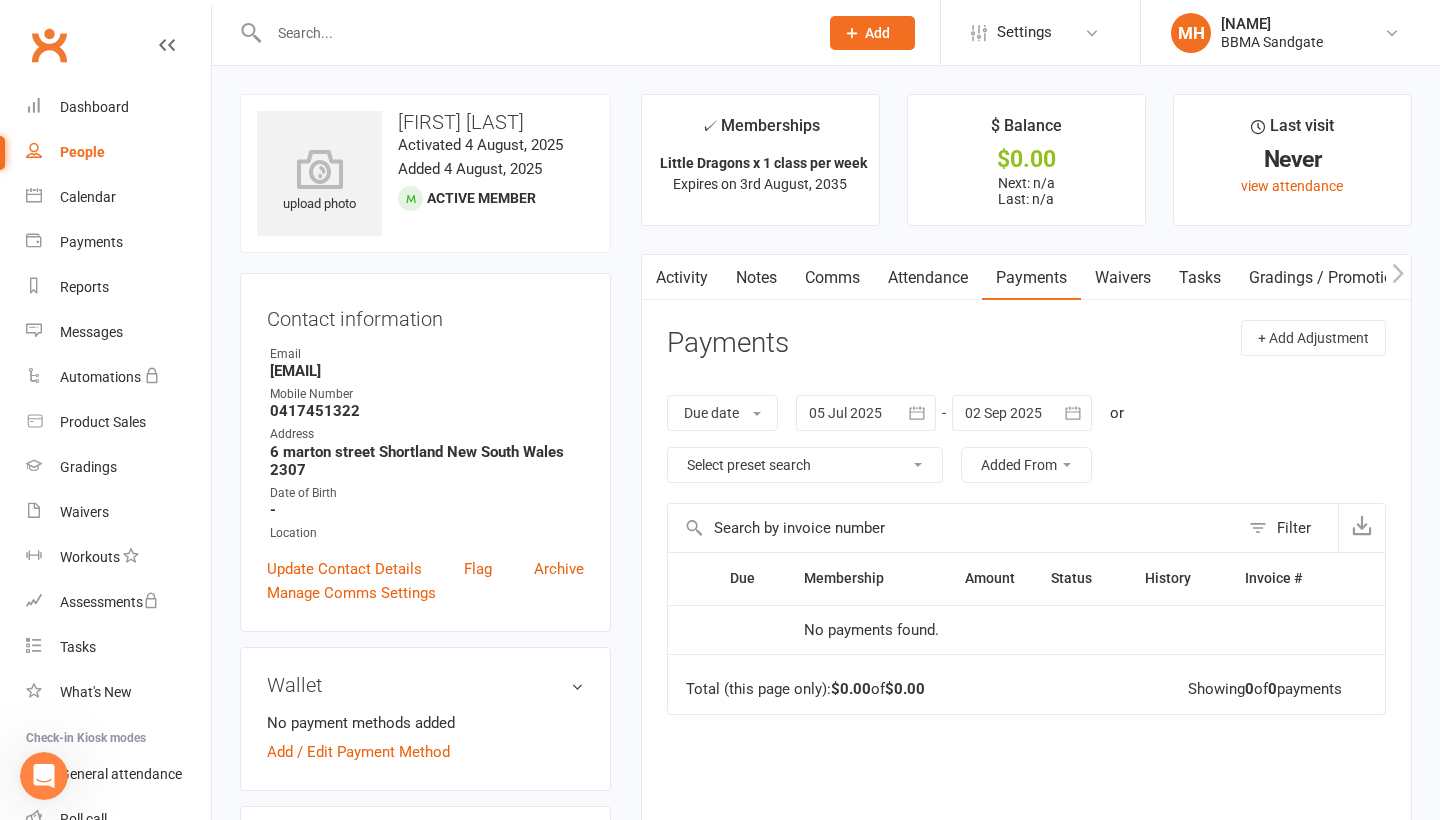 scroll, scrollTop: 0, scrollLeft: 0, axis: both 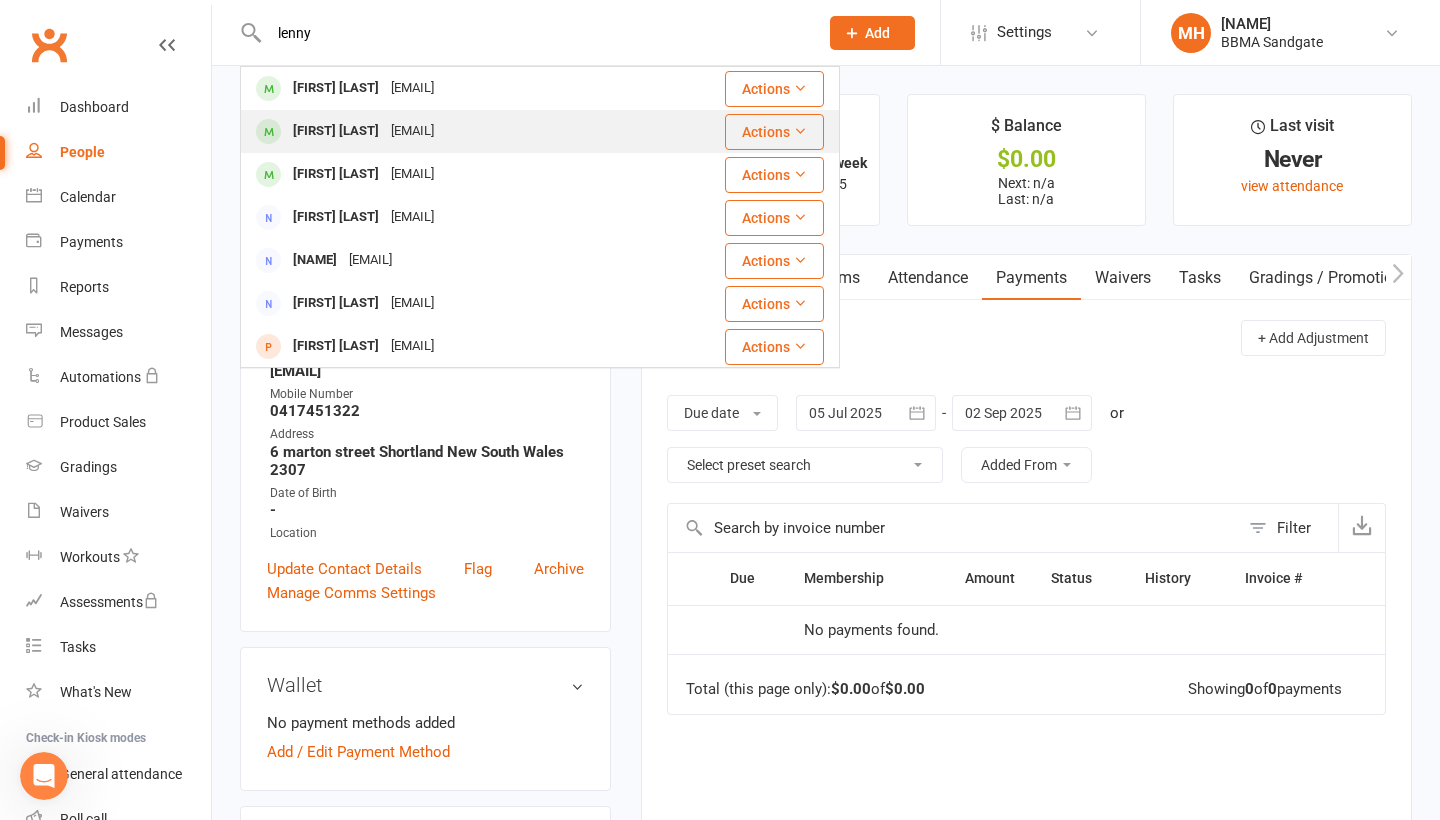 type on "lenny" 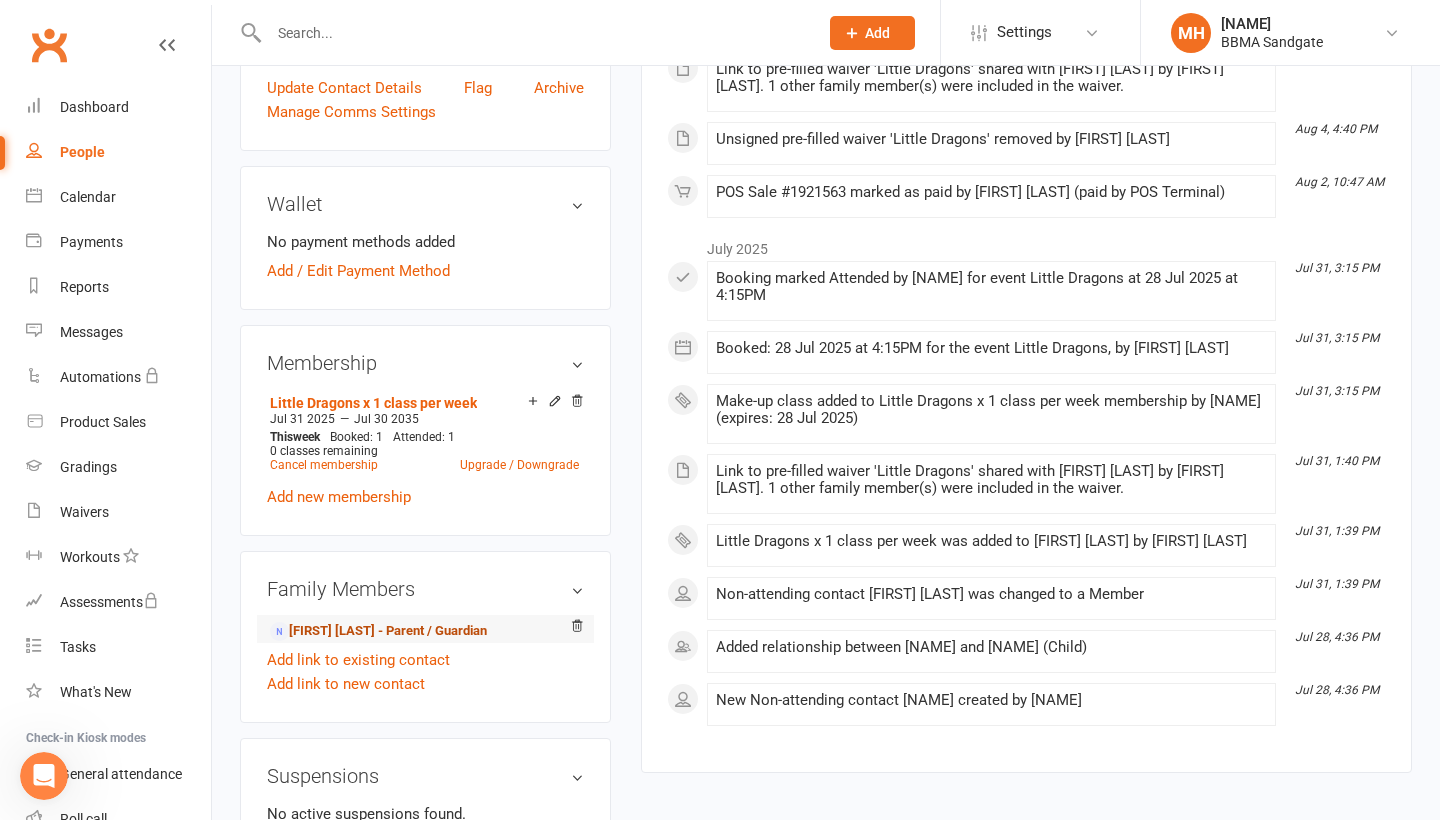 scroll, scrollTop: 648, scrollLeft: 0, axis: vertical 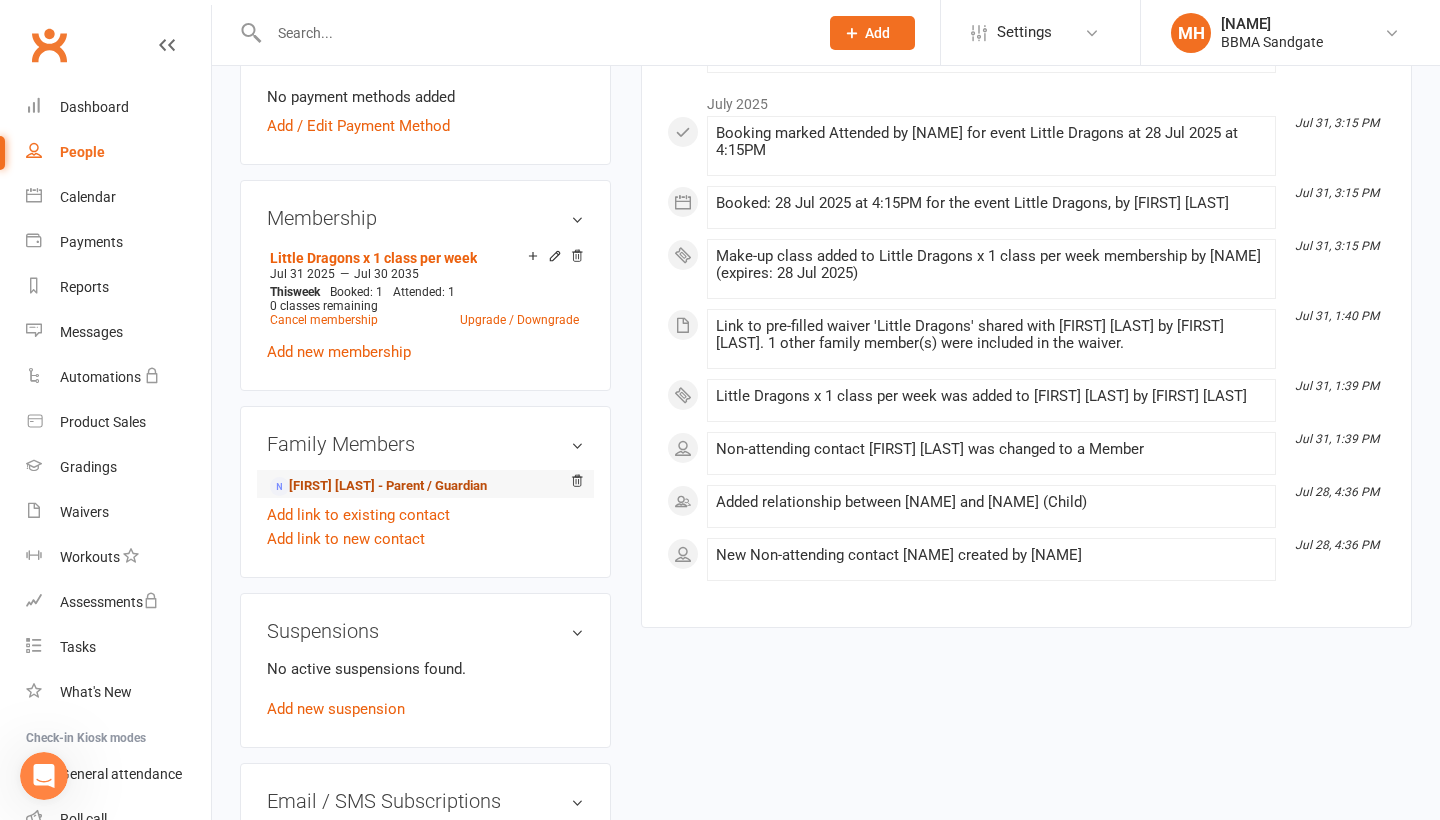 click on "[FIRST] [LAST] - Parent / Guardian" at bounding box center (378, 486) 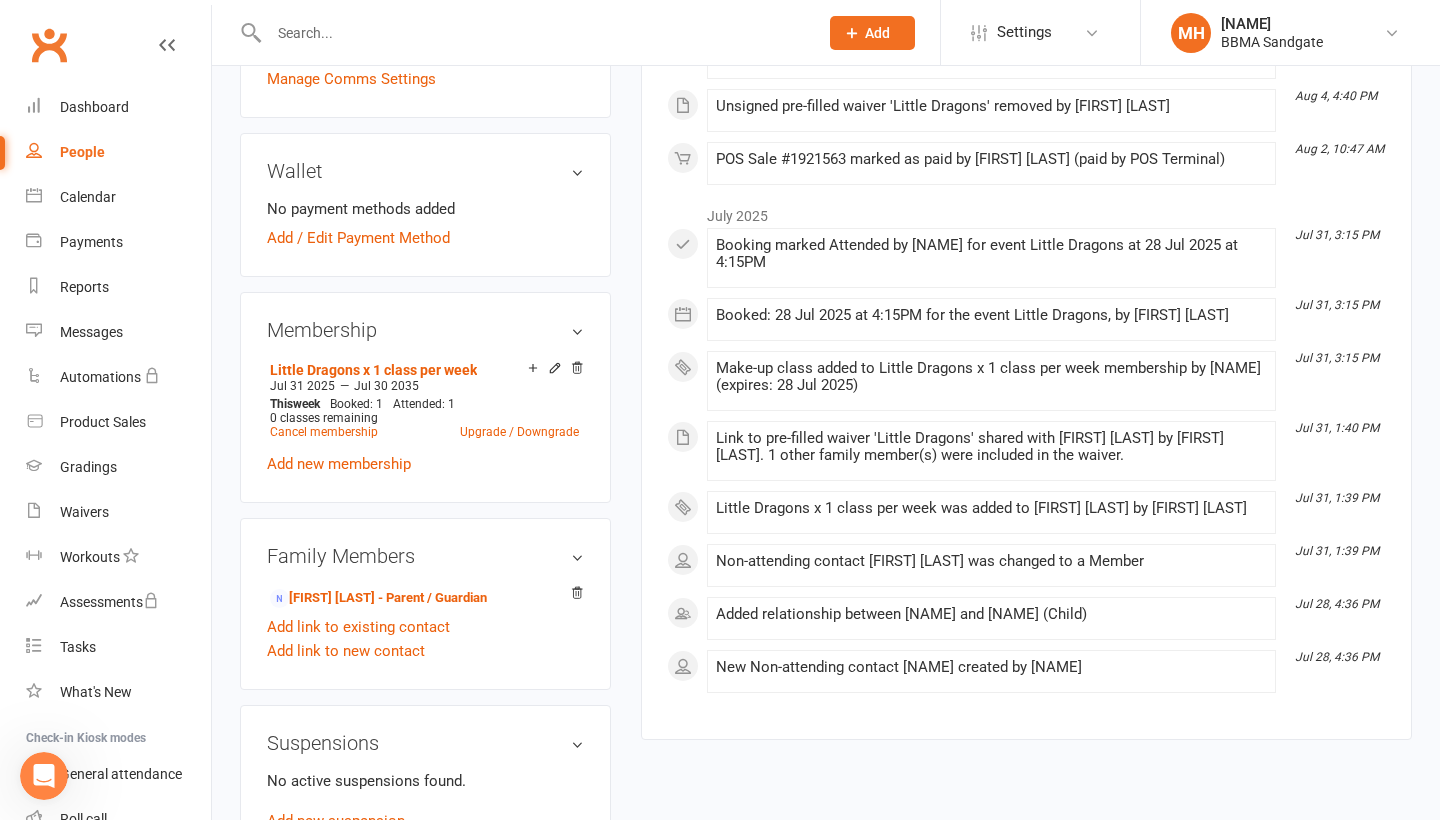 scroll, scrollTop: 610, scrollLeft: 0, axis: vertical 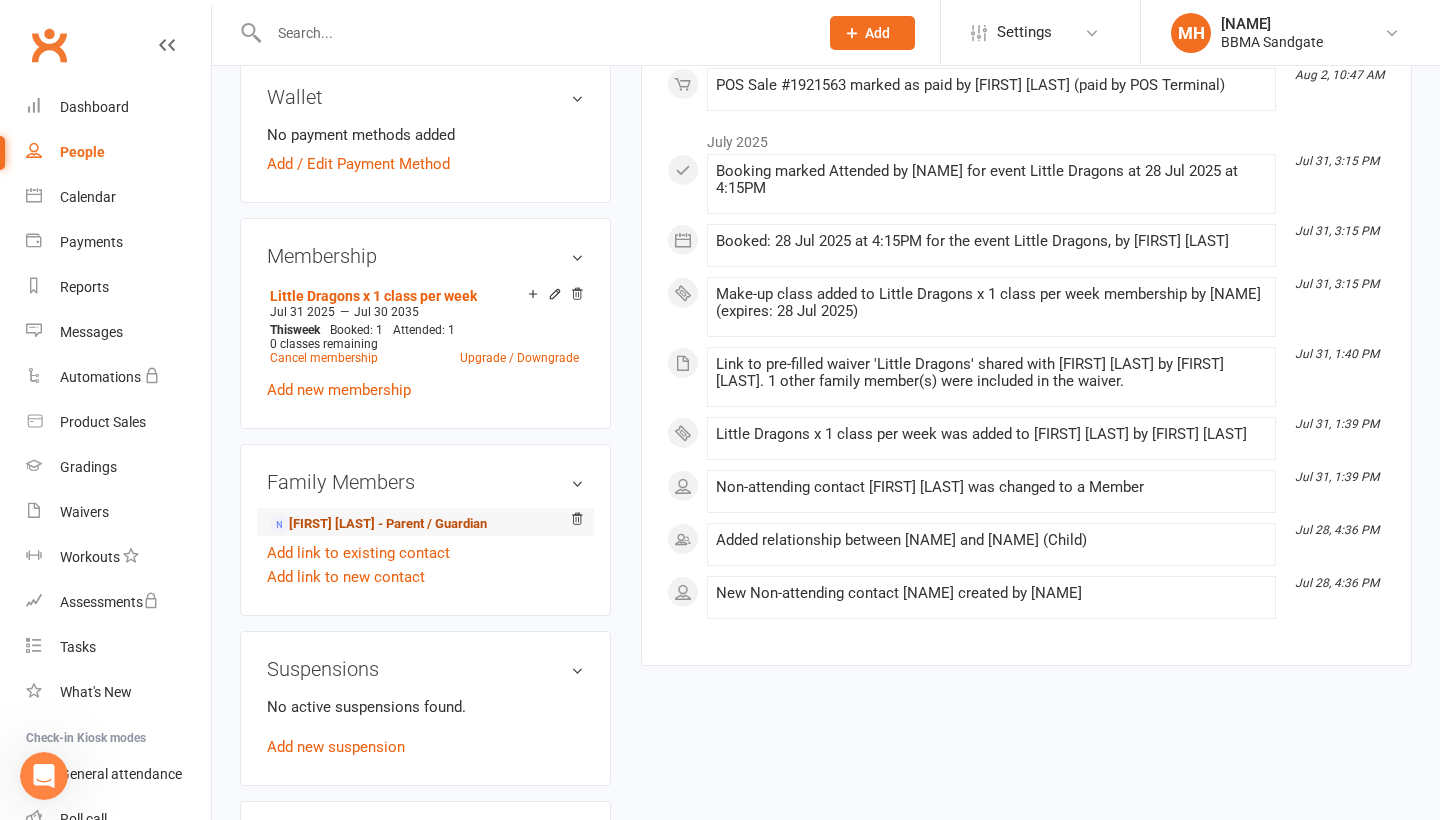 click on "[FIRST] [LAST] - Parent / Guardian" at bounding box center (378, 524) 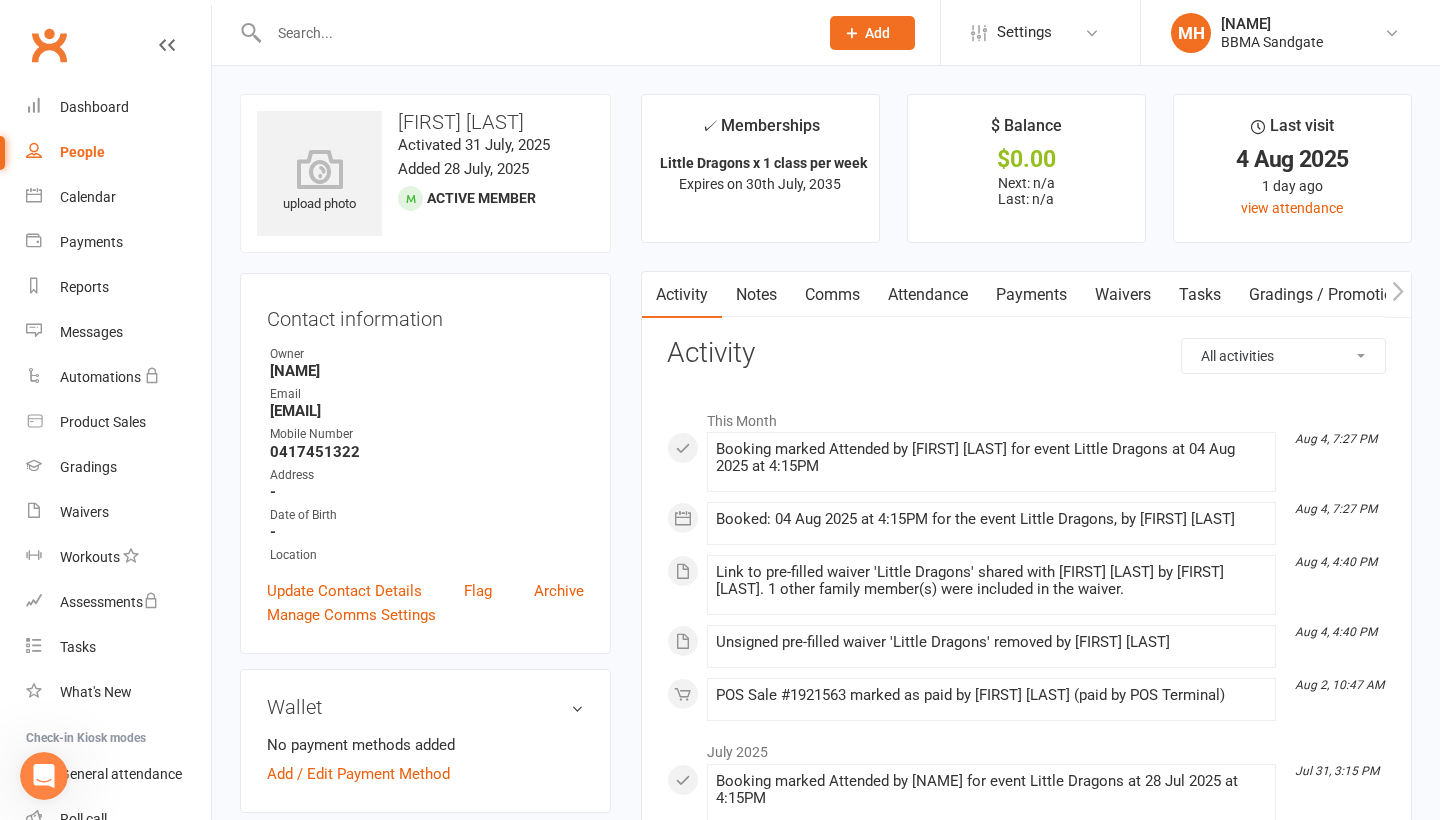 scroll, scrollTop: 0, scrollLeft: 0, axis: both 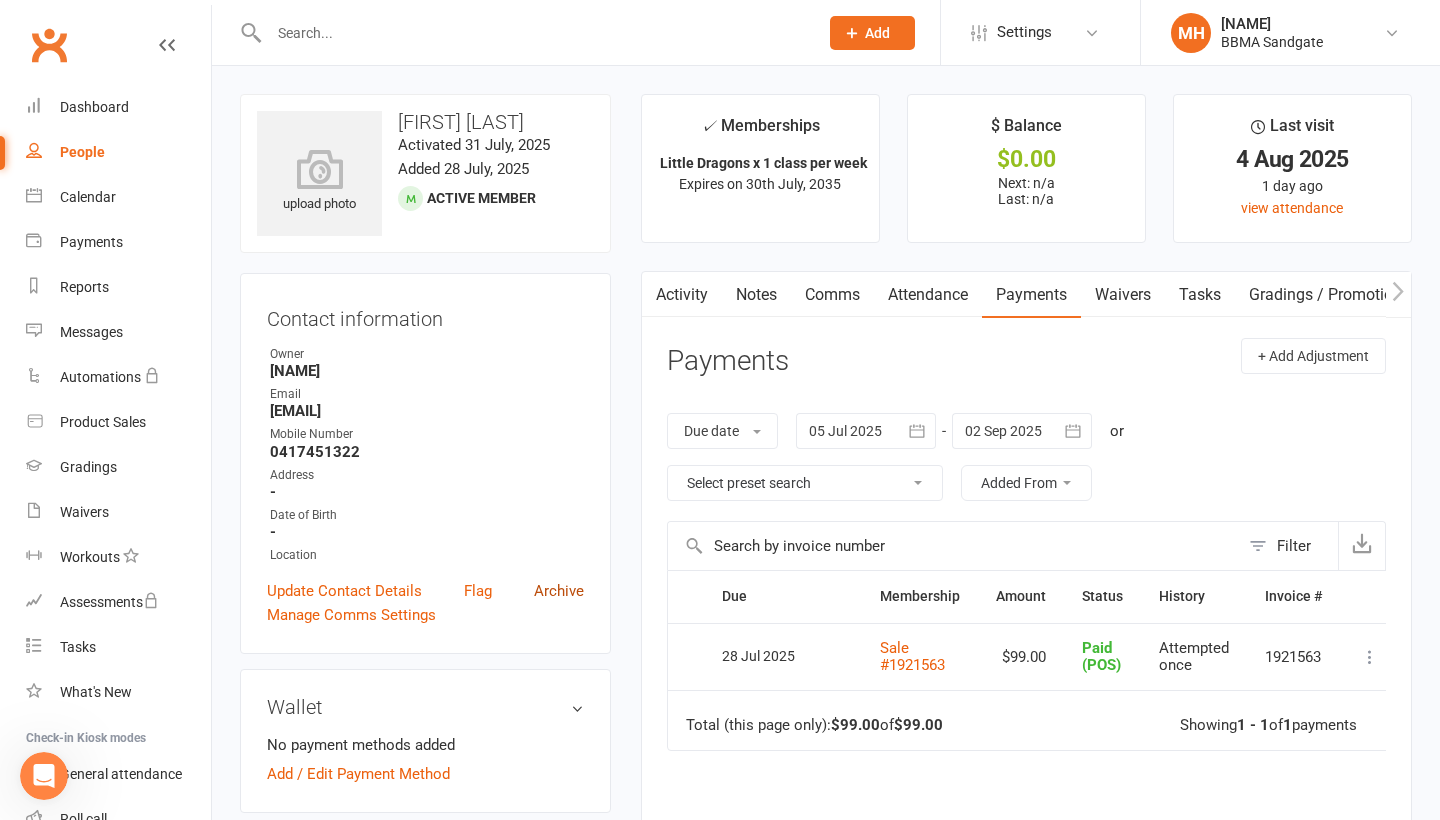 click on "Archive" at bounding box center [559, 591] 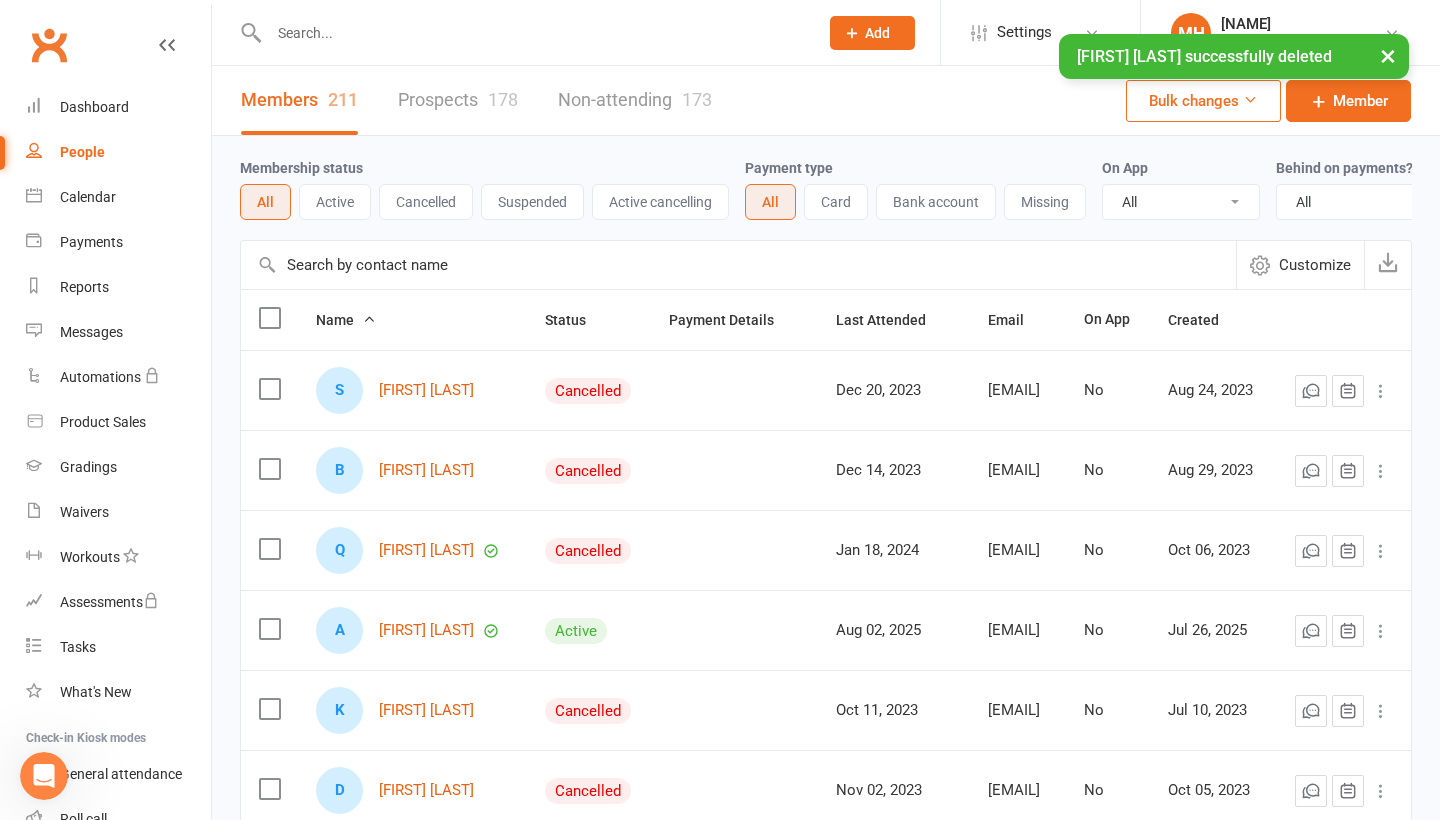 click on "× [NAME] successfully deleted" at bounding box center [707, 34] 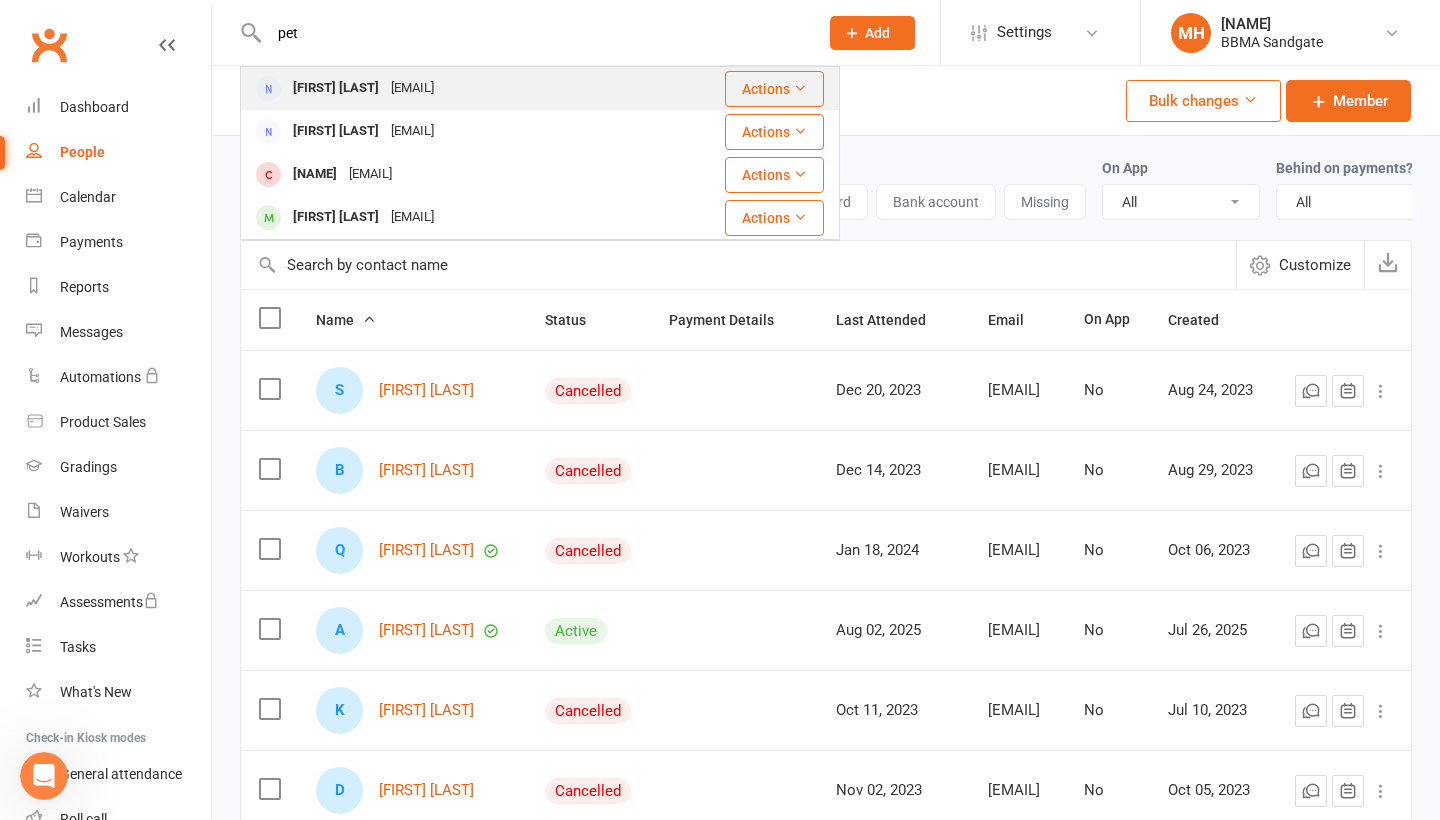 type on "pet" 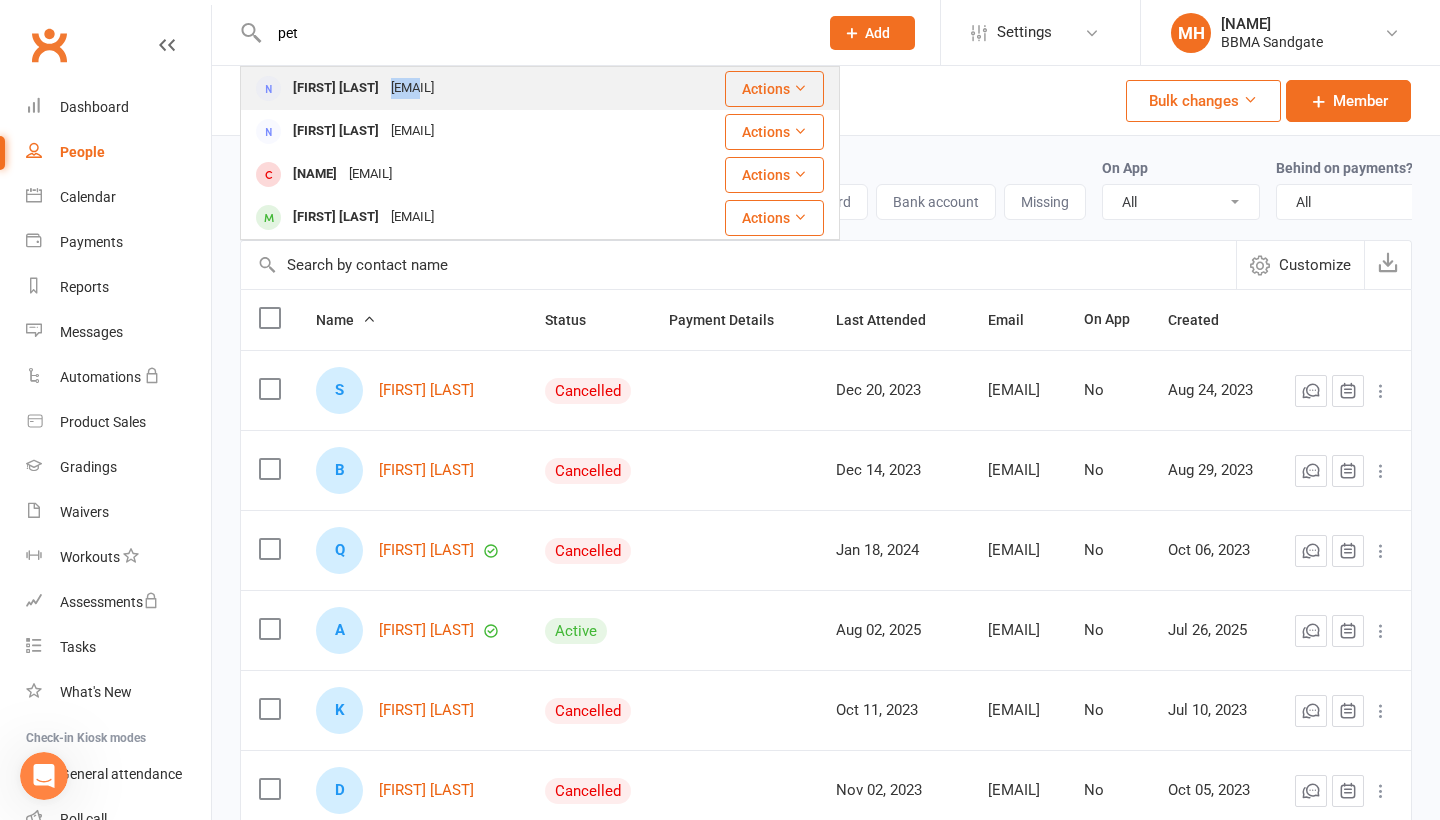 click on "[EMAIL]" at bounding box center (412, 88) 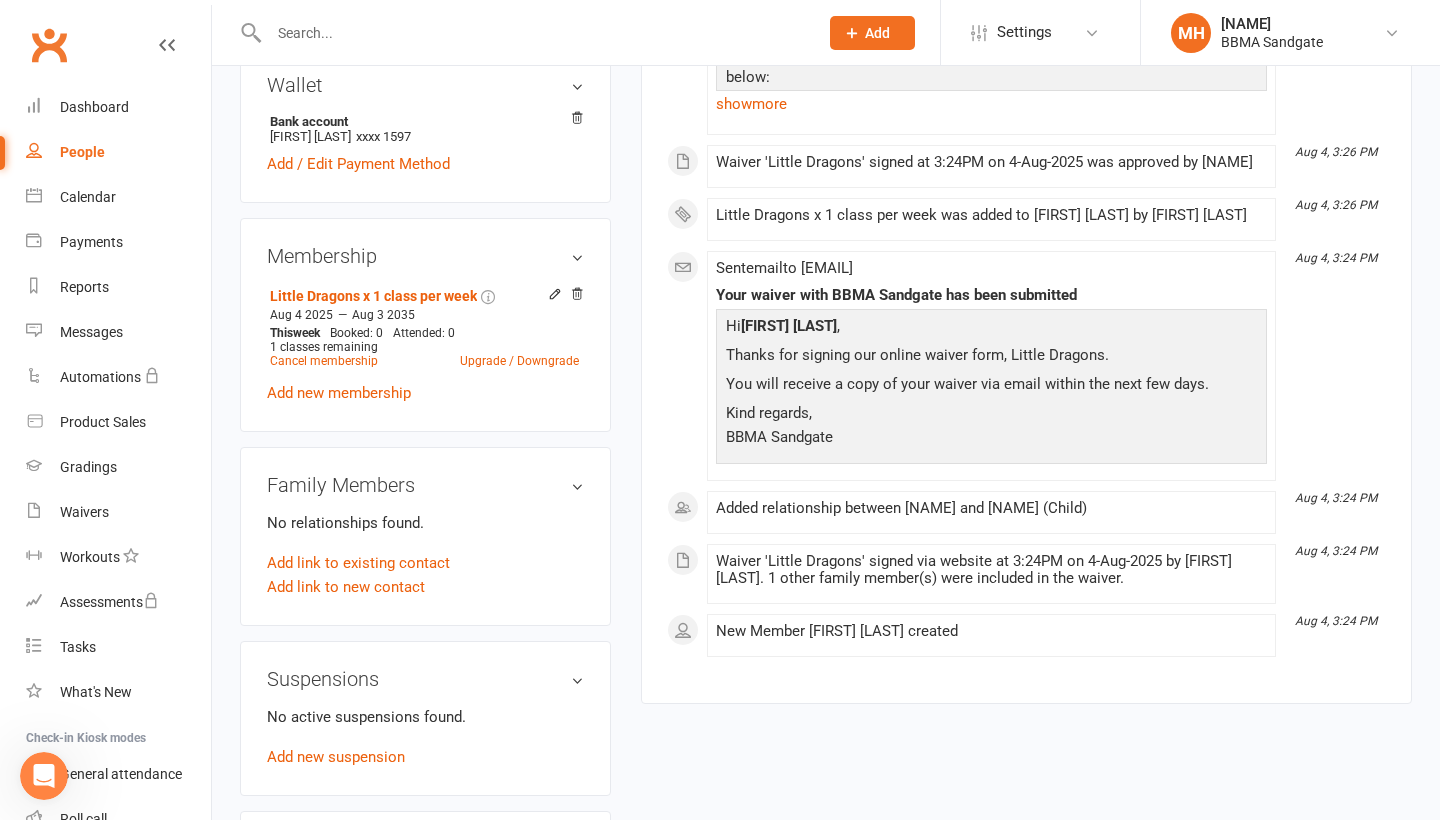 scroll, scrollTop: 655, scrollLeft: 0, axis: vertical 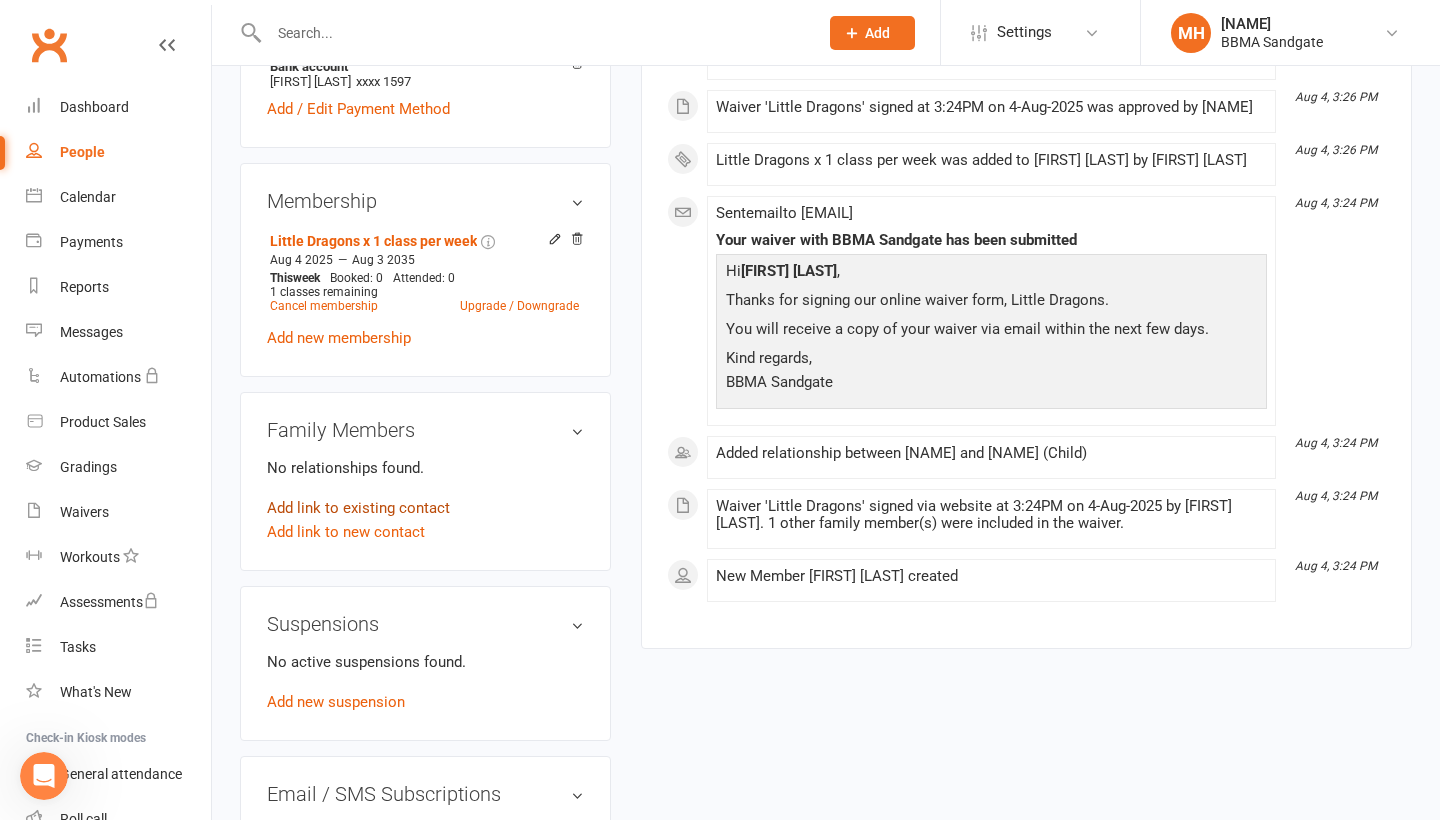 click on "Add link to existing contact" at bounding box center (358, 508) 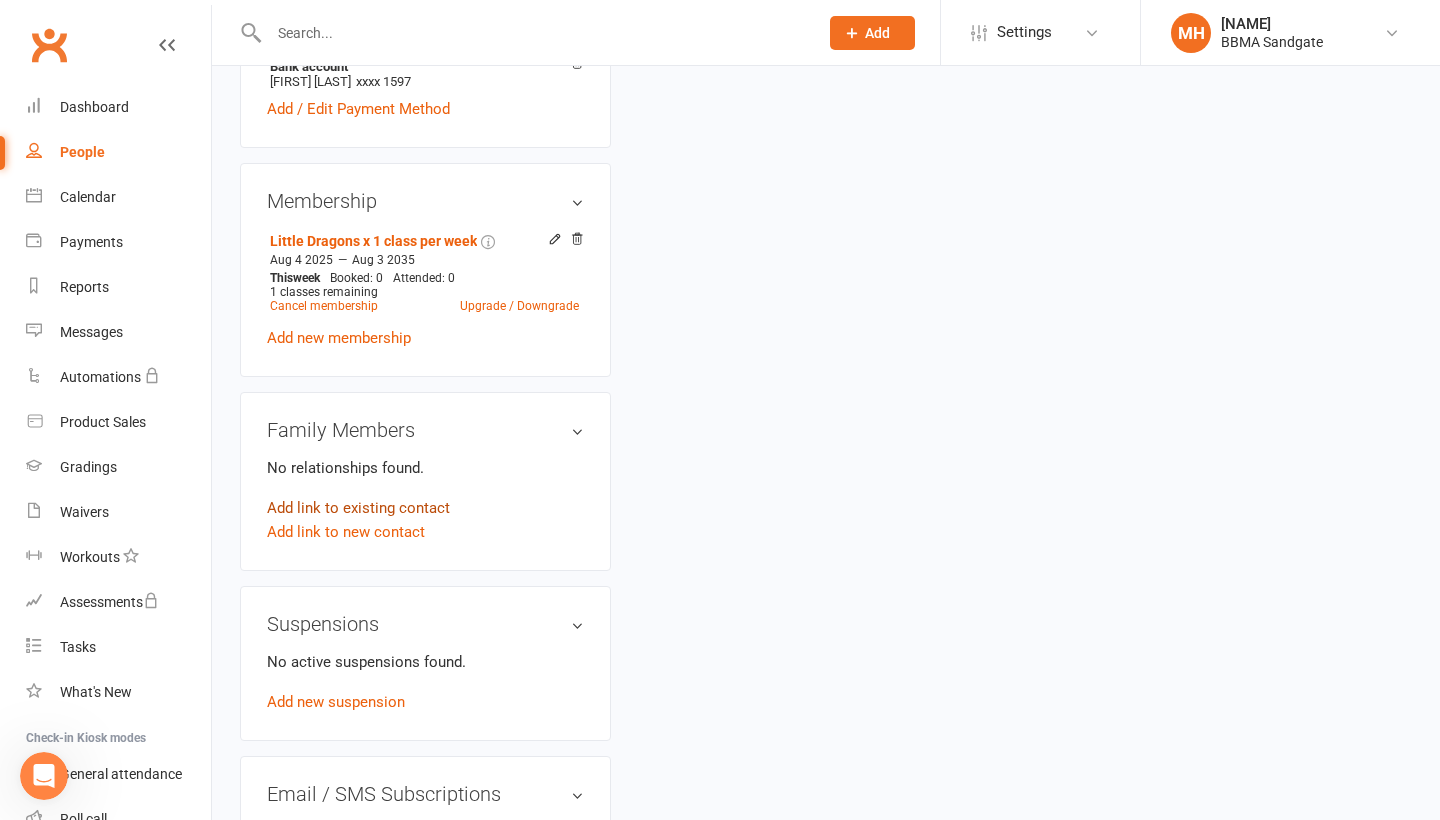 scroll, scrollTop: 158, scrollLeft: 0, axis: vertical 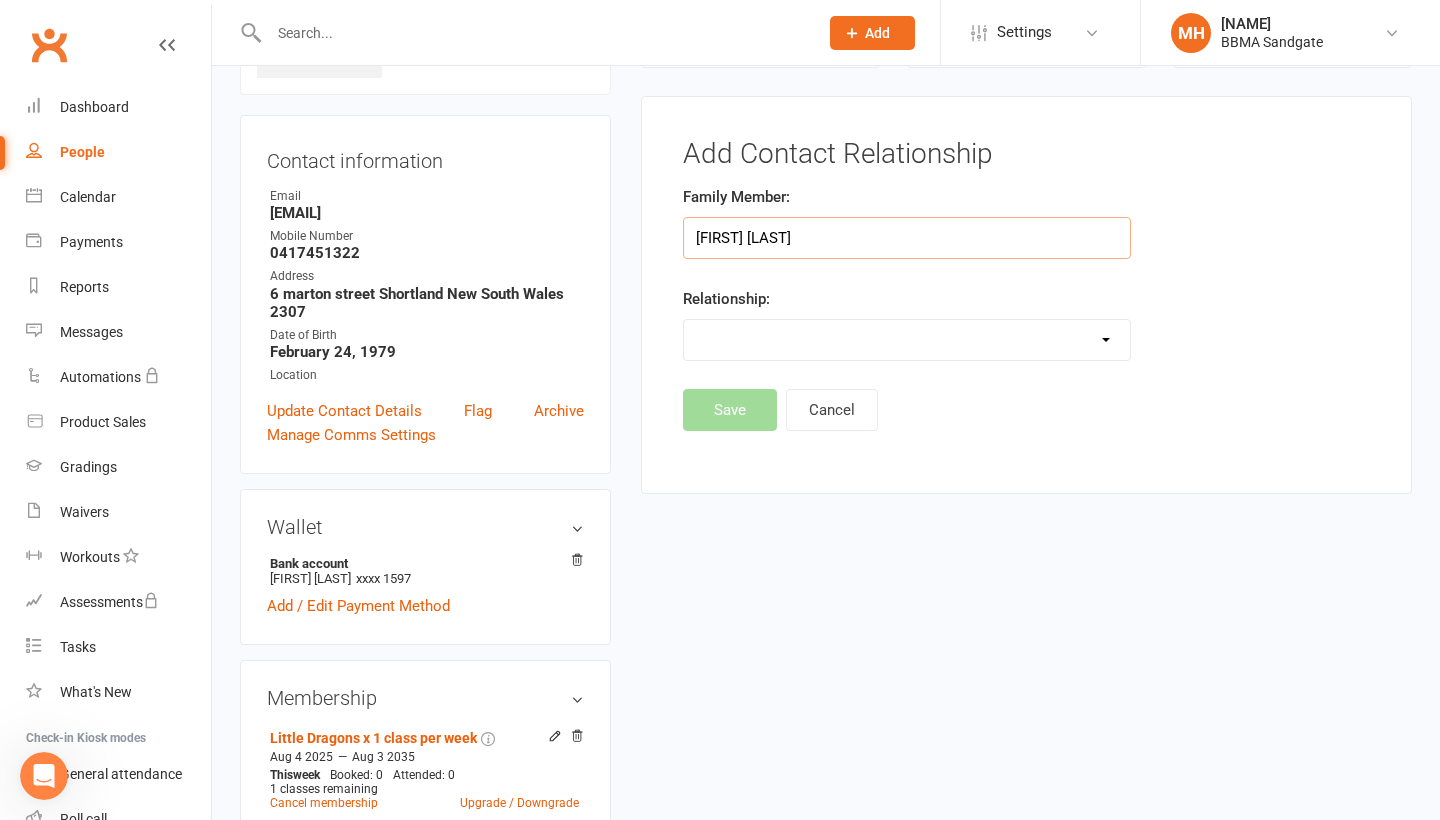 type on "[FIRST] [LAST]" 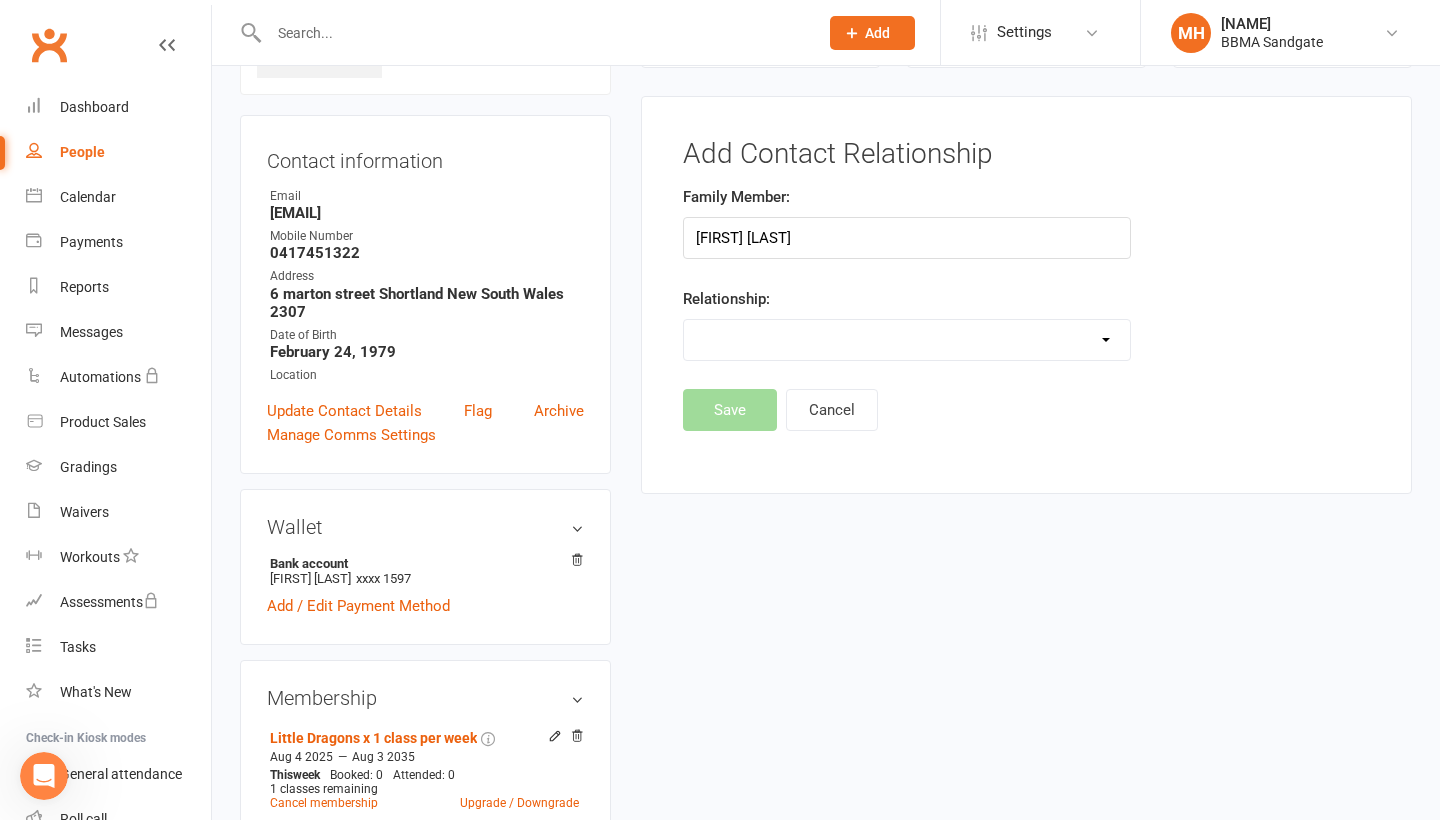 type 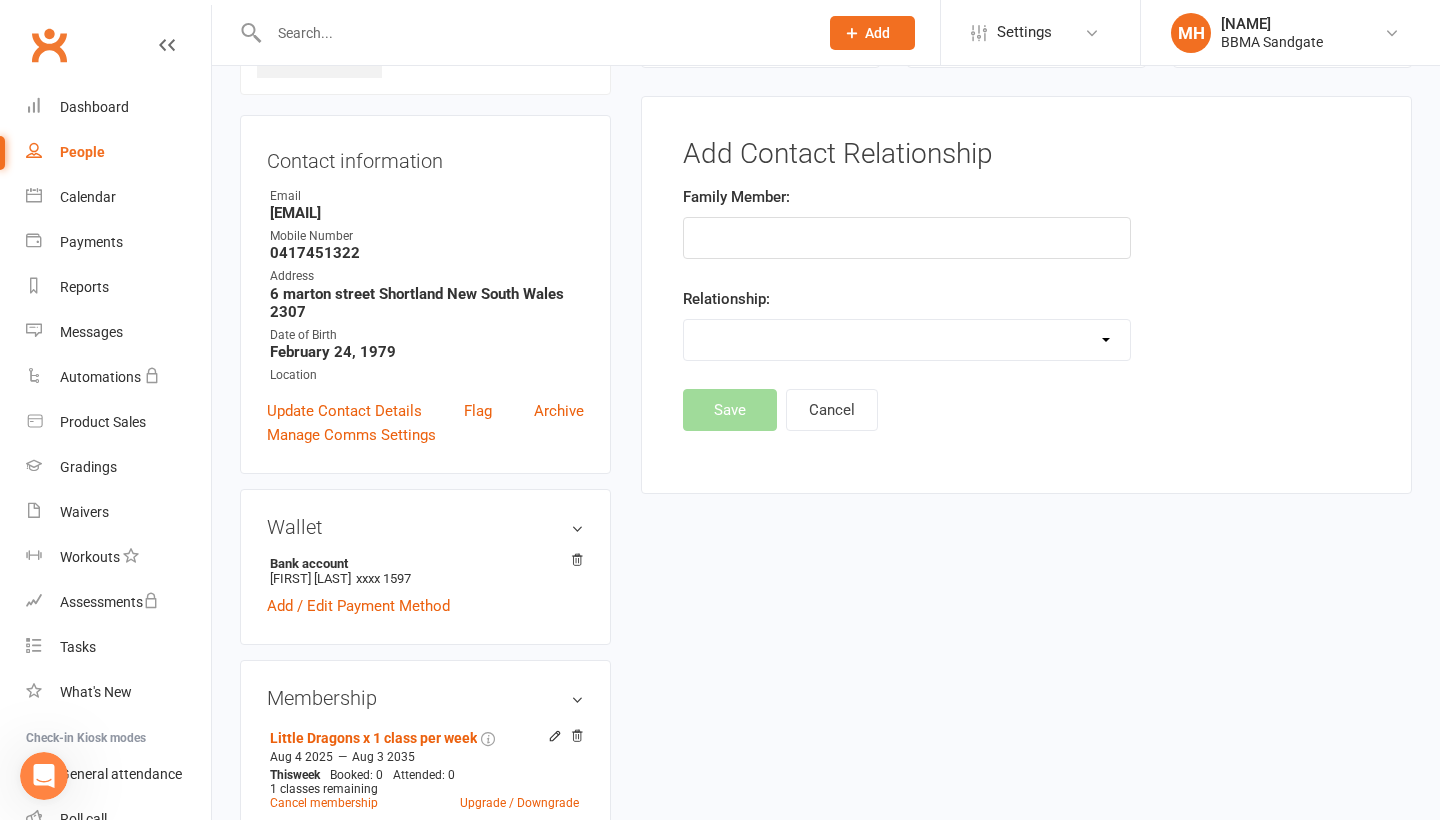 select on "1" 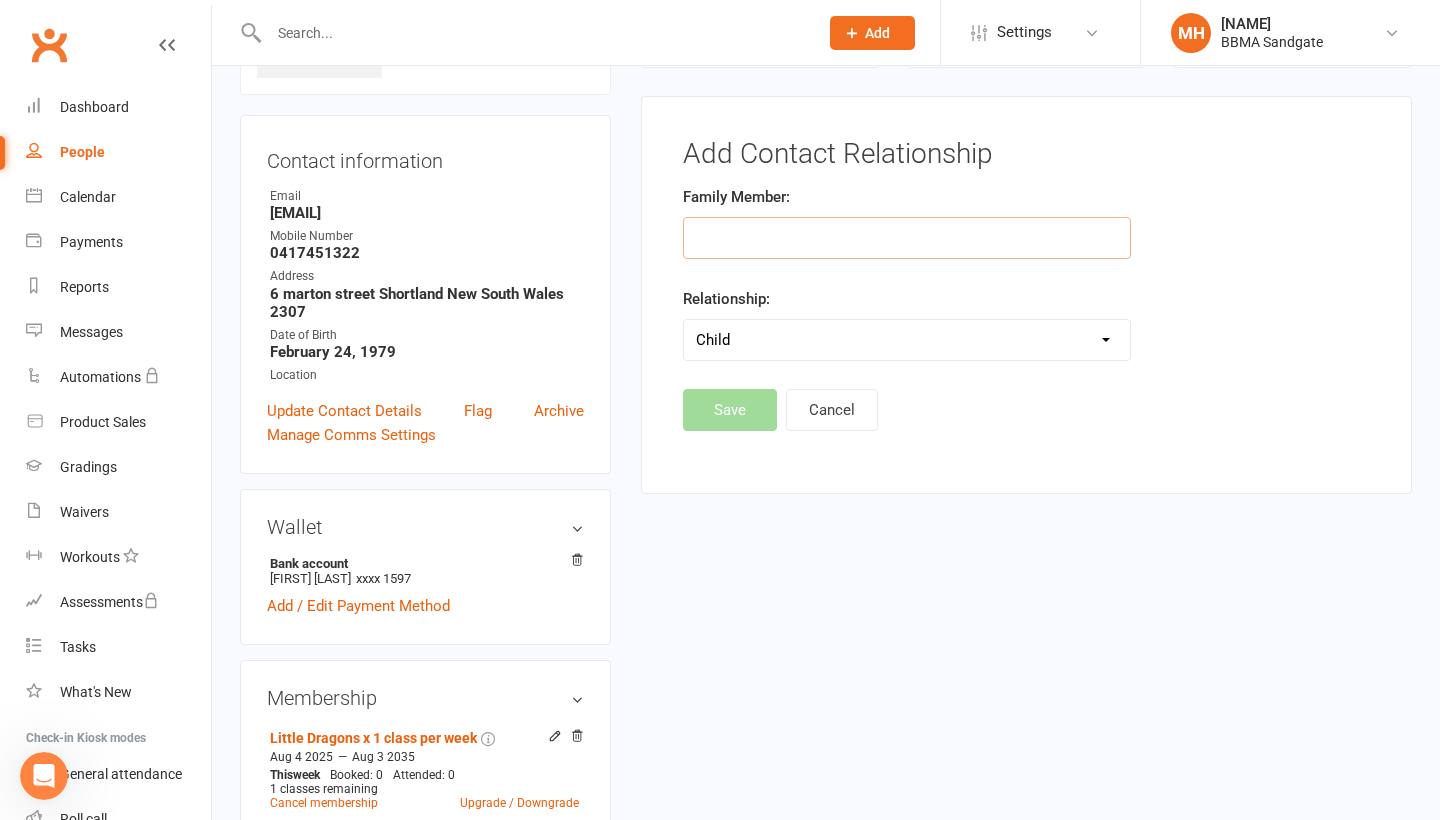 click at bounding box center [907, 238] 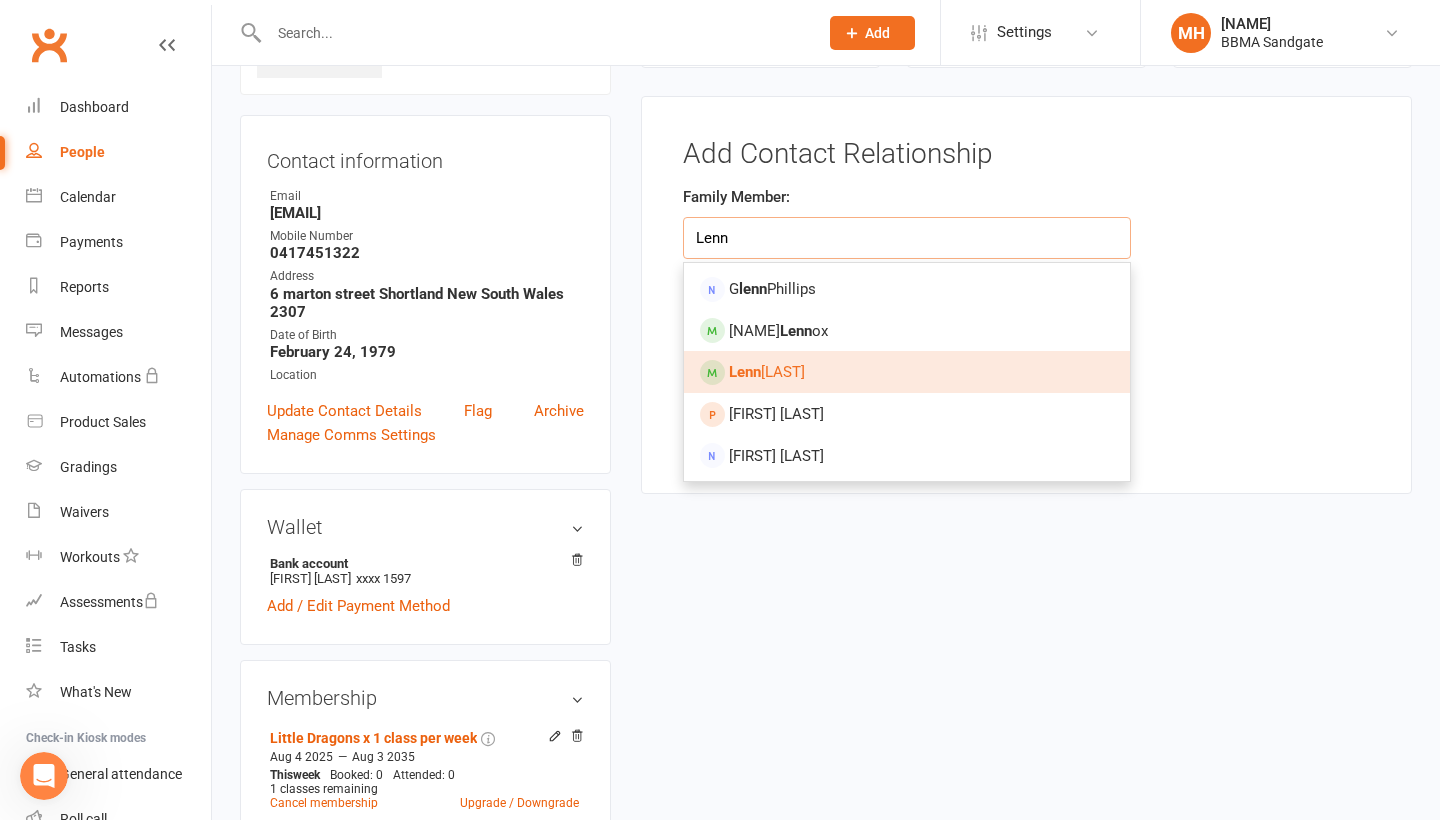type on "Lenn" 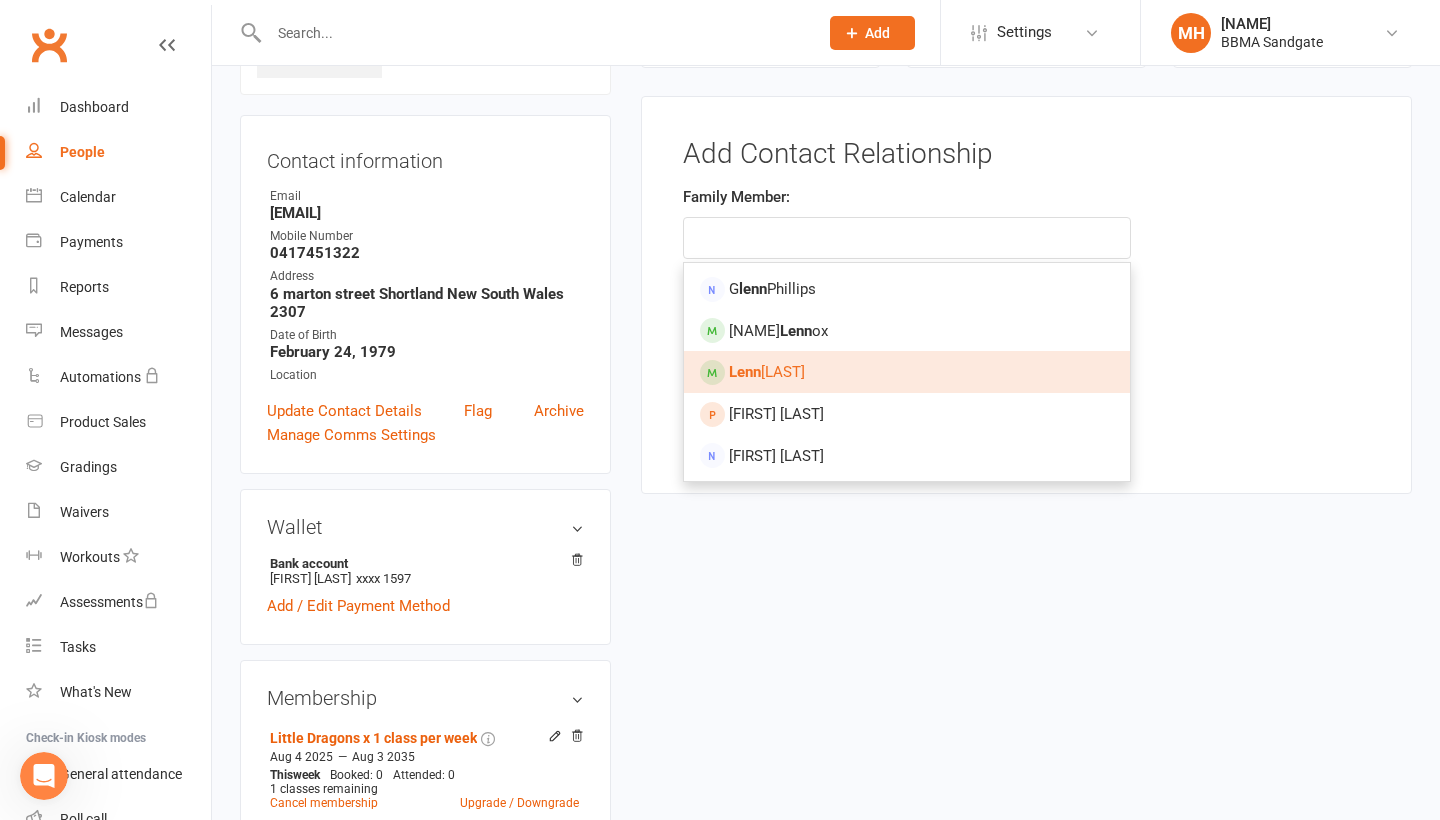 click on "[NAME] y Simmons" at bounding box center [907, 372] 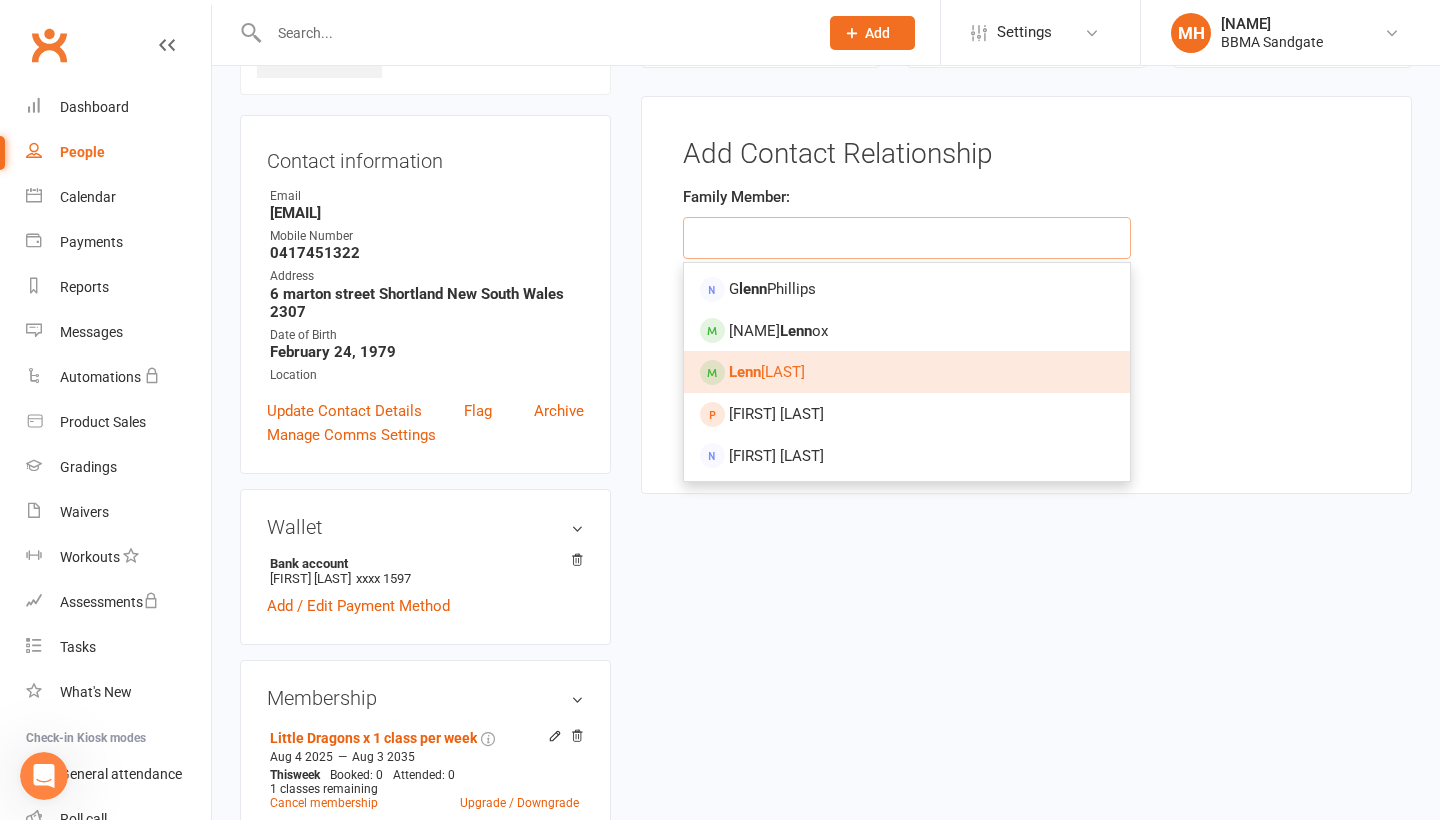 type on "[FIRST] [LAST]" 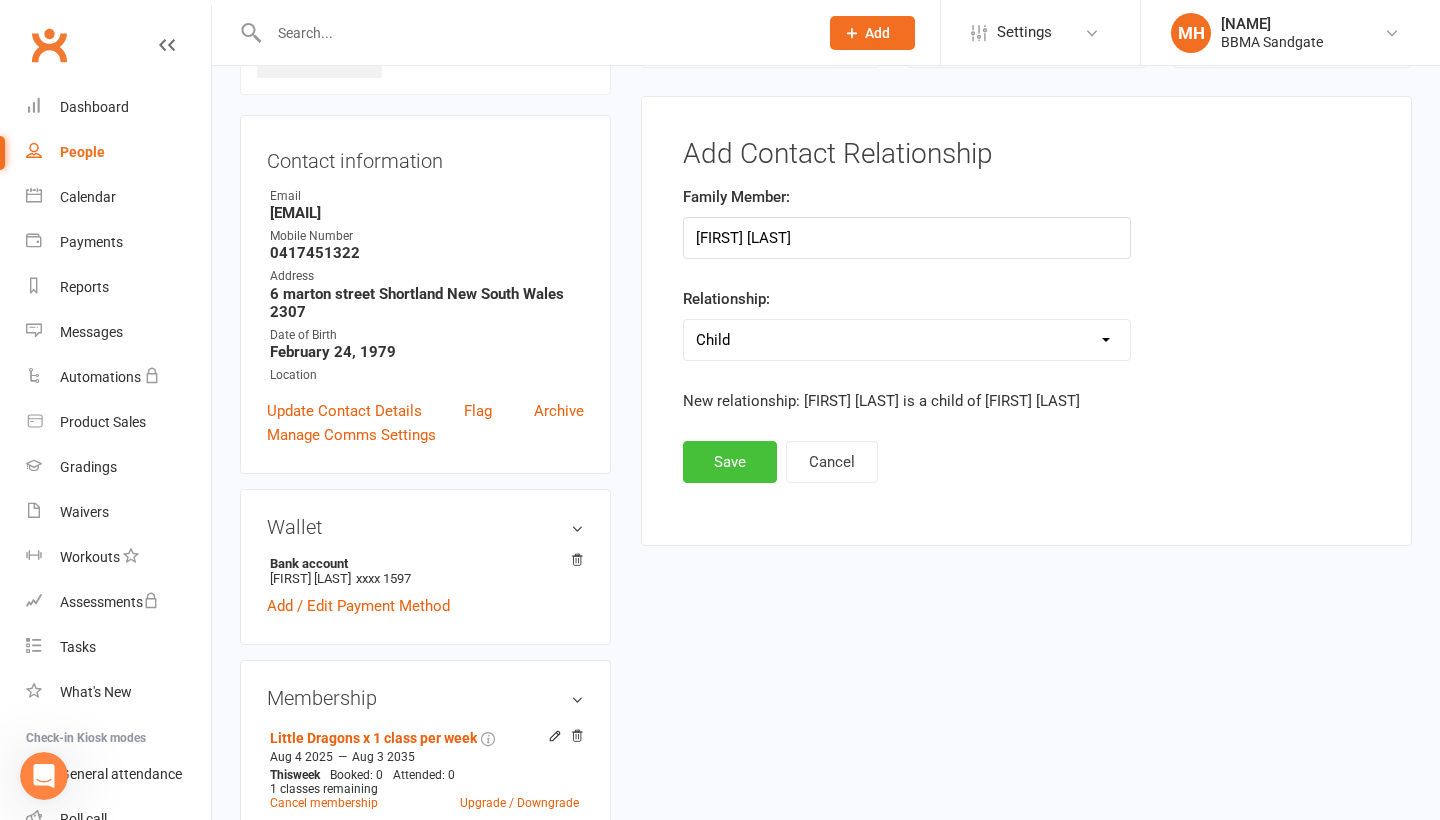 click on "Save" at bounding box center [730, 462] 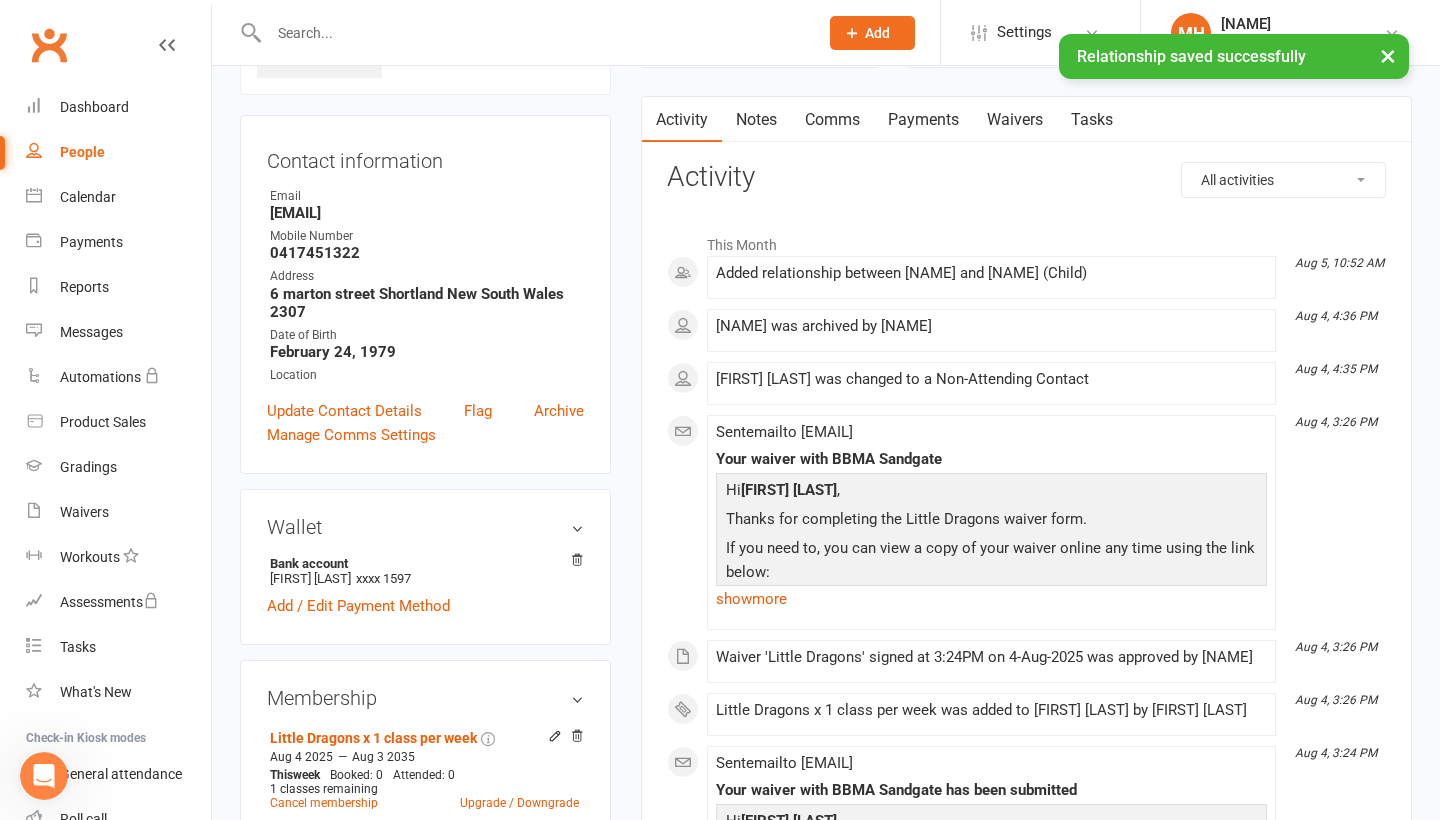 click on "Payments" at bounding box center (923, 120) 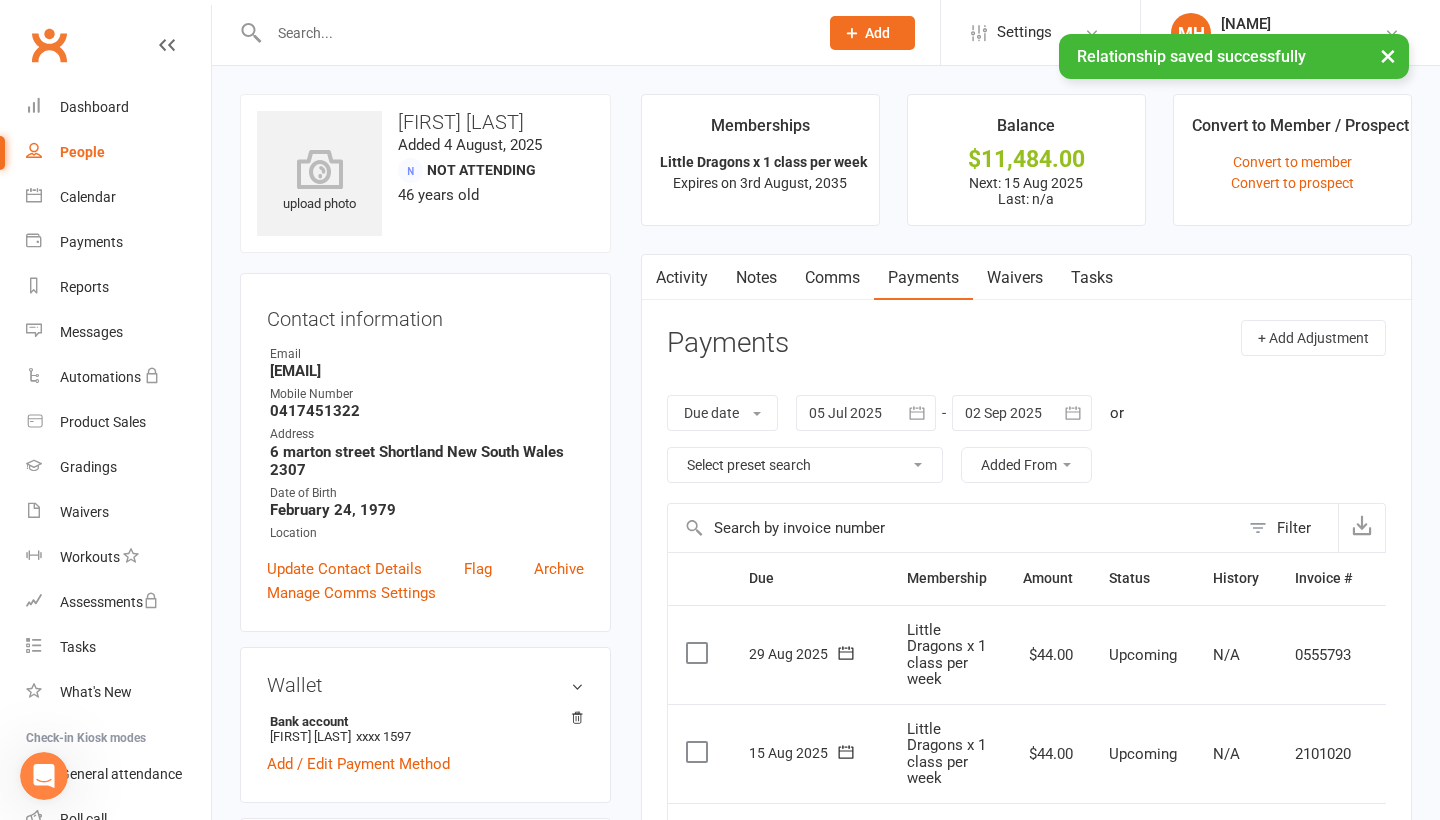 scroll, scrollTop: 0, scrollLeft: 0, axis: both 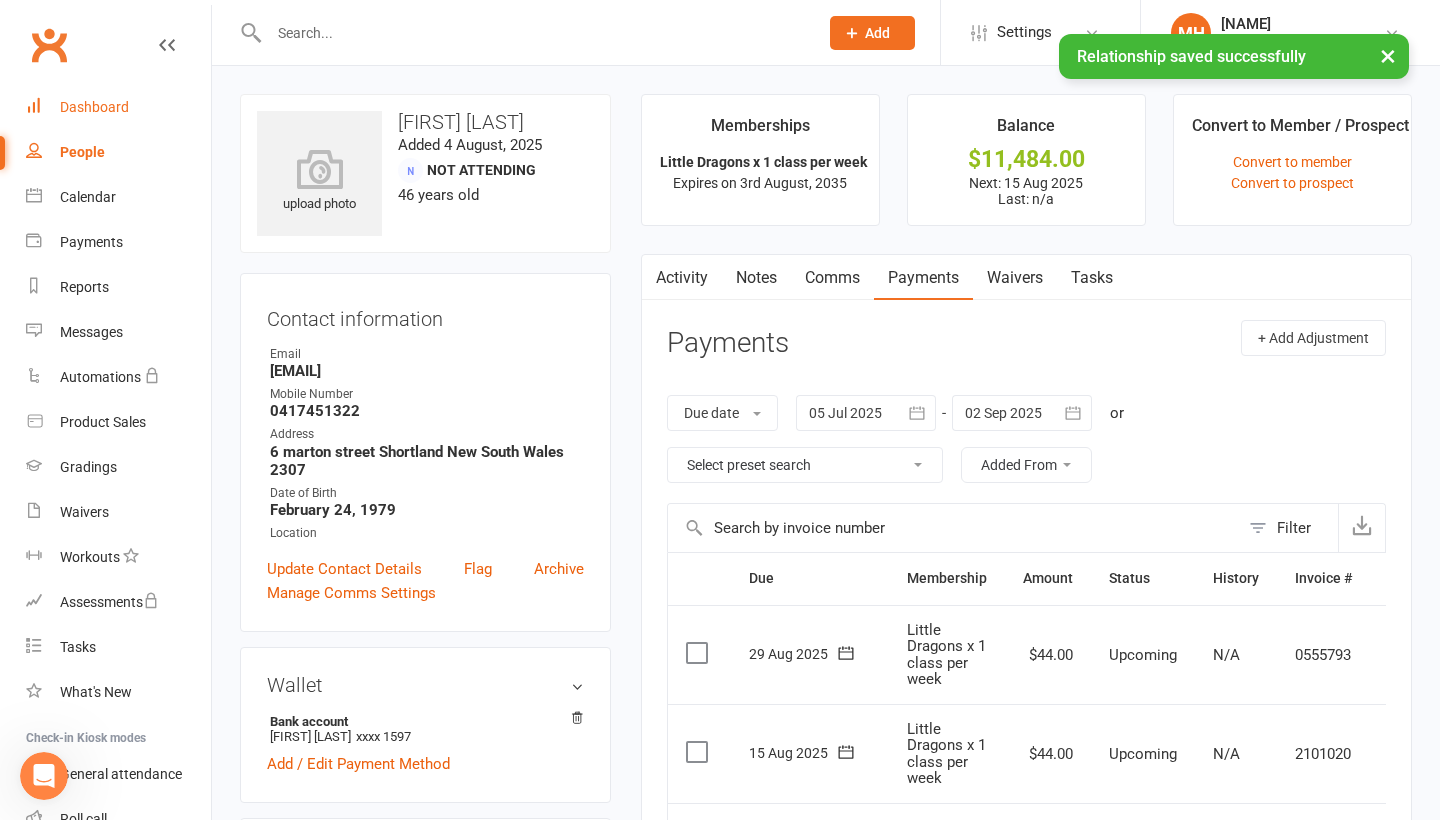 click on "Dashboard" at bounding box center [118, 107] 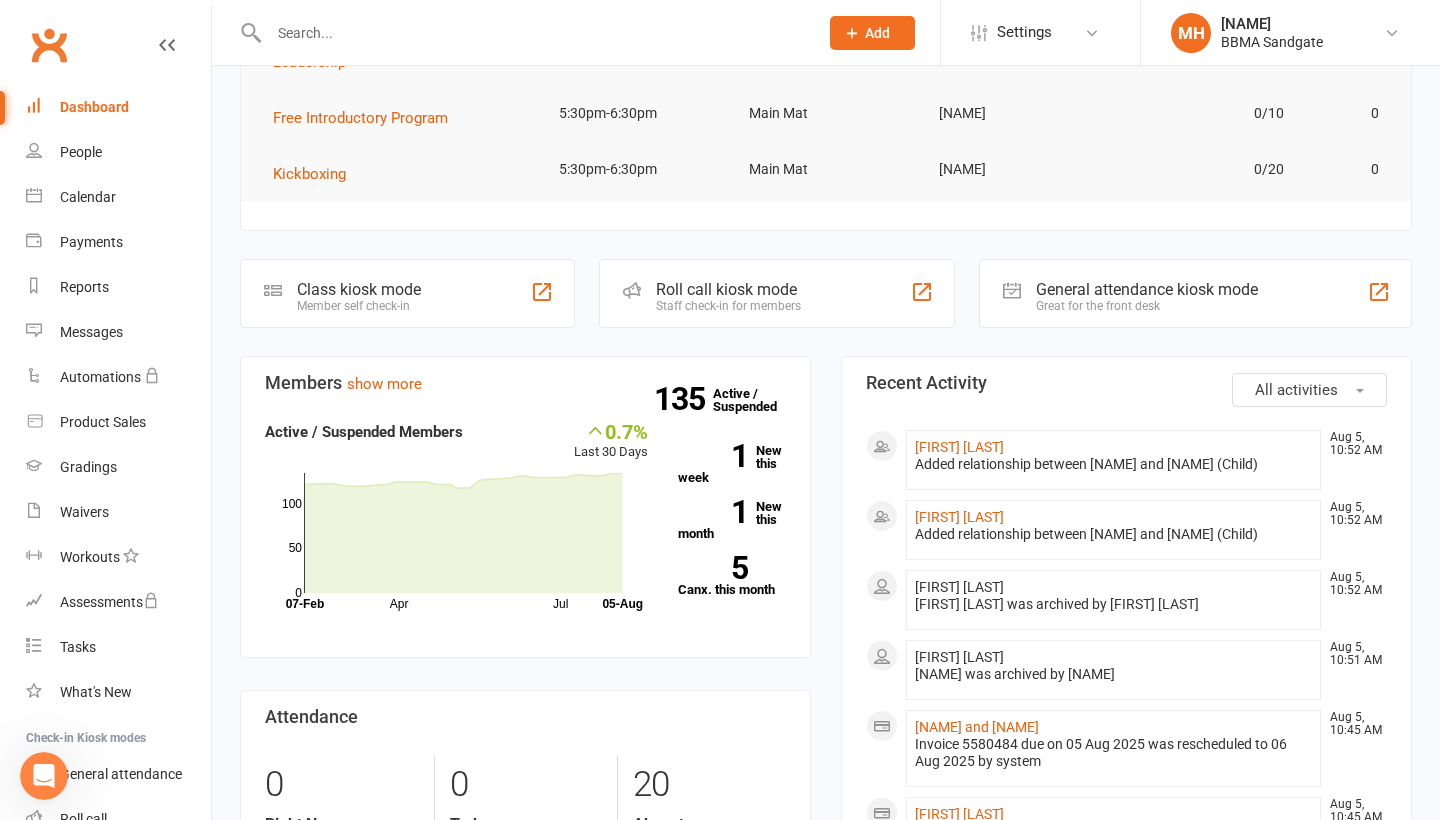 scroll, scrollTop: 445, scrollLeft: 0, axis: vertical 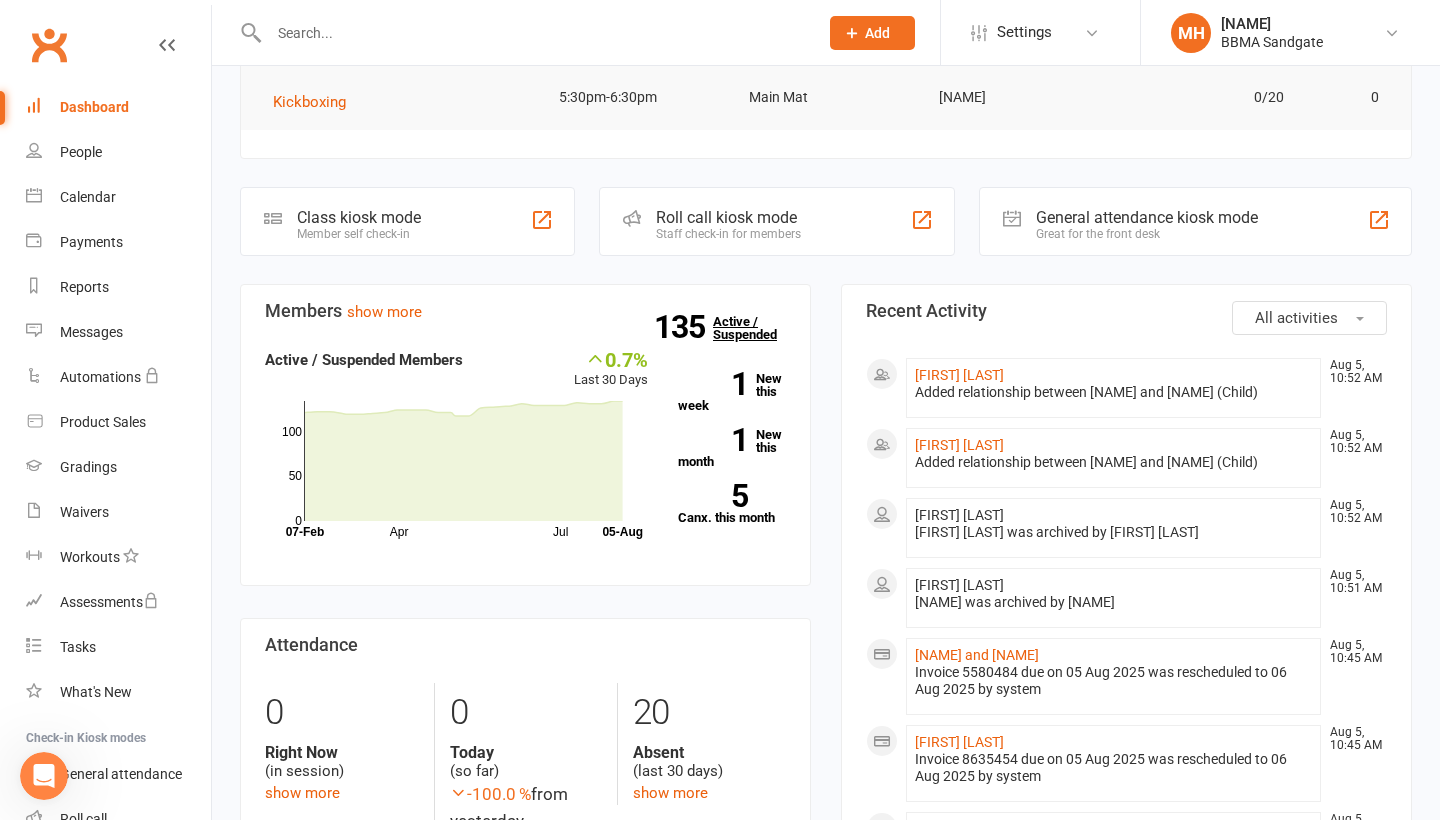 click on "135" at bounding box center [683, 327] 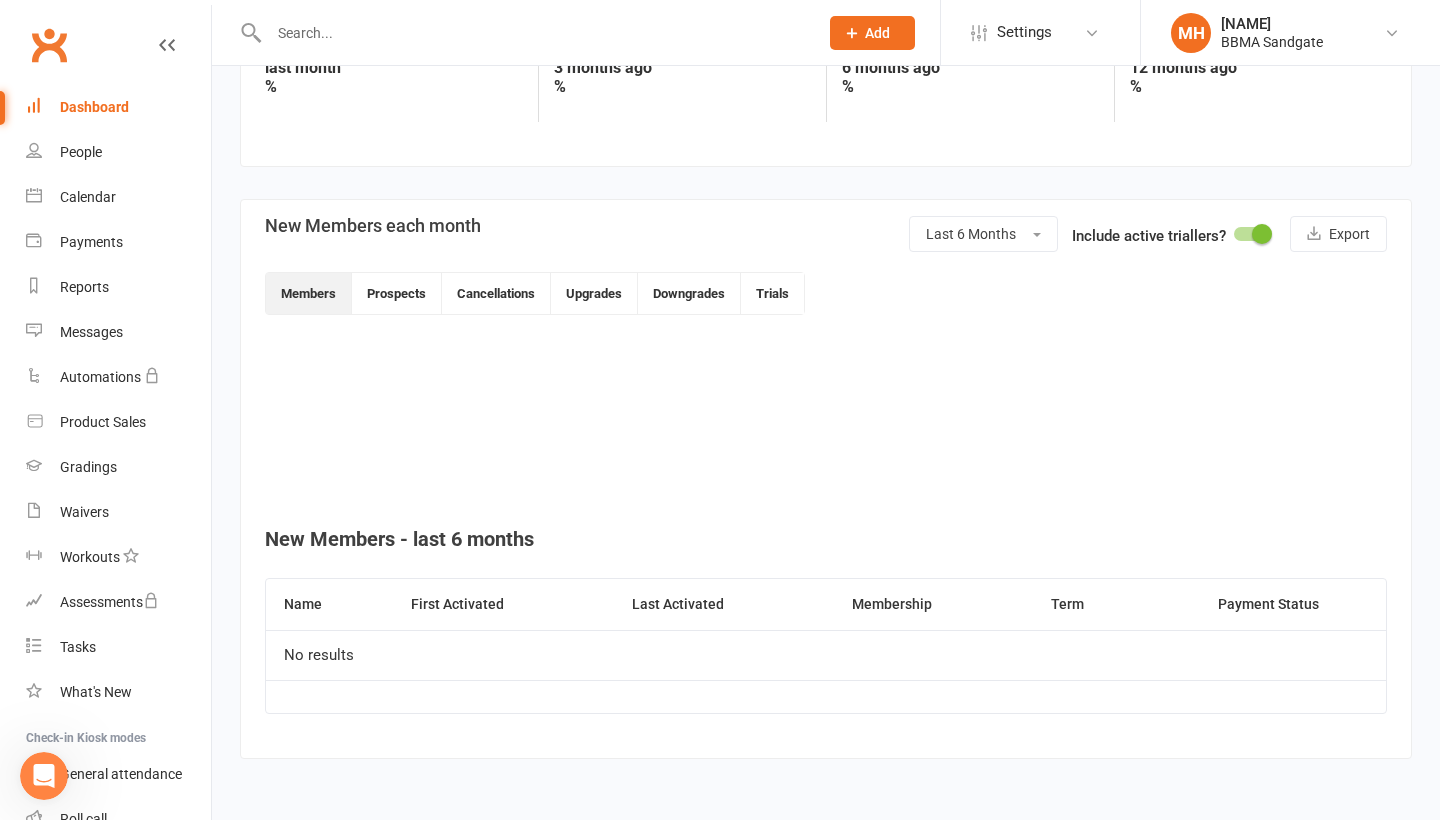 scroll, scrollTop: 0, scrollLeft: 0, axis: both 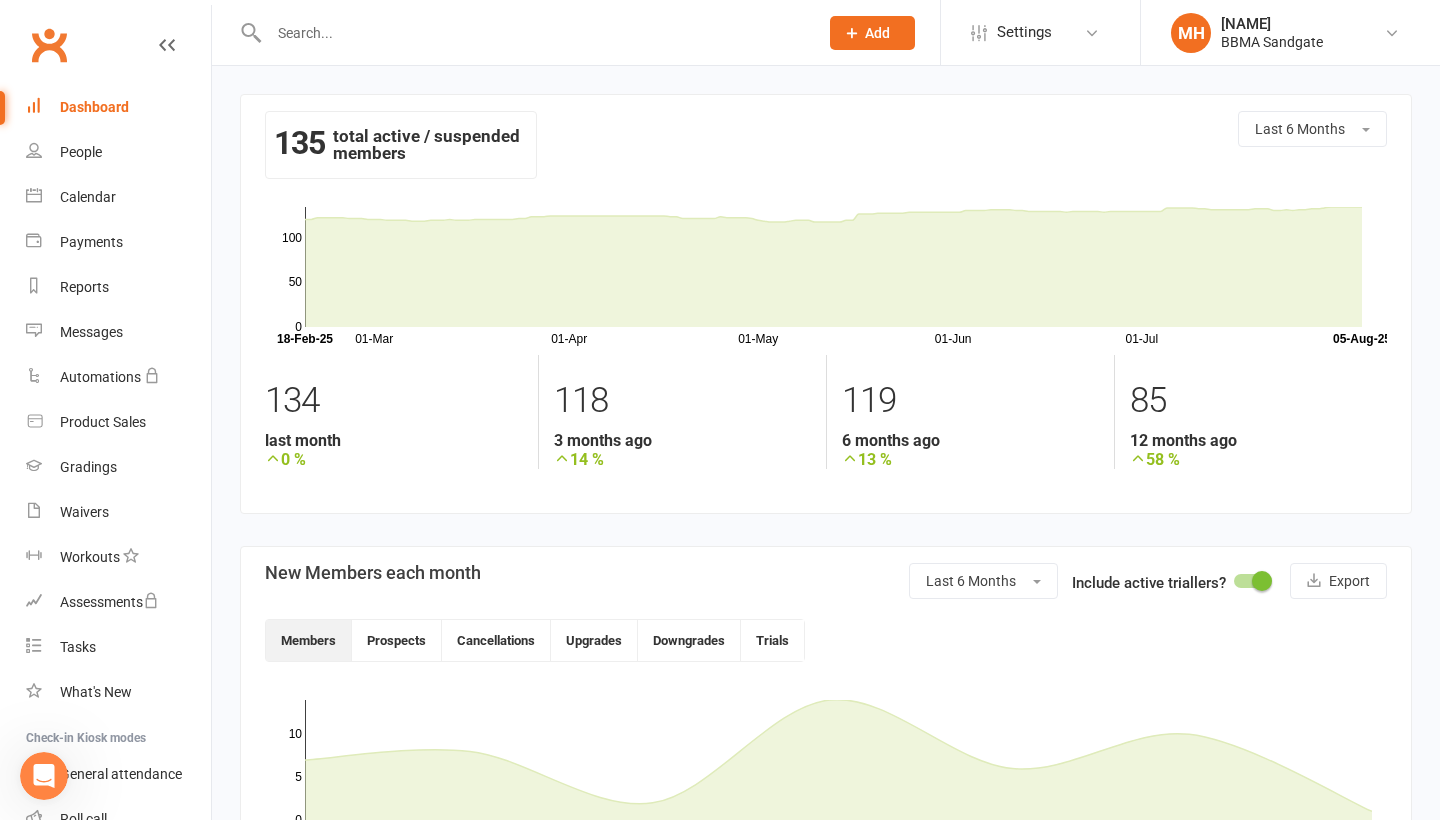 click on "Dashboard" at bounding box center (118, 107) 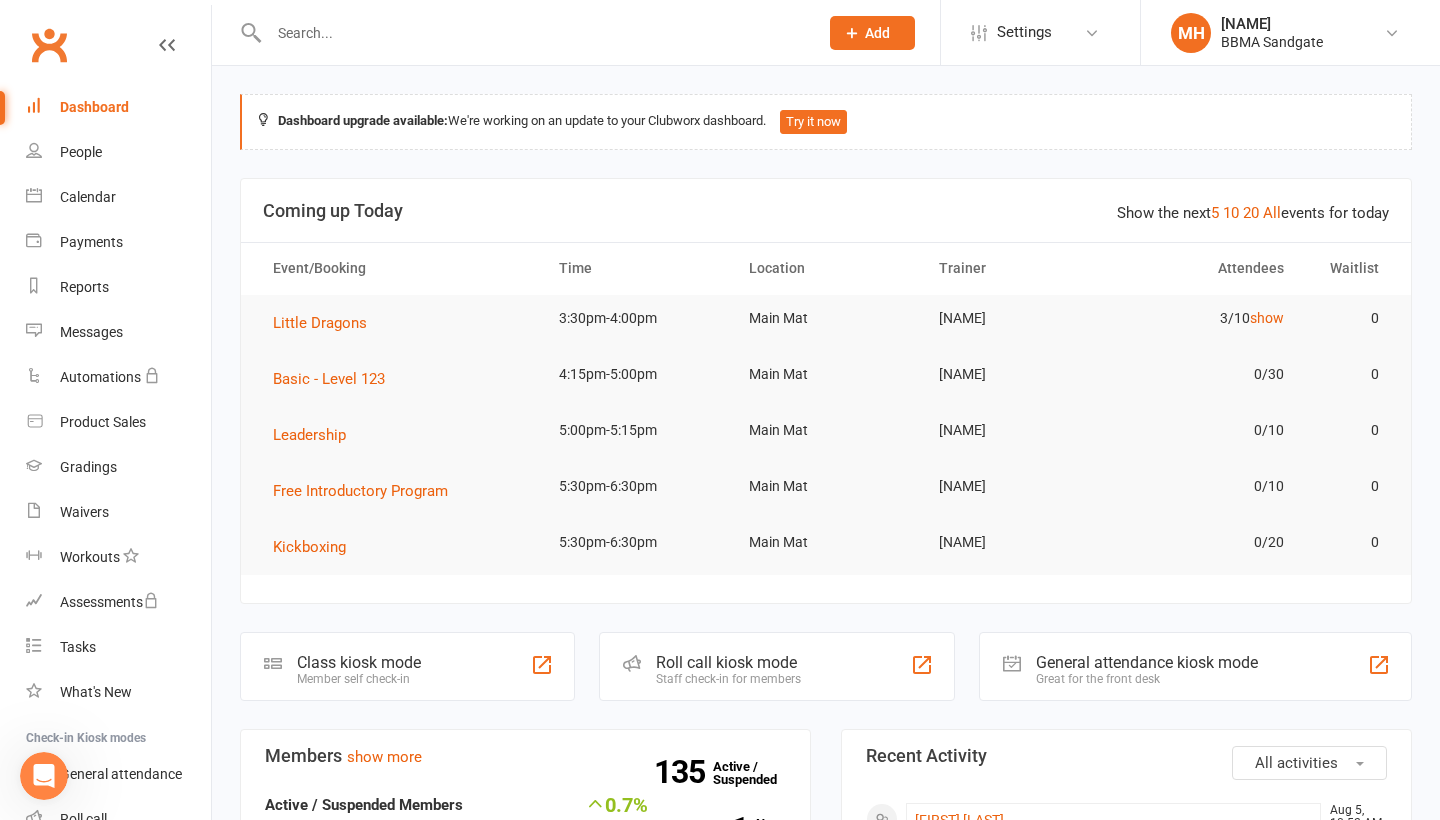 scroll, scrollTop: 29, scrollLeft: 0, axis: vertical 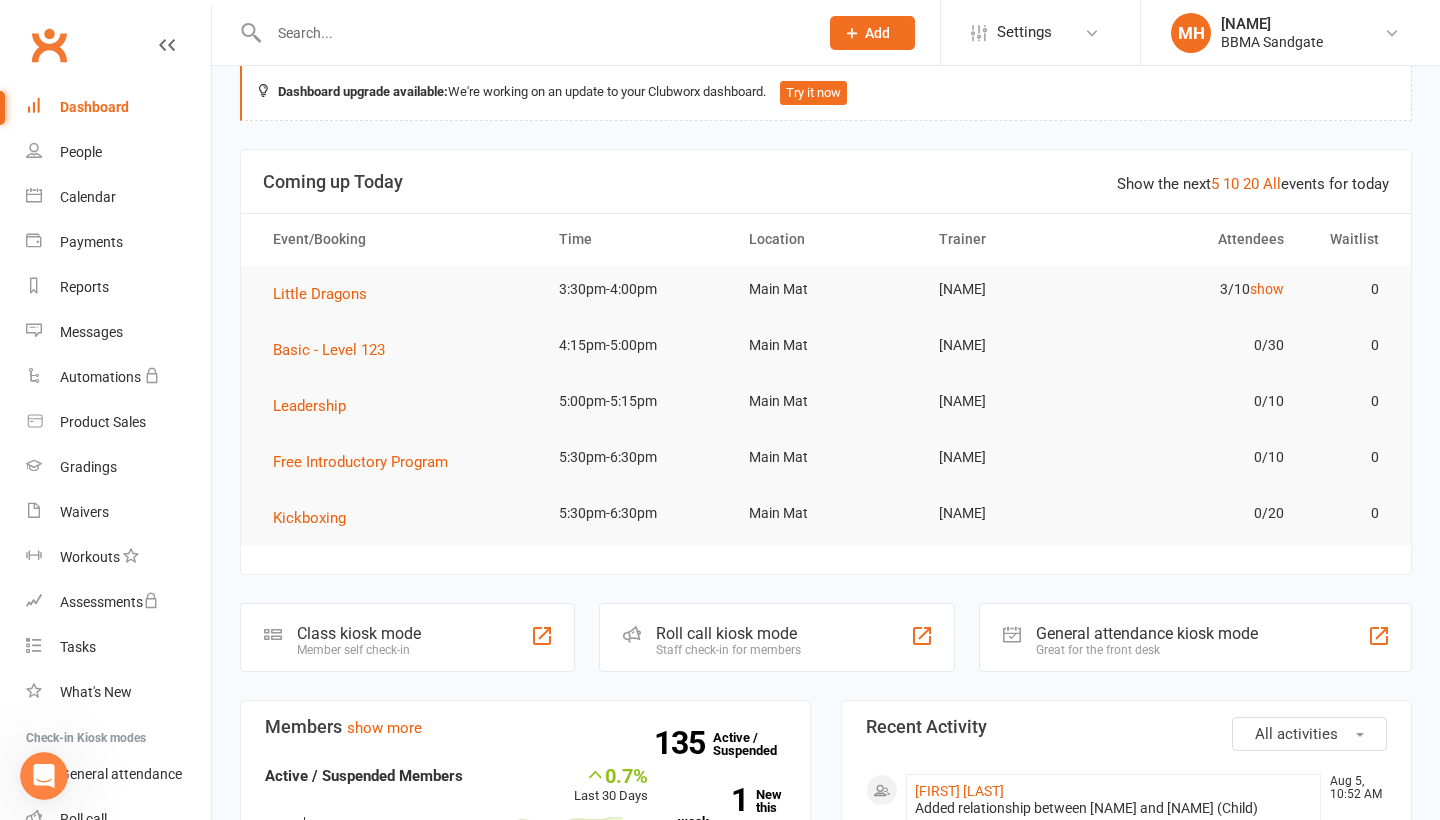 click 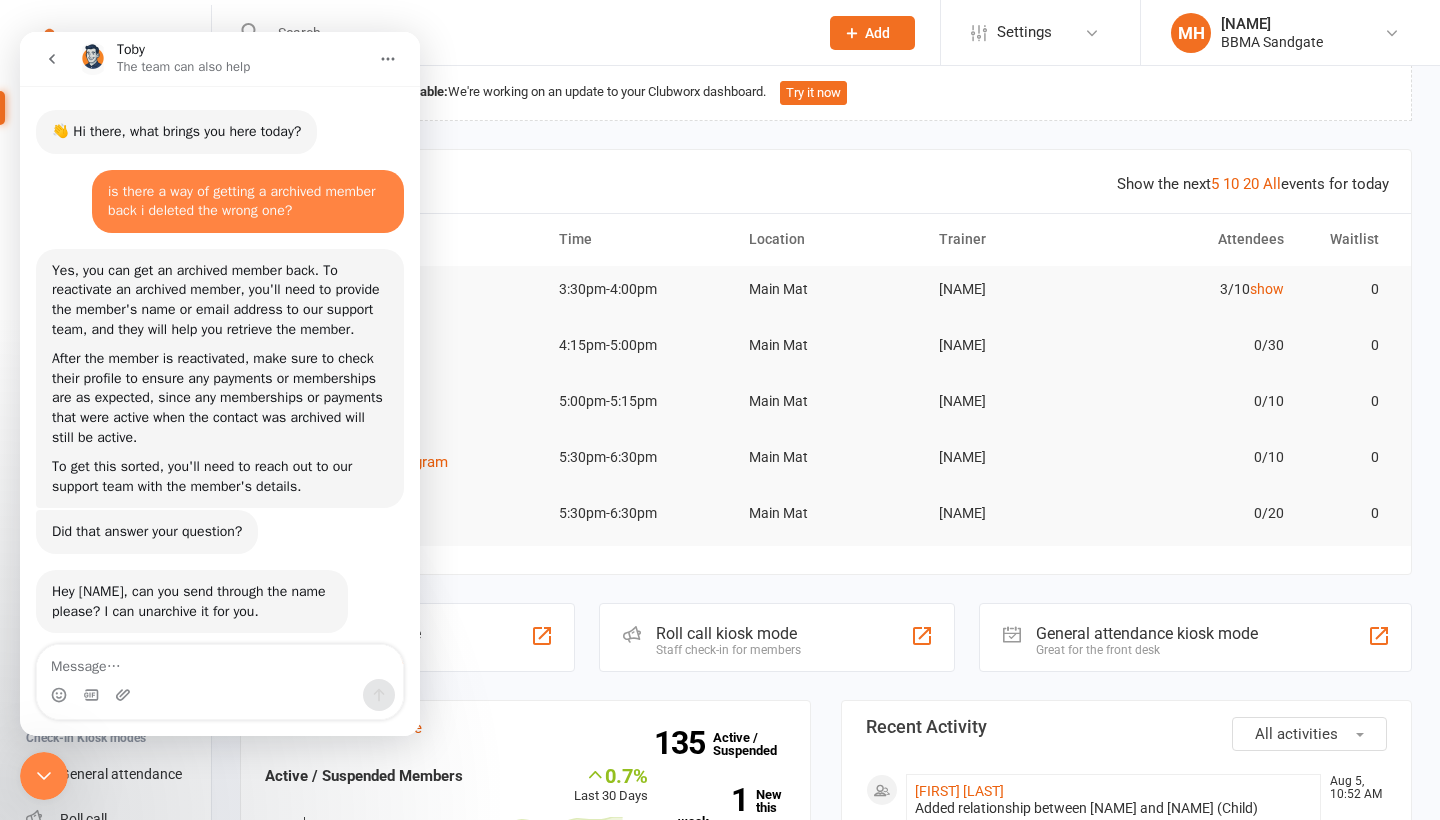 scroll, scrollTop: 0, scrollLeft: 0, axis: both 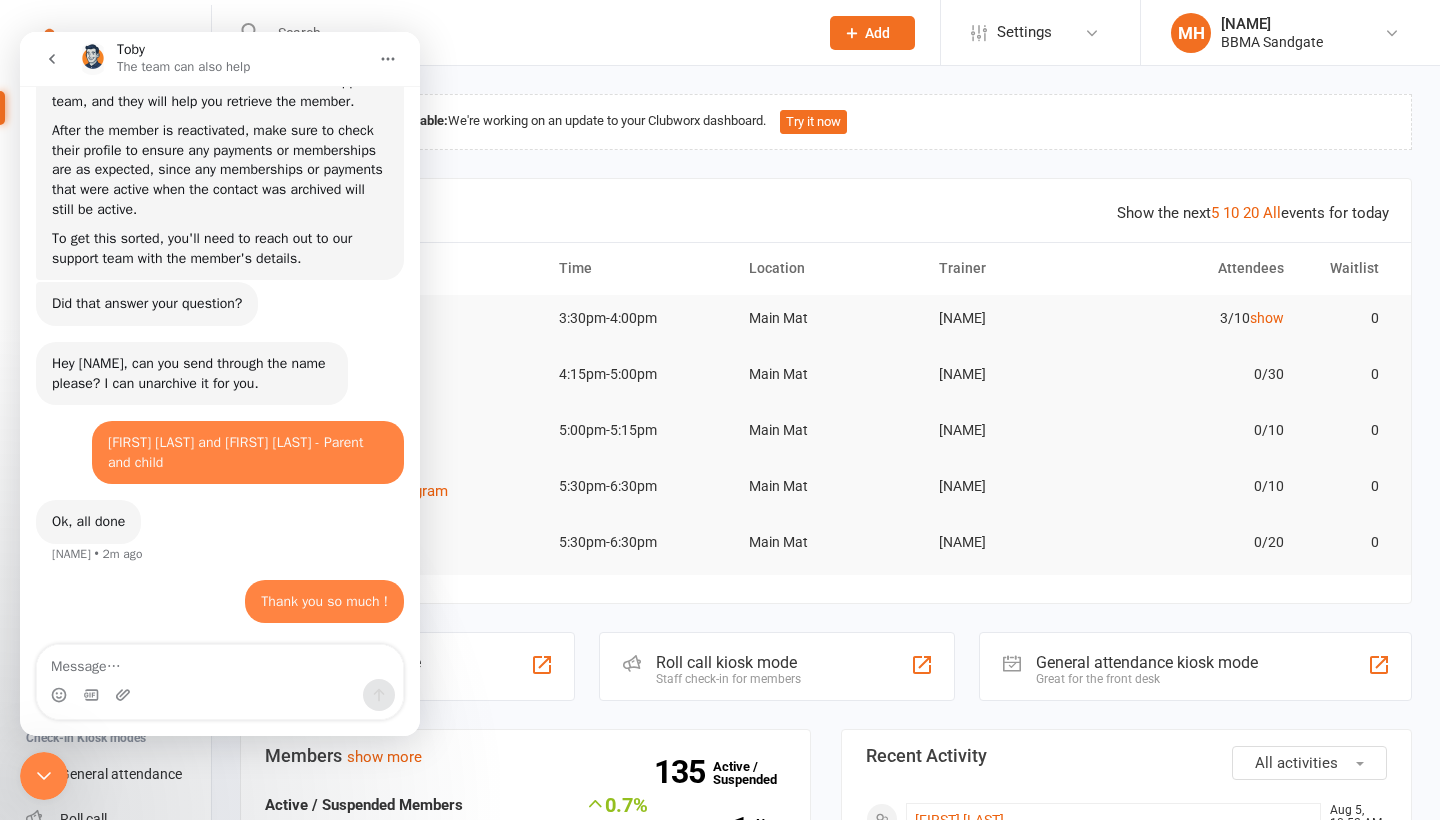 click 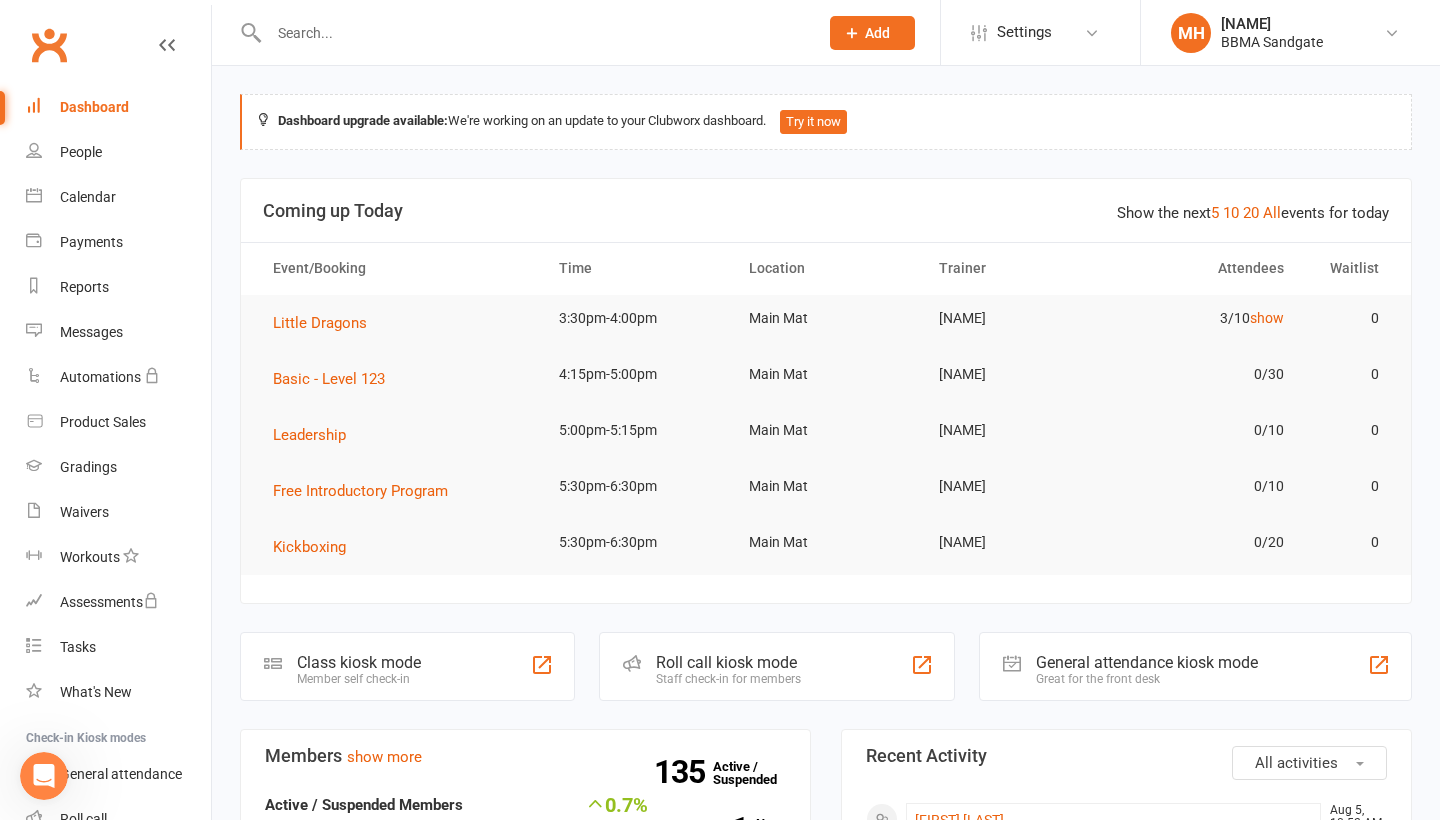 scroll, scrollTop: 0, scrollLeft: 0, axis: both 